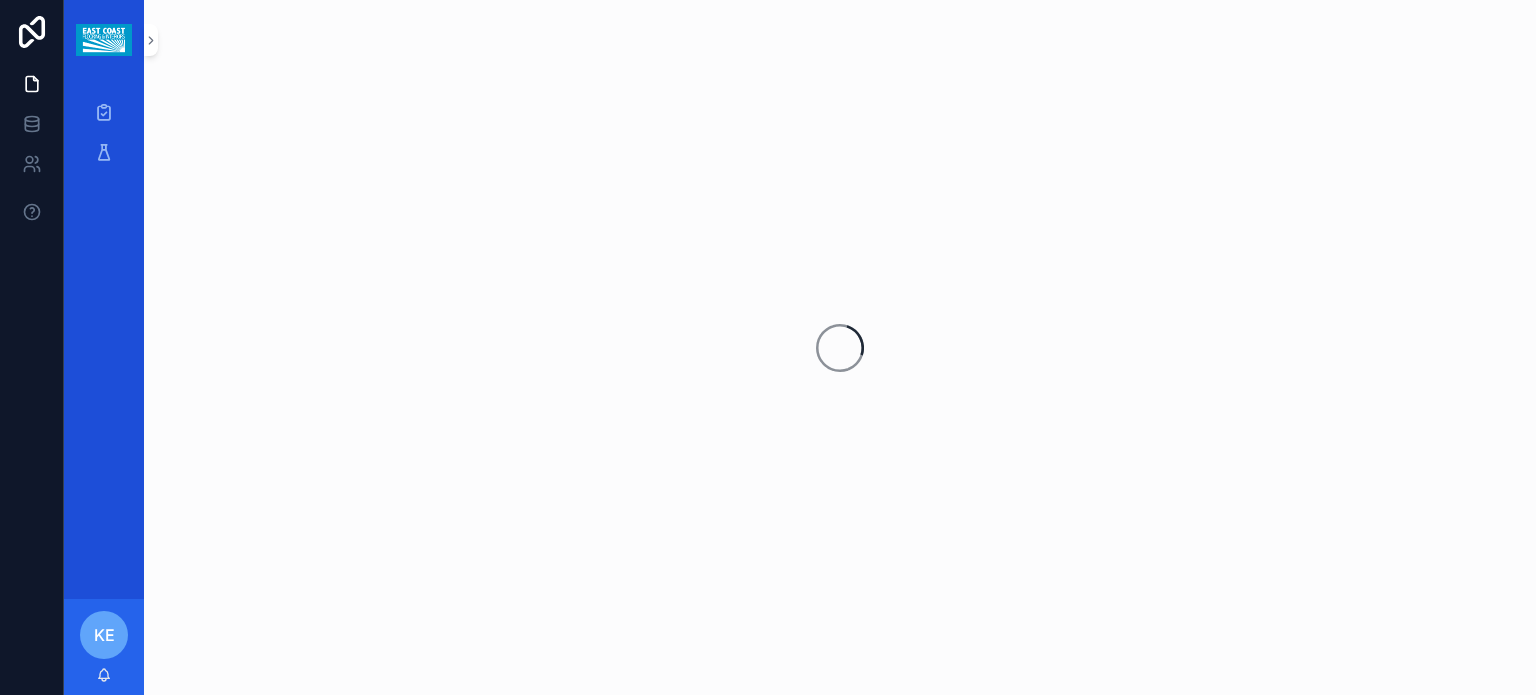 scroll, scrollTop: 0, scrollLeft: 0, axis: both 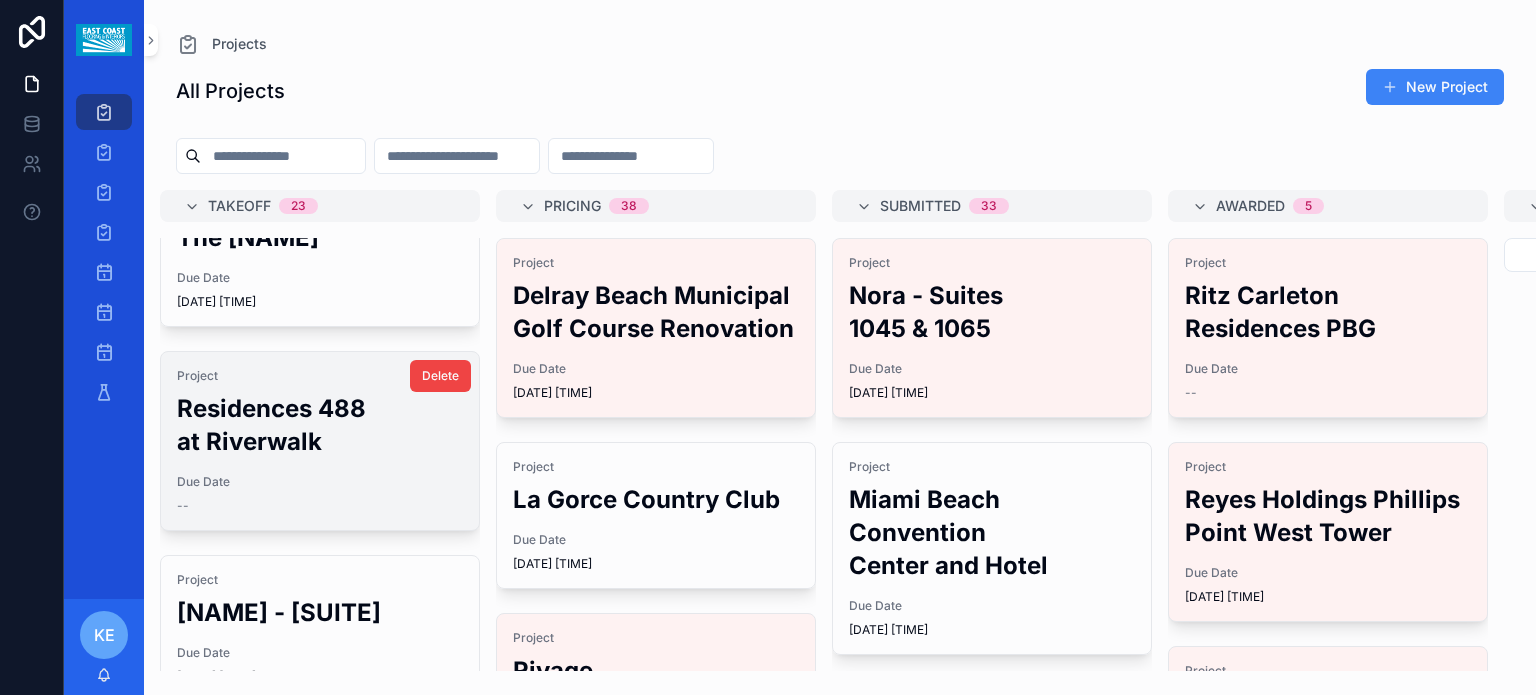 click on "Project [NAME] Due Date --" at bounding box center [320, 441] 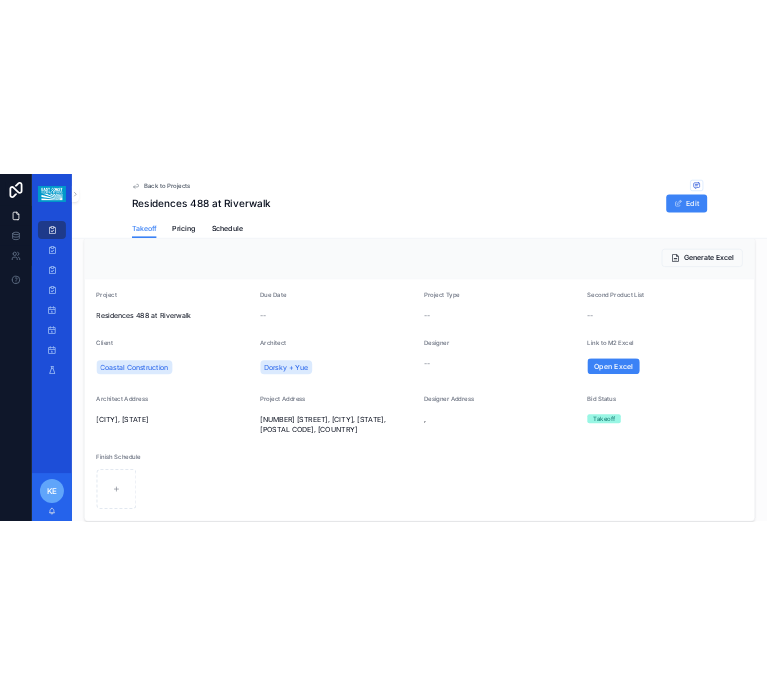 scroll, scrollTop: 0, scrollLeft: 0, axis: both 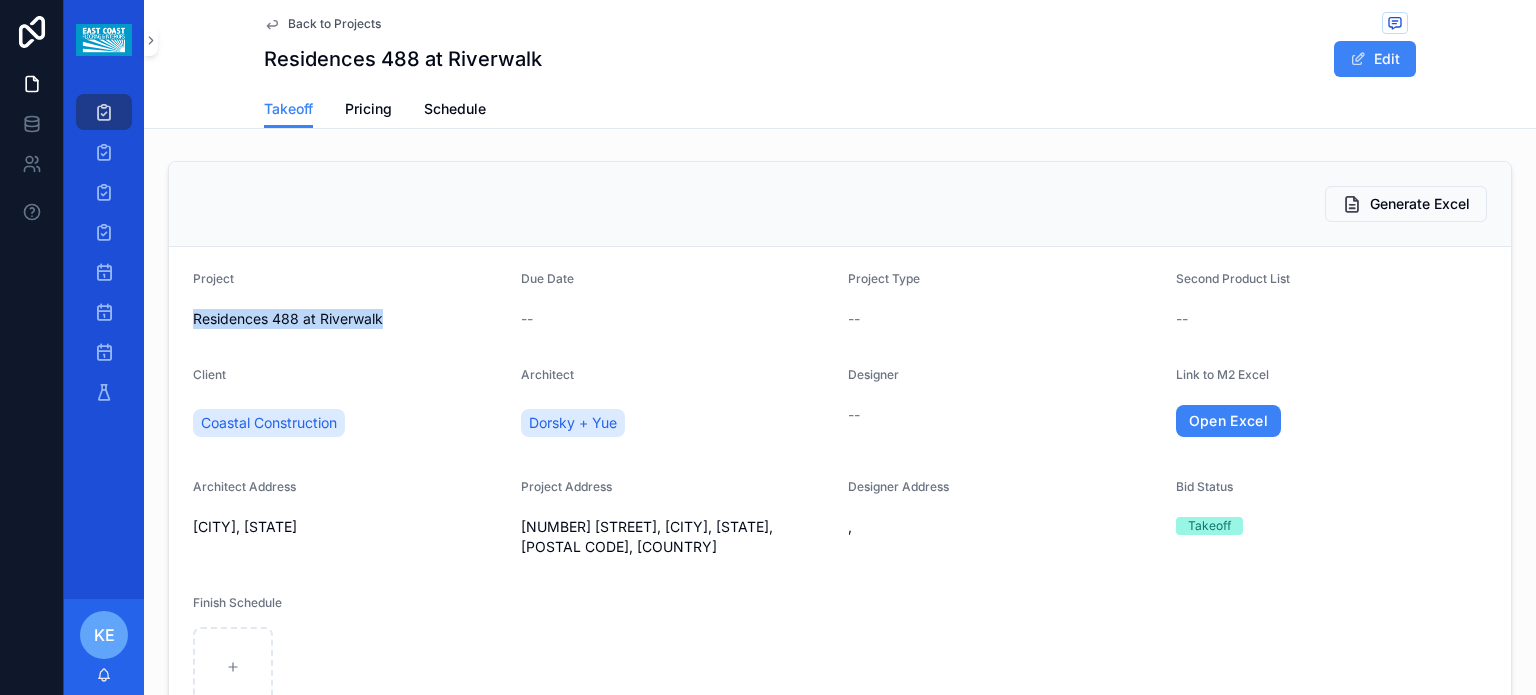 drag, startPoint x: 386, startPoint y: 316, endPoint x: 192, endPoint y: 320, distance: 194.04123 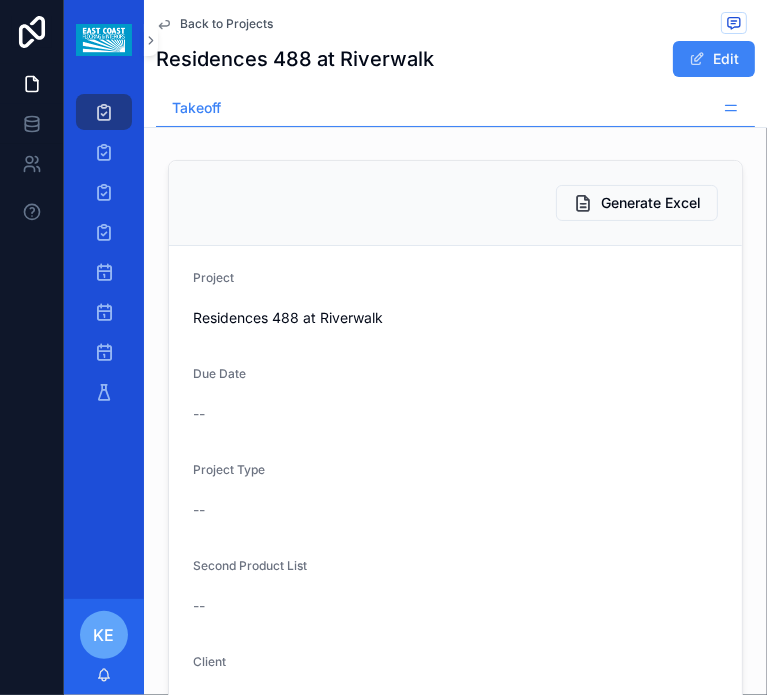 scroll, scrollTop: 333, scrollLeft: 0, axis: vertical 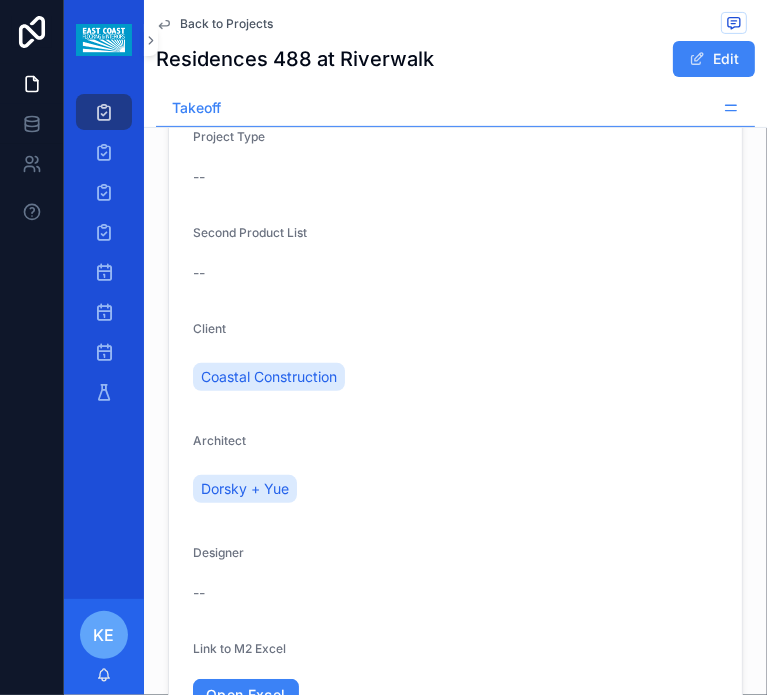 click on "[NUMBER] [STREET], [CITY], [STATE], [POSTAL CODE], [COUNTRY]" at bounding box center [455, 893] 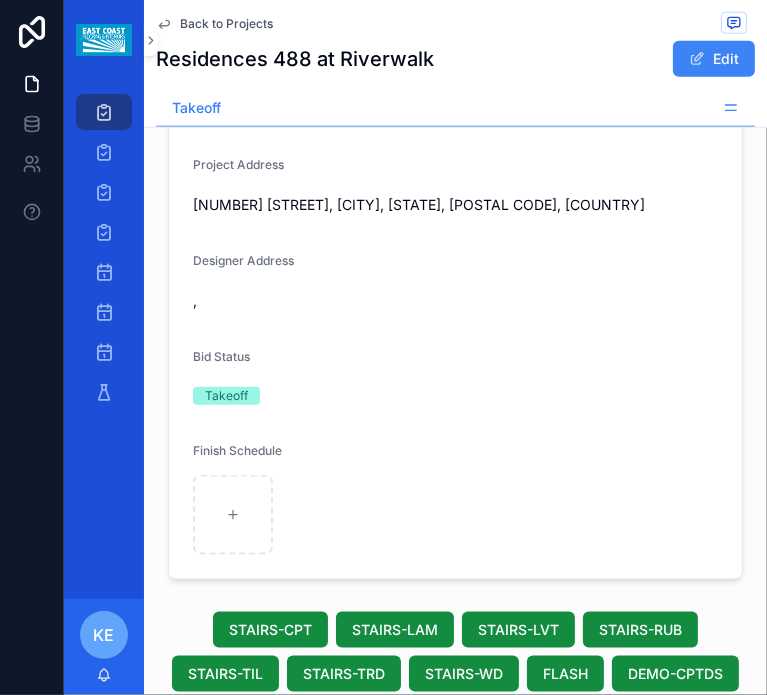 scroll, scrollTop: 1033, scrollLeft: 0, axis: vertical 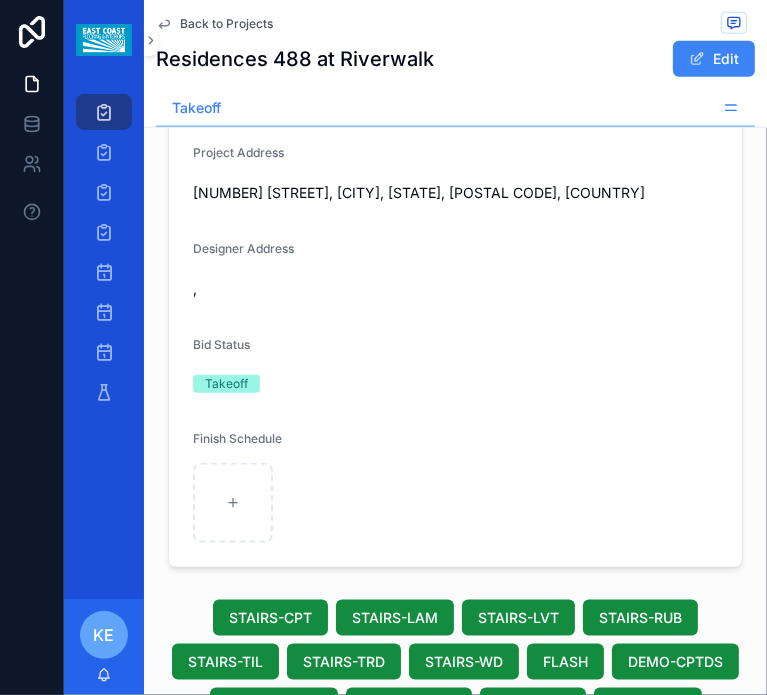 click on "[PREFAB]-[BEN] [PREFAB]-[CU5] [PREFAB]-[CU8] [PREFAB]-[NIC] [PREFAB]-[SHO]" at bounding box center [455, 996] 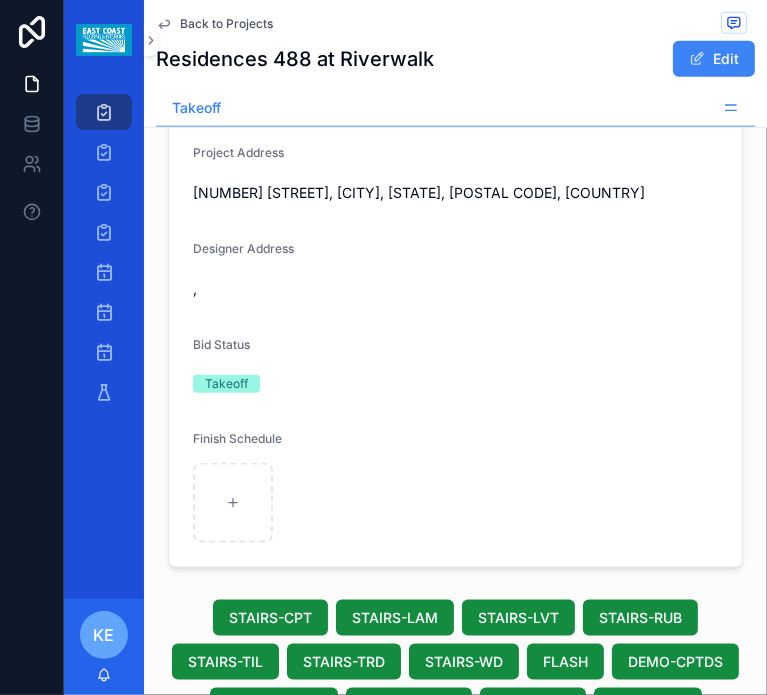 click on "[PREFAB]-[BEN] [PREFAB]-[CU5] [PREFAB]-[CU8] [PREFAB]-[NIC] [PREFAB]-[SHO]" at bounding box center [455, 996] 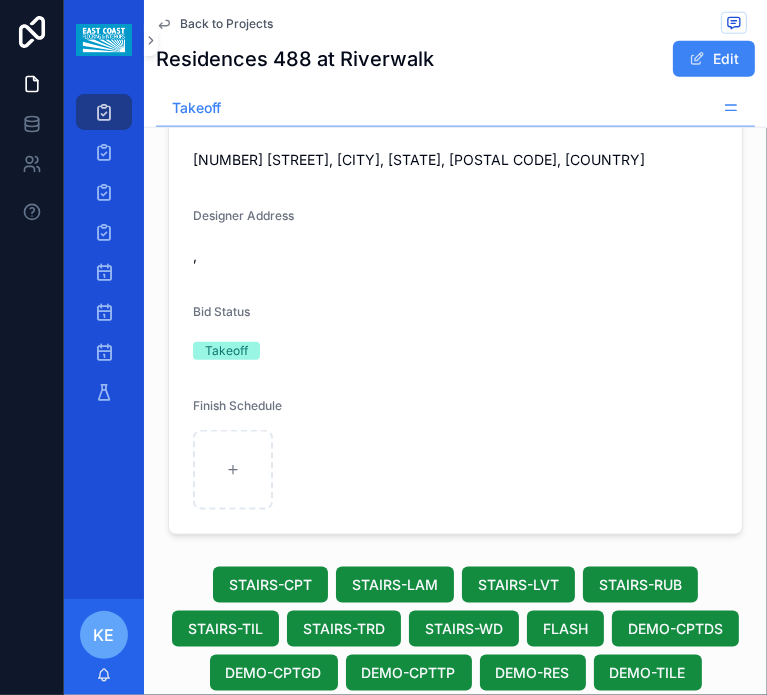 click on "ATTIC-BASE ATTIC-CPT ATTIC-LVT ATTIC-RUBS ATTIC-RUBT ATTIC-SDT ATTIC-TILE ATTIC-VCT ATTIC-VNLS ATTIC-WOOD" at bounding box center (455, 829) 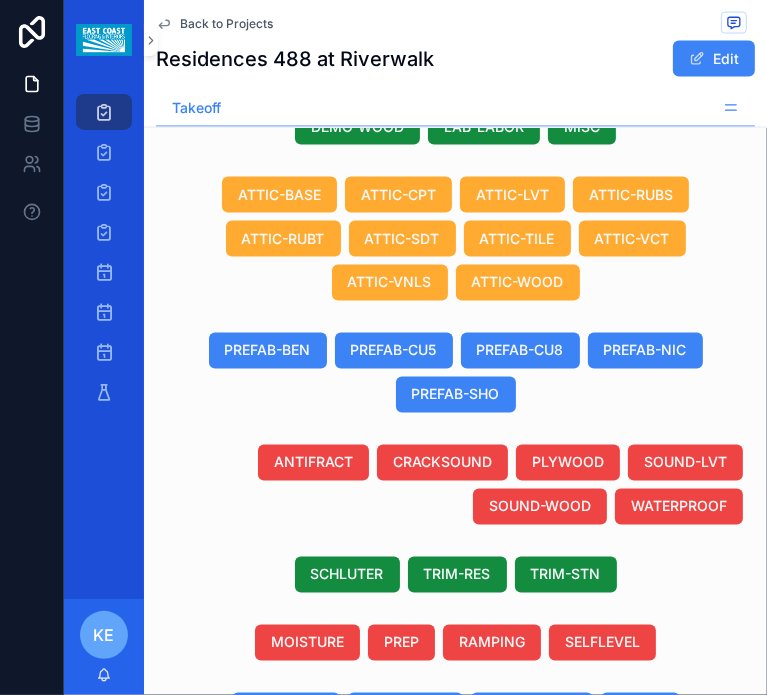 scroll, scrollTop: 1700, scrollLeft: 0, axis: vertical 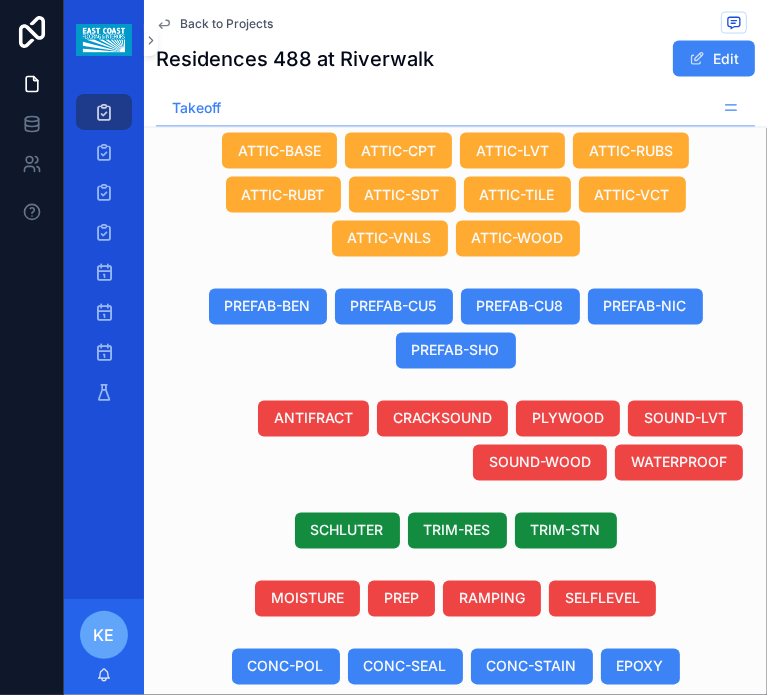 click on "LAMINATE WOOD-BASE WOOD CUSTOM-WD" at bounding box center [455, 959] 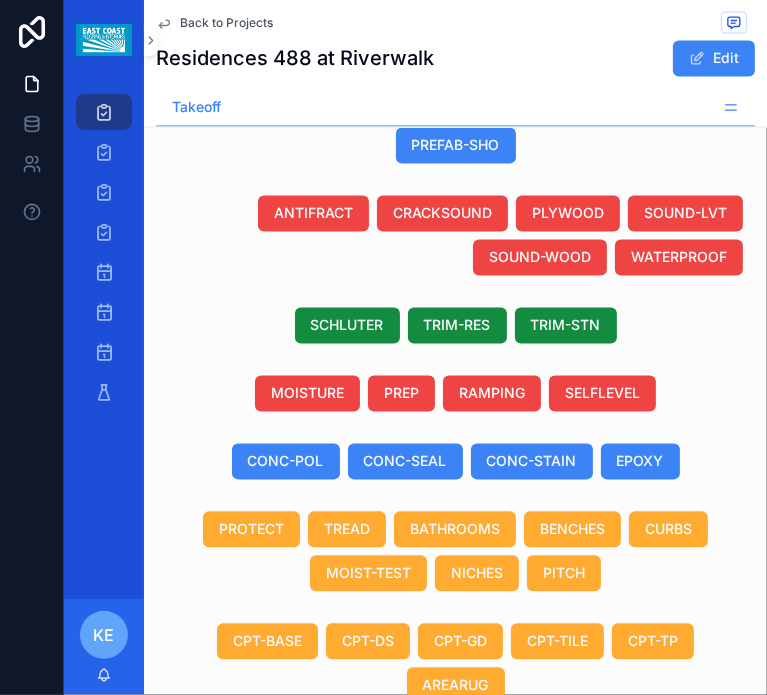 scroll, scrollTop: 1933, scrollLeft: 0, axis: vertical 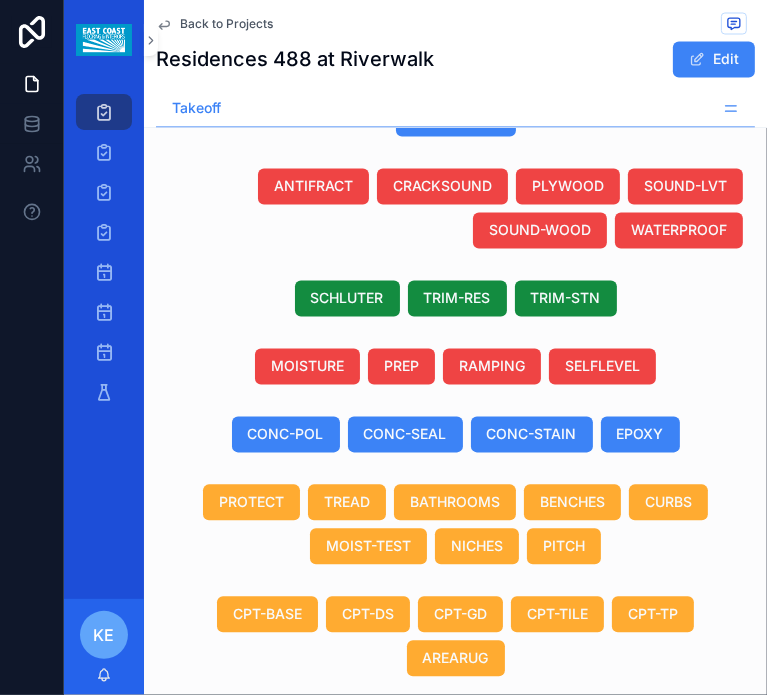 click on "Generate Excel Project [NAME] Due Date -- Project Type -- Second Product List -- Client [NAME] Architect [NAME] Designer -- Link to M2 Excel Open Excel Architect Address [CITY], [STATE] Project Address [NUMBER] [STREET], [CITY], [STATE], [POSTAL CODE], [COUNTRY] Designer Address , Bid Status Takeoff Finish Schedule STAIRS-CPT STAIRS-LAM STAIRS-LVT STAIRS-RUB STAIRS-TIL STAIRS-TRD STAIRS-WD FLASH DEMO-CPTDS DEMO-CPTGD DEMO-CPTTP DEMO-RES DEMO-TILE DEMO-WOOD LAB-LABOR MISC ATTIC-BASE ATTIC-CPT ATTIC-LVT ATTIC-RUBS ATTIC-RUBT ATTIC-SDT ATTIC-TILE ATTIC-VCT ATTIC-VNLS ATTIC-WOOD PREFAB-BEN PREFAB-CU5 PREFAB-CU8 PREFAB-NIC PREFAB-SHO ANTIFRACT CRACKSOUND PLYWOOD SOUND-LVT SOUND-WOOD WATERPROOF SCHLUTER TRIM-RES TRIM-STN MOISTURE PREP RAMPING SELFLEVEL CONC-POL CONC-SEAL CONC-STAIN EPOXY PROTECT TREAD BATHROOMS BENCHES CURBS MOIST-TEST NICHES PITCH CPT-BASE CPT-DS CPT-GD CPT-TILE CPT-TP AREARUG LAMINATE WOOD-BASE WOOD CUSTOM-WD LVT CUSTOM-LVT MILL-BASE4 RES-BASE4" at bounding box center (455, -10) 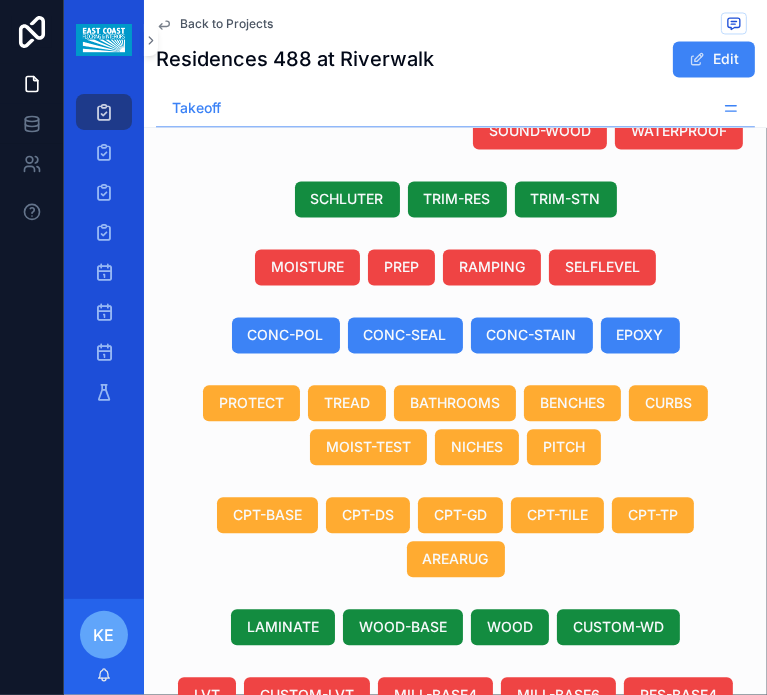 scroll, scrollTop: 2033, scrollLeft: 0, axis: vertical 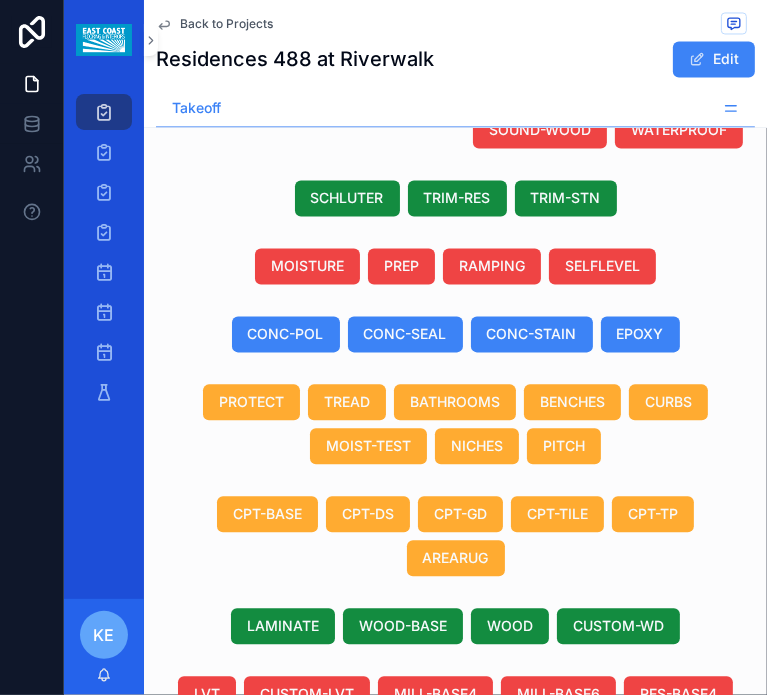click on "TILE-FLMUD" at bounding box center [398, 982] 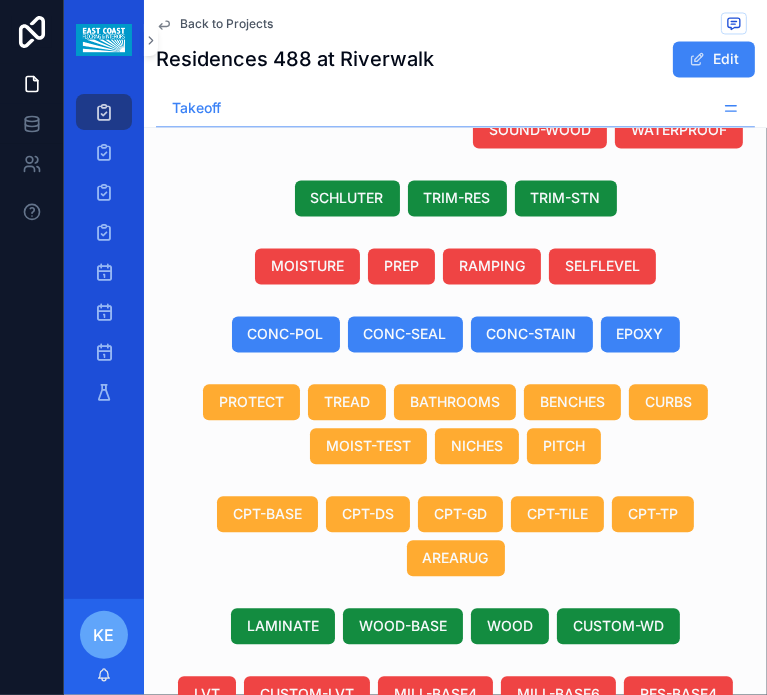 scroll, scrollTop: 100, scrollLeft: 0, axis: vertical 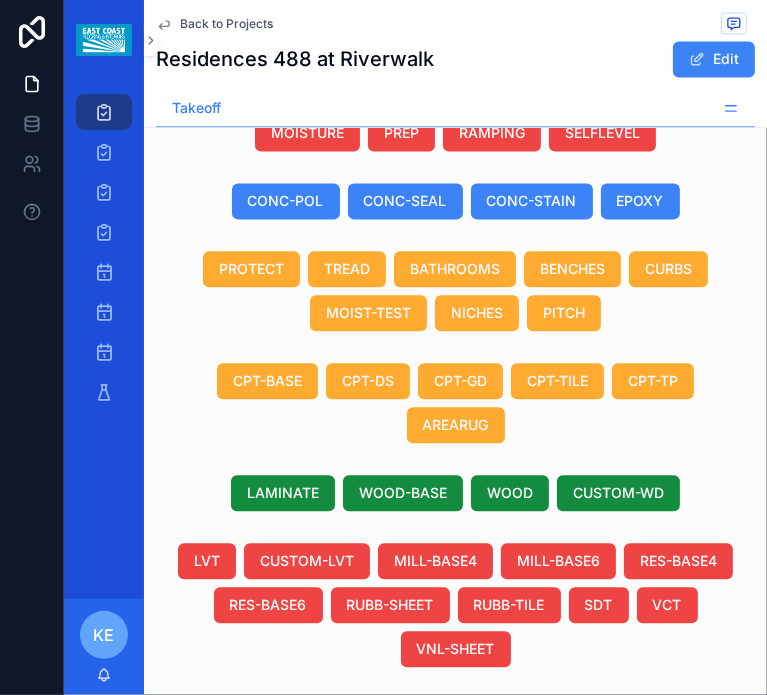 click on "TL" at bounding box center [592, 1067] 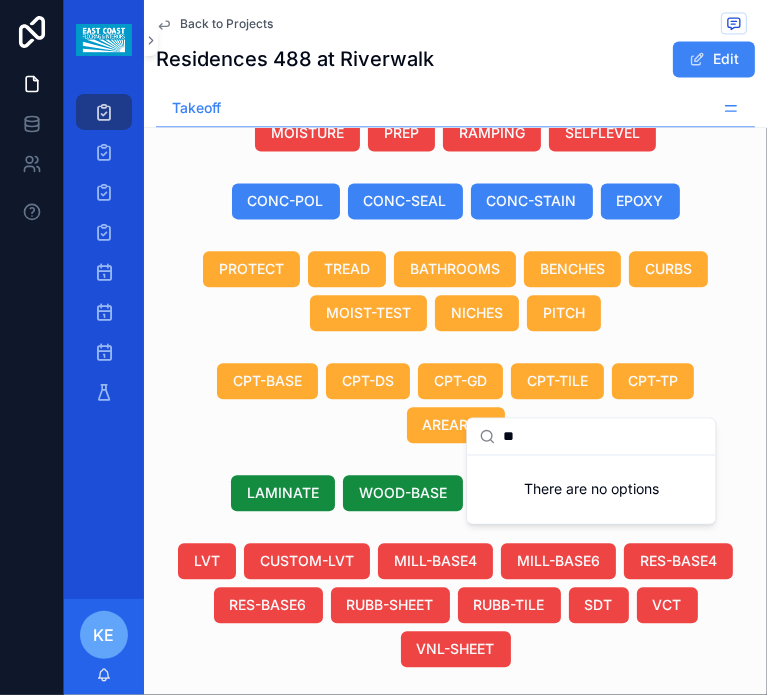 type on "*" 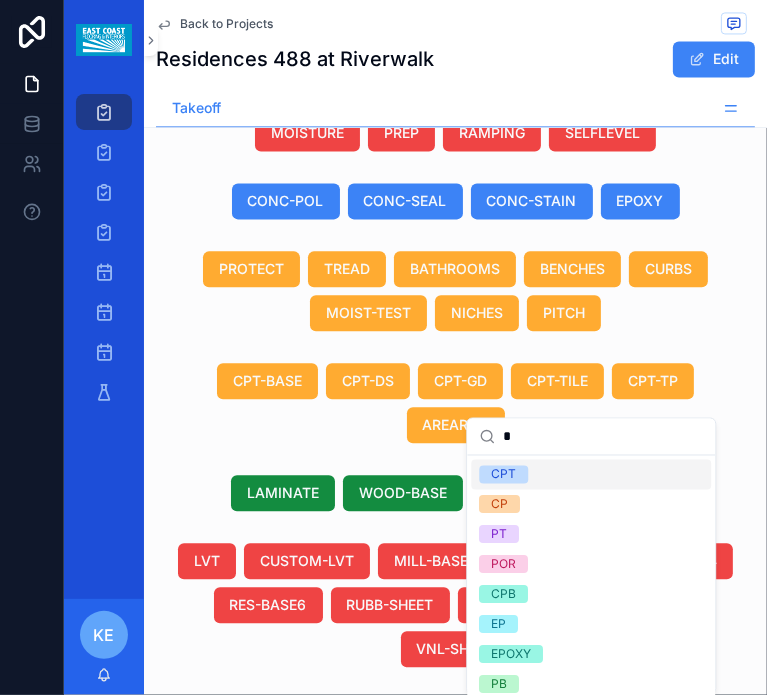 type 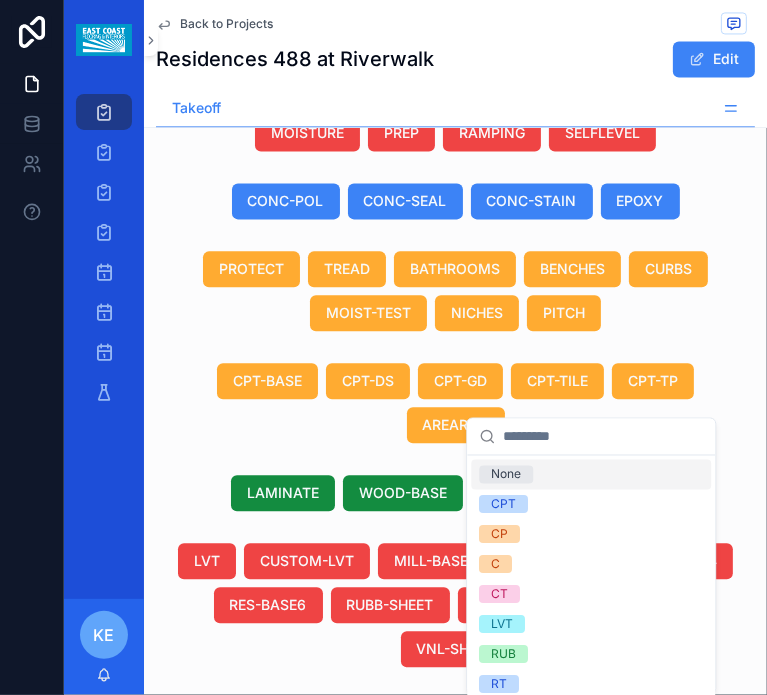 click on "1 1" at bounding box center (434, 1067) 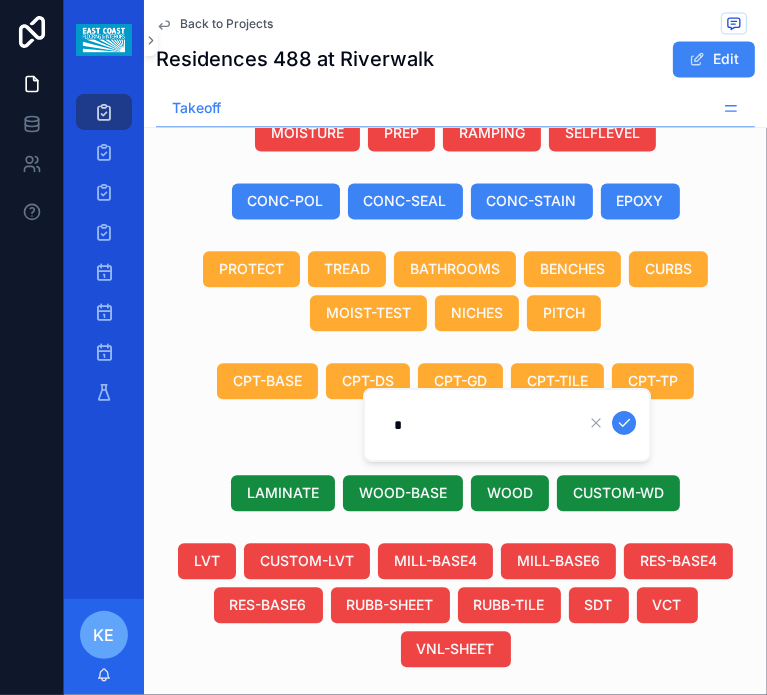 type 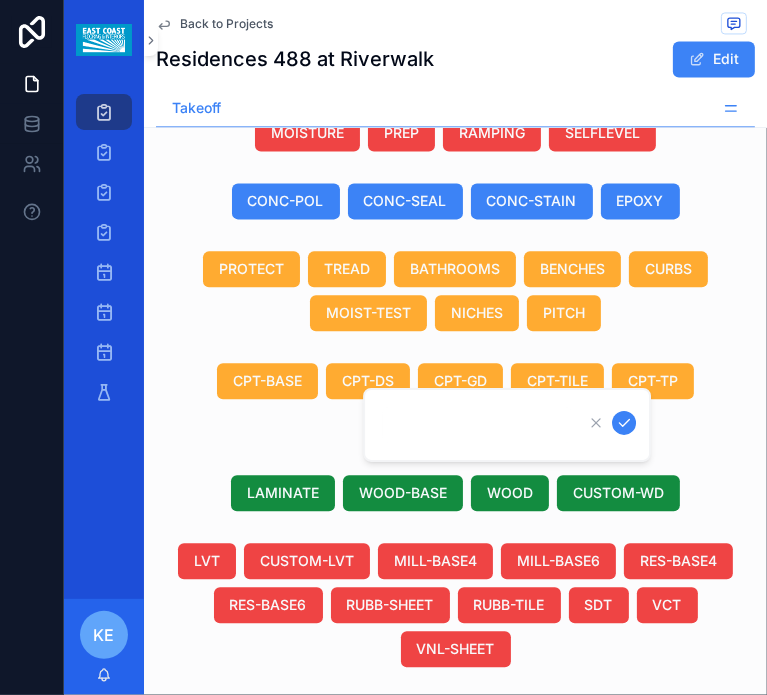 click at bounding box center [624, 423] 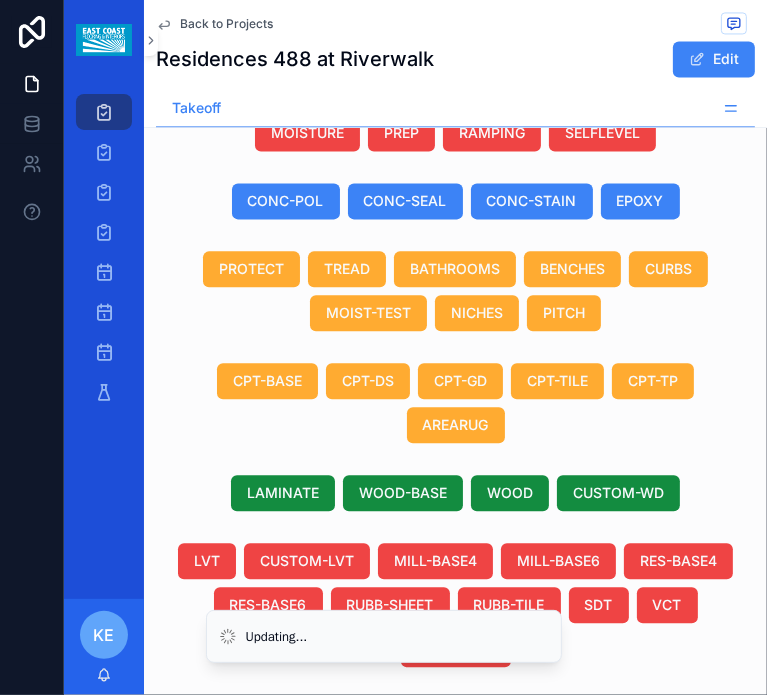 click on "TL" at bounding box center [592, 1067] 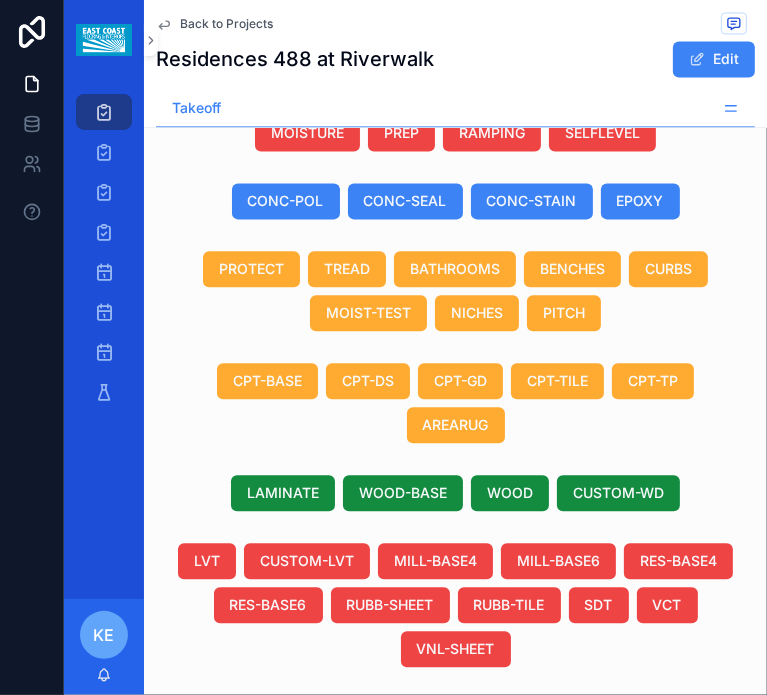 click on "Duplicate View Details" at bounding box center [619, 1031] 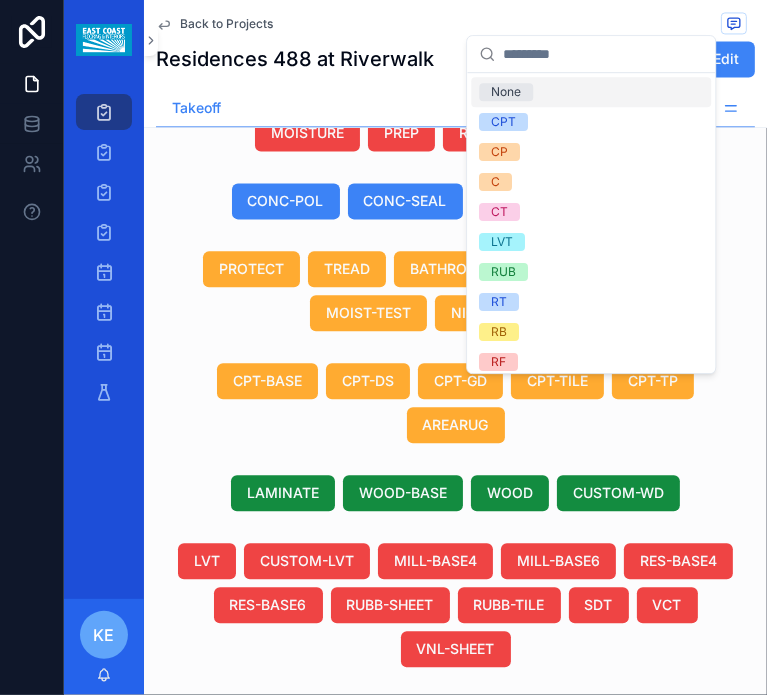 click at bounding box center [603, 54] 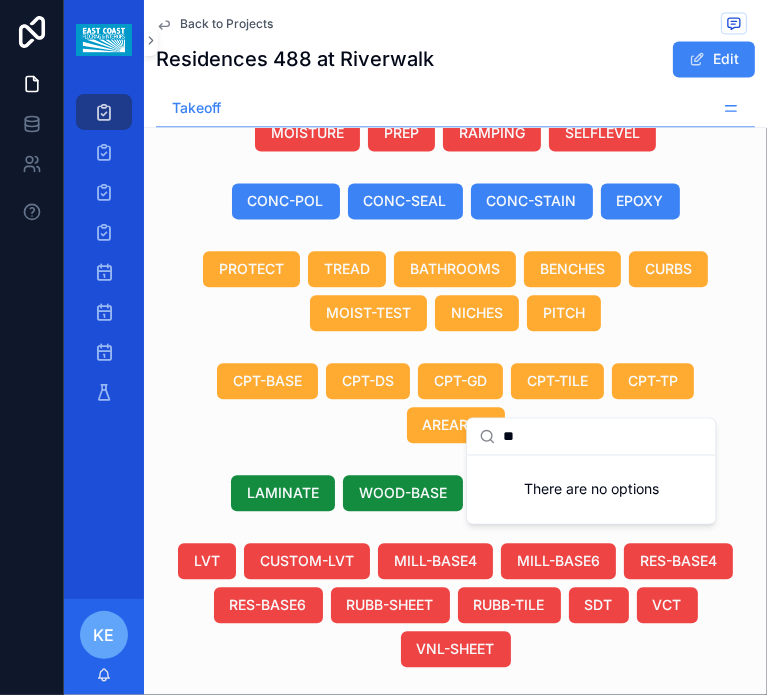 type on "**" 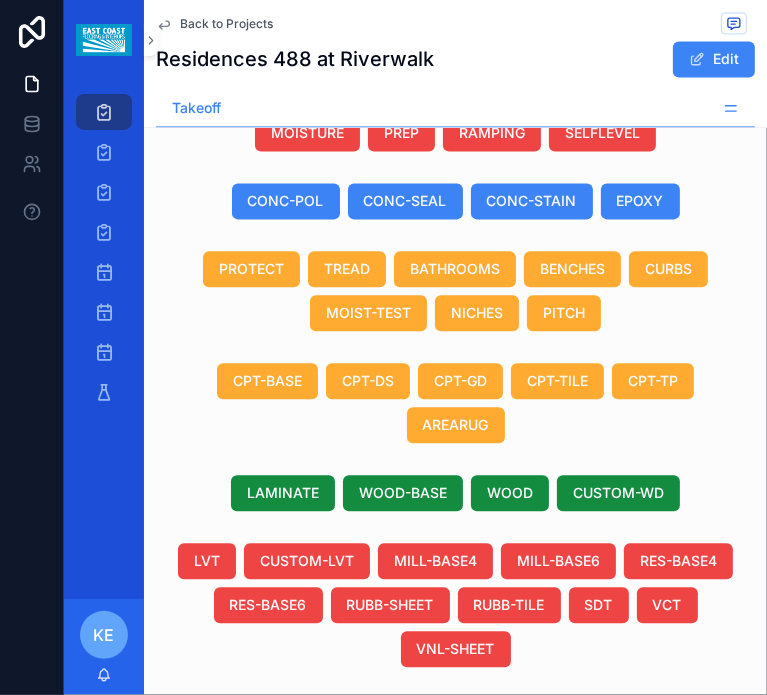 click on "Duplicate View Details" at bounding box center (619, 1031) 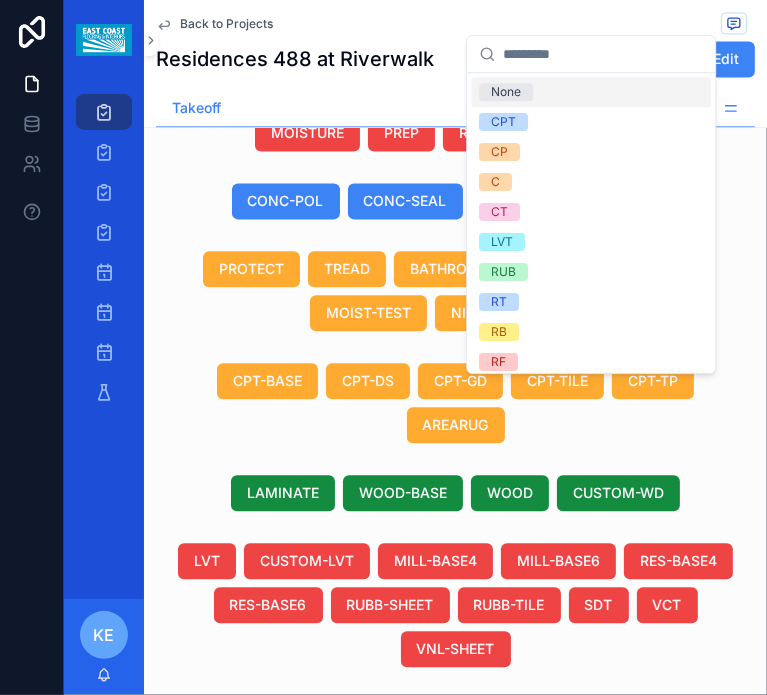 click on "None" at bounding box center [506, 92] 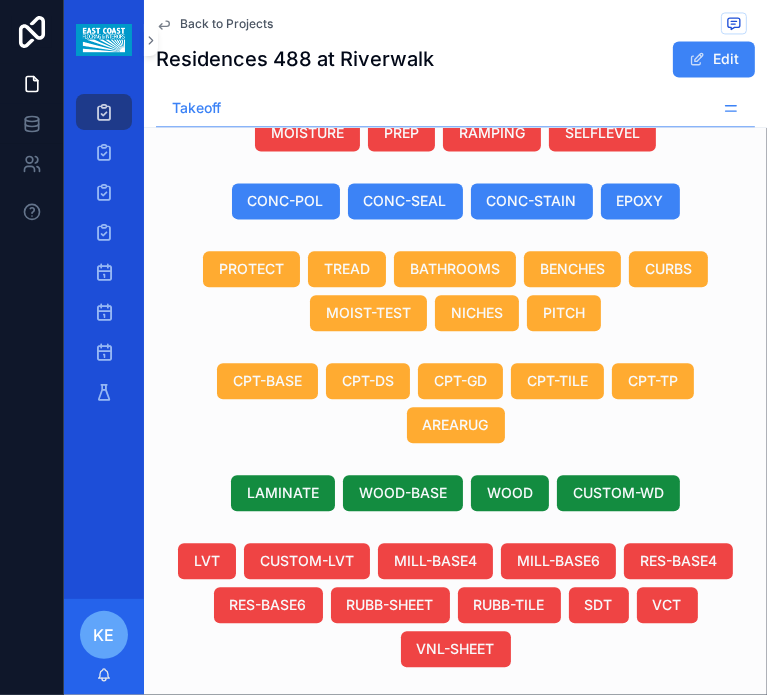scroll, scrollTop: 133, scrollLeft: 0, axis: vertical 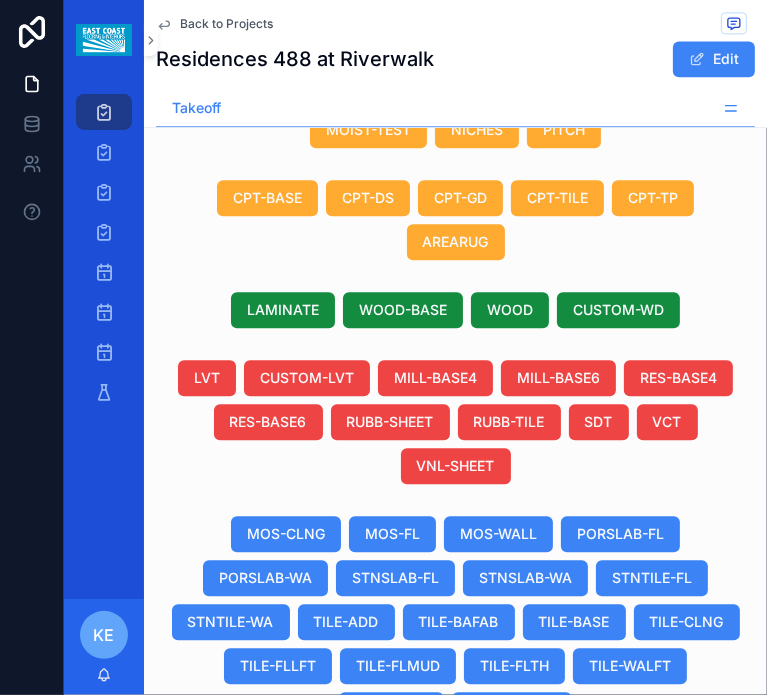 click on "--" at bounding box center (439, 884) 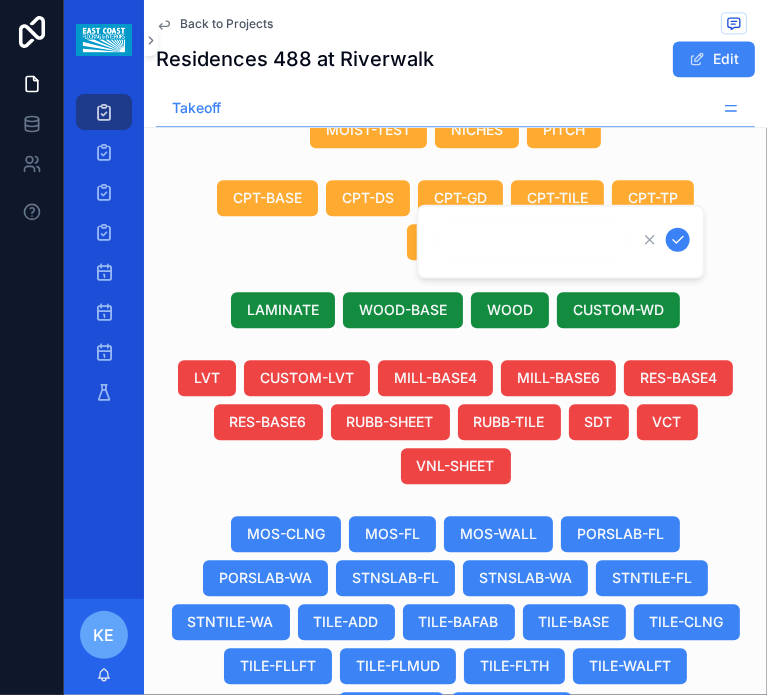 click at bounding box center [561, 242] 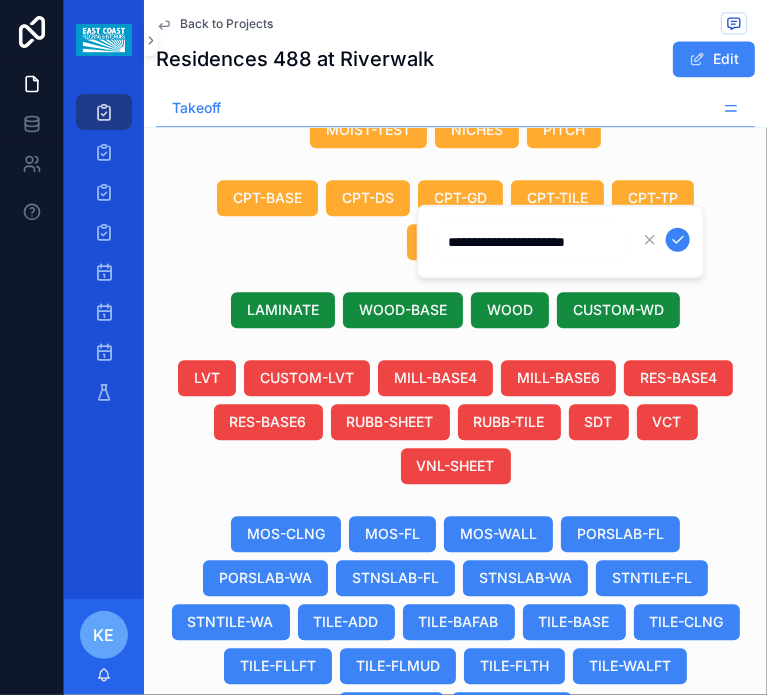 scroll, scrollTop: 0, scrollLeft: 0, axis: both 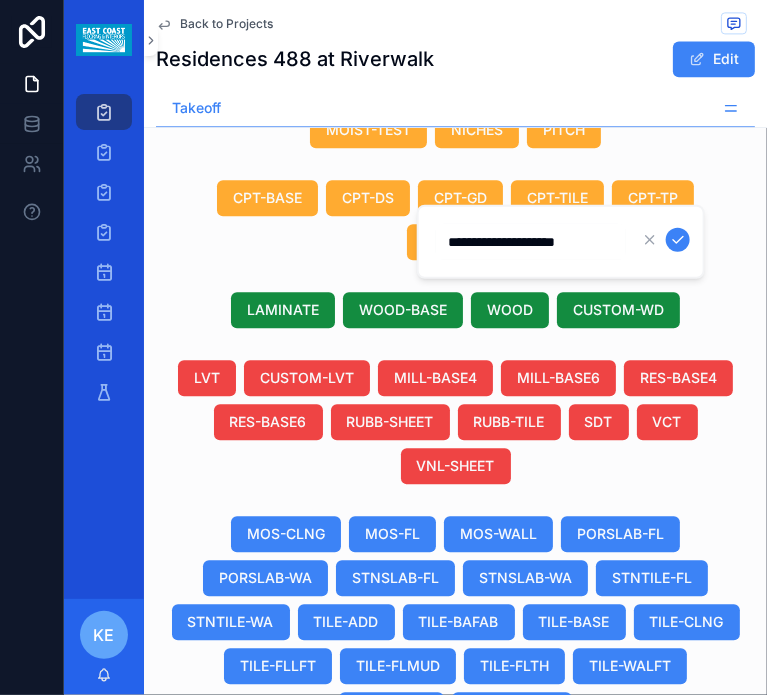 type on "**********" 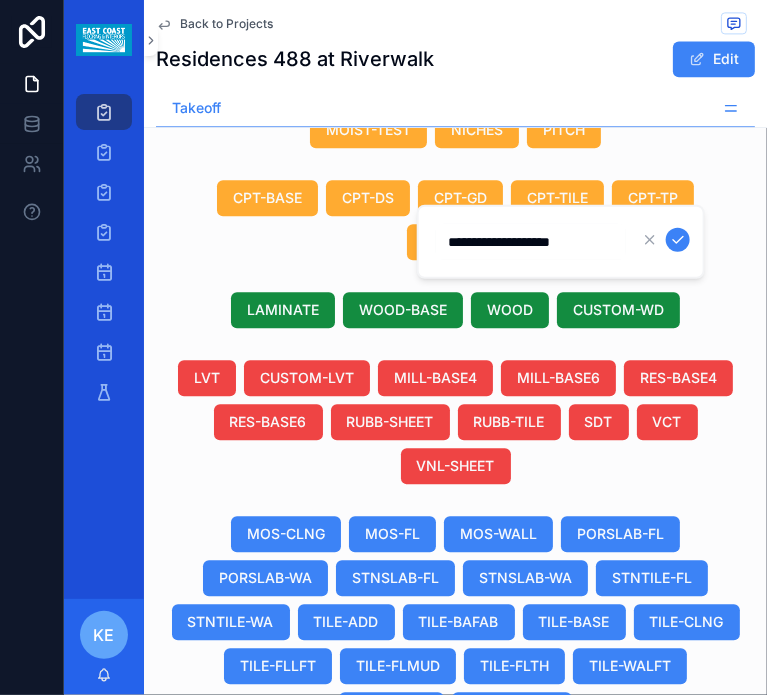 click at bounding box center [678, 240] 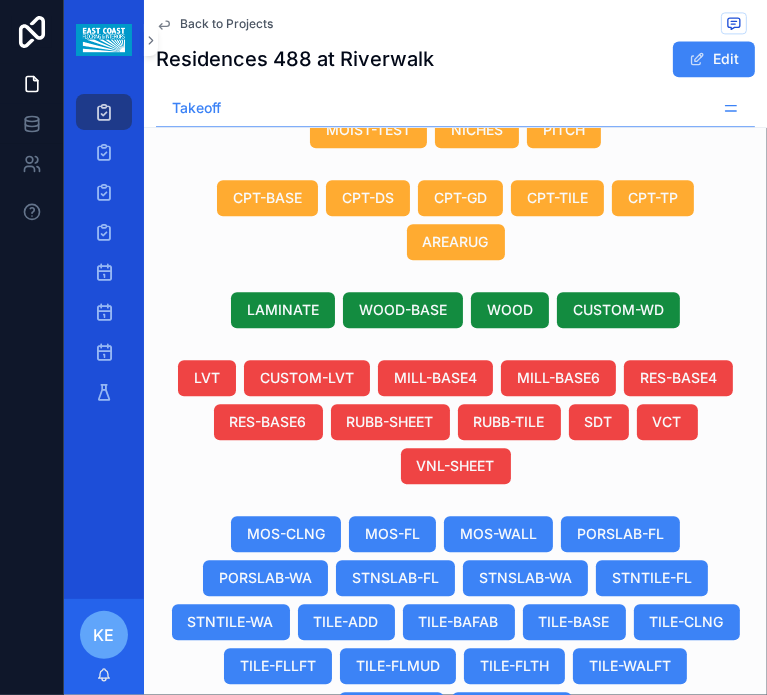 scroll, scrollTop: 0, scrollLeft: 781, axis: horizontal 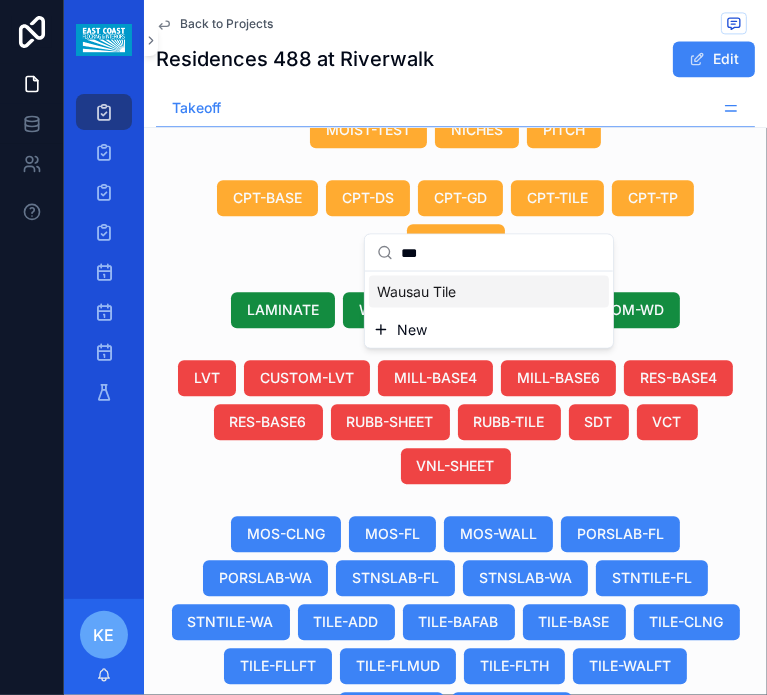 type on "***" 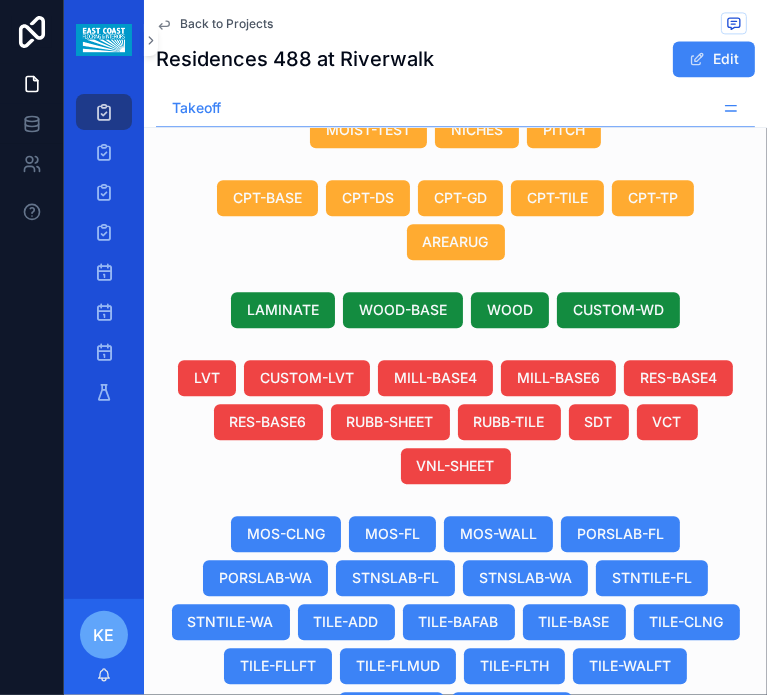 scroll, scrollTop: 0, scrollLeft: 875, axis: horizontal 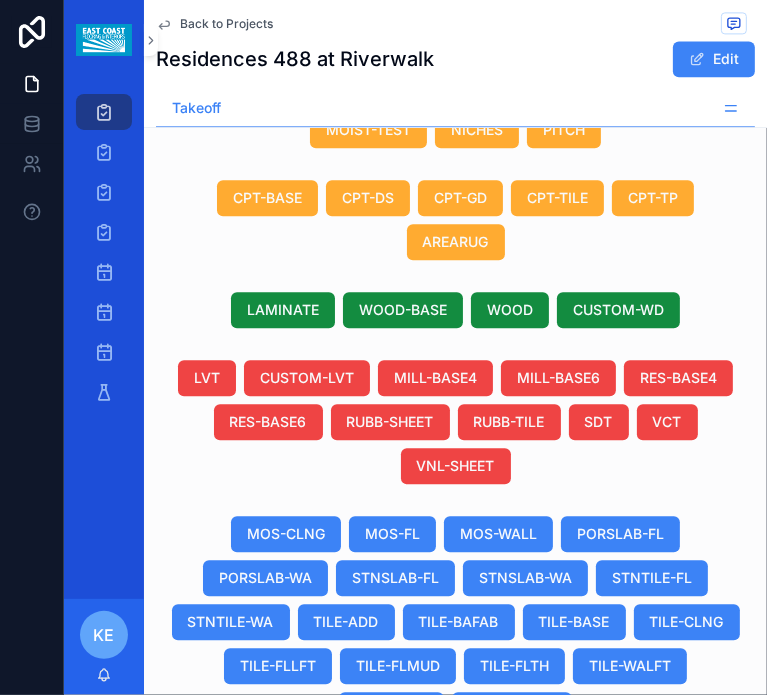 click on "Wausau Wausau" at bounding box center (508, 884) 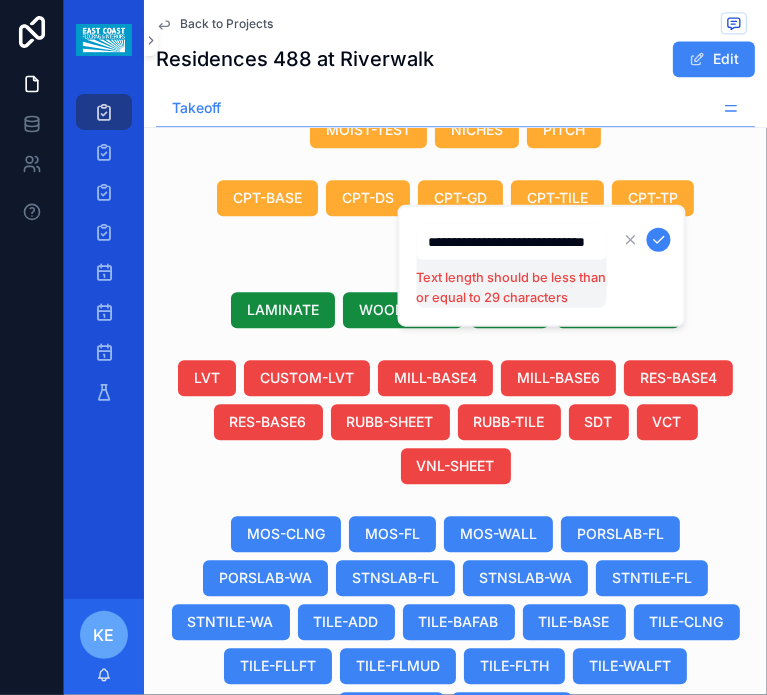 scroll, scrollTop: 0, scrollLeft: 78, axis: horizontal 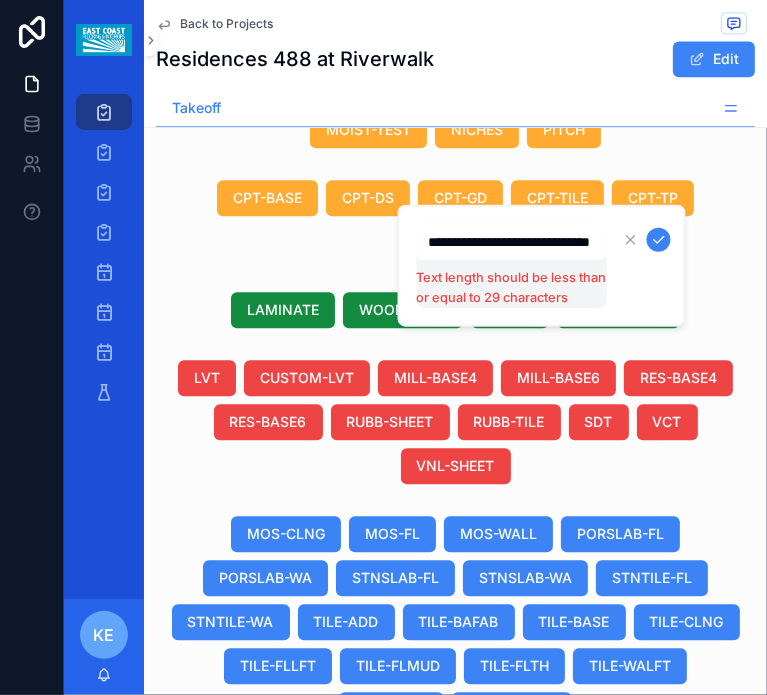 drag, startPoint x: 540, startPoint y: 248, endPoint x: 608, endPoint y: 240, distance: 68.46897 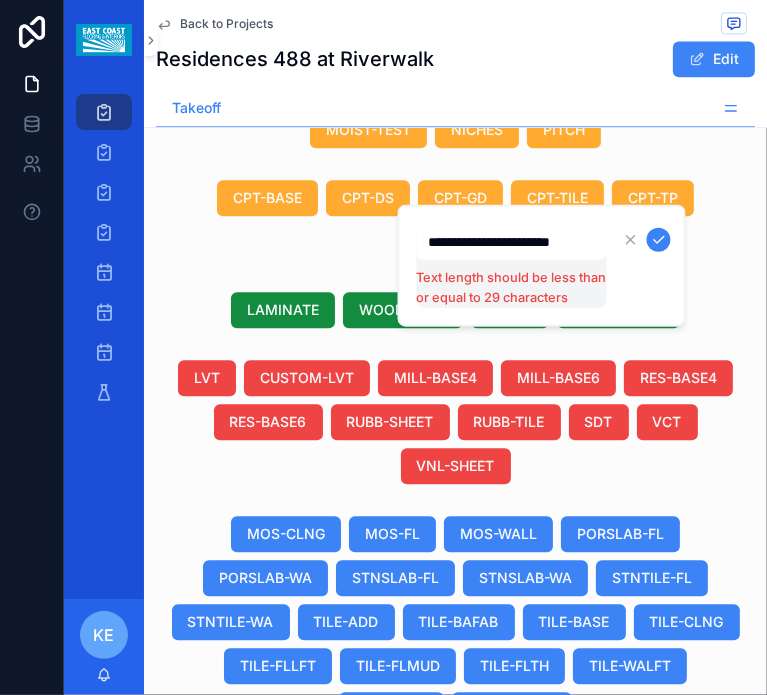 scroll, scrollTop: 0, scrollLeft: 24, axis: horizontal 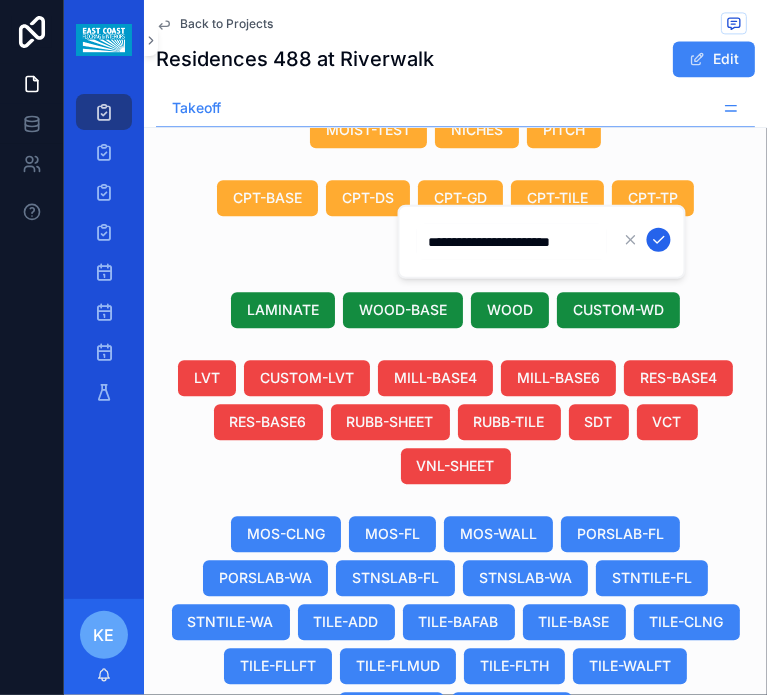 type on "**********" 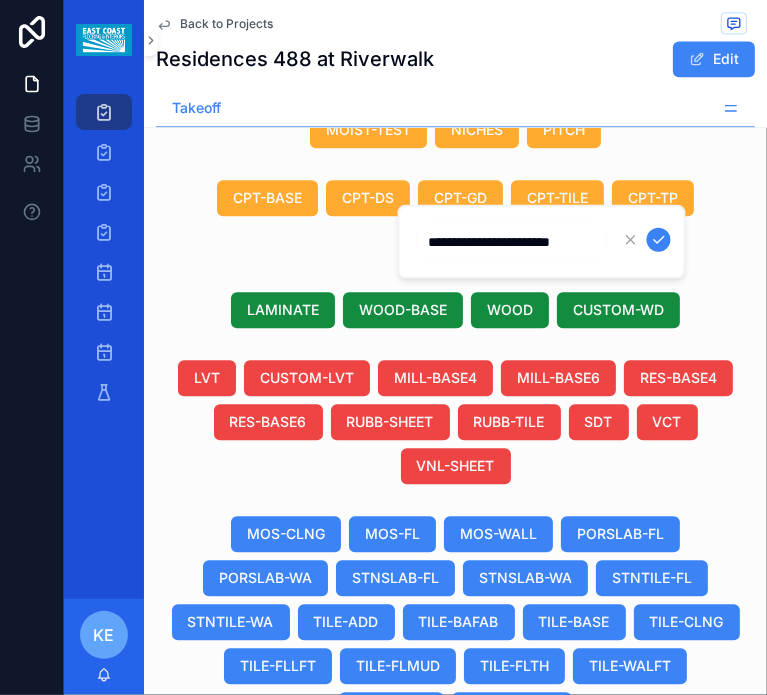 scroll, scrollTop: 0, scrollLeft: 0, axis: both 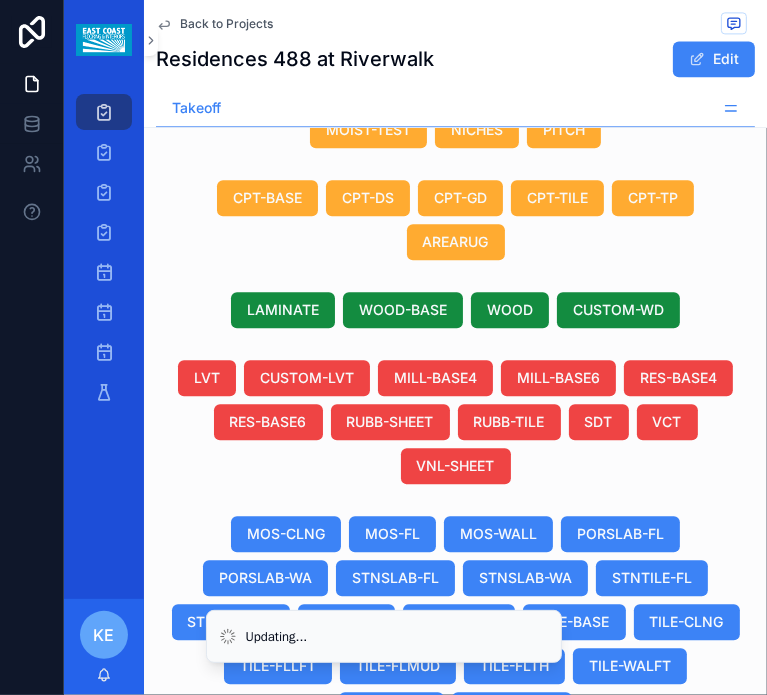 drag, startPoint x: 407, startPoint y: 652, endPoint x: 418, endPoint y: 647, distance: 12.083046 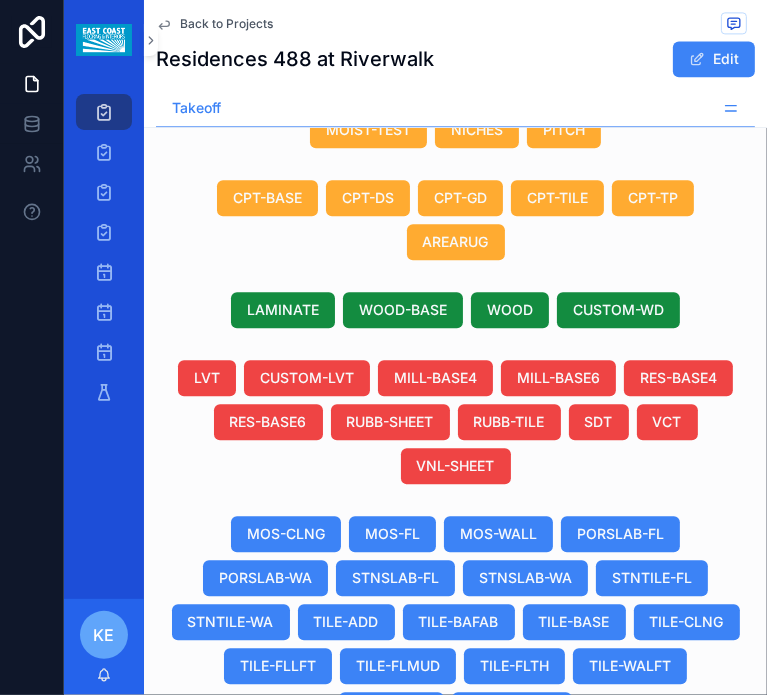 click on "Using Allowance" at bounding box center [687, 884] 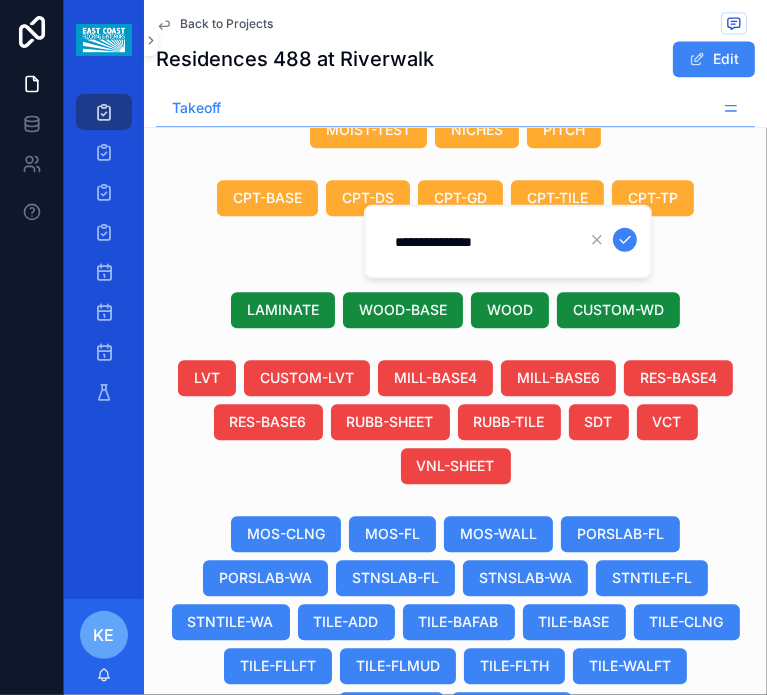 type on "**********" 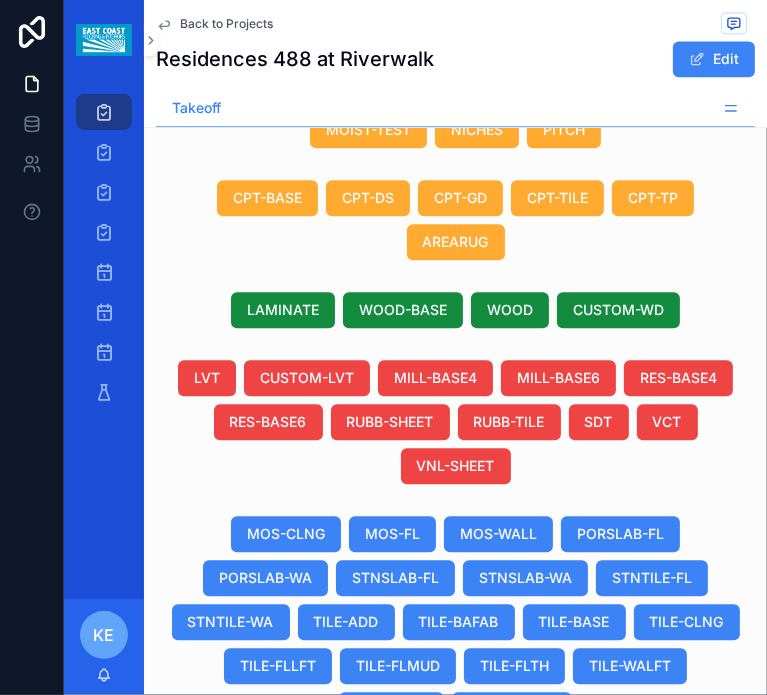 click on "Using Allowance" at bounding box center (687, 884) 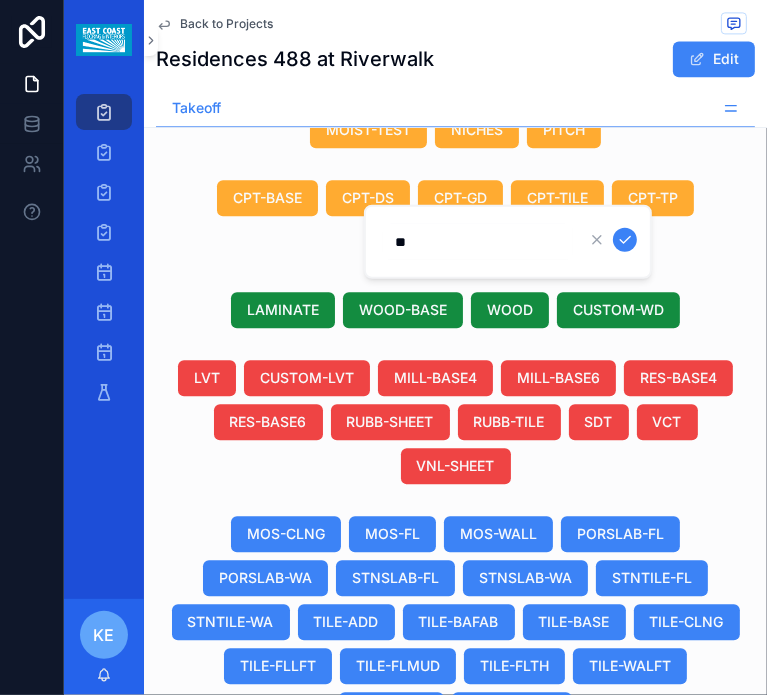type on "*" 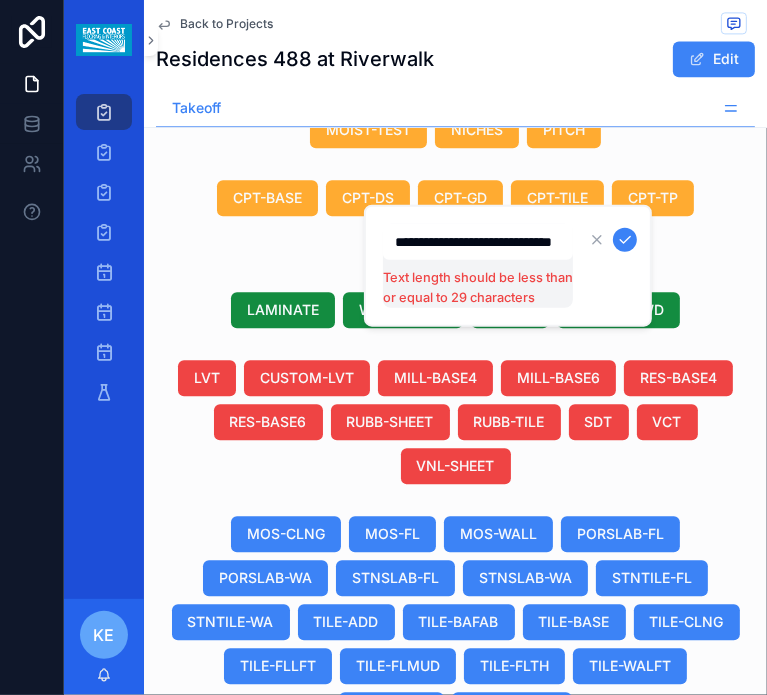 scroll, scrollTop: 0, scrollLeft: 53, axis: horizontal 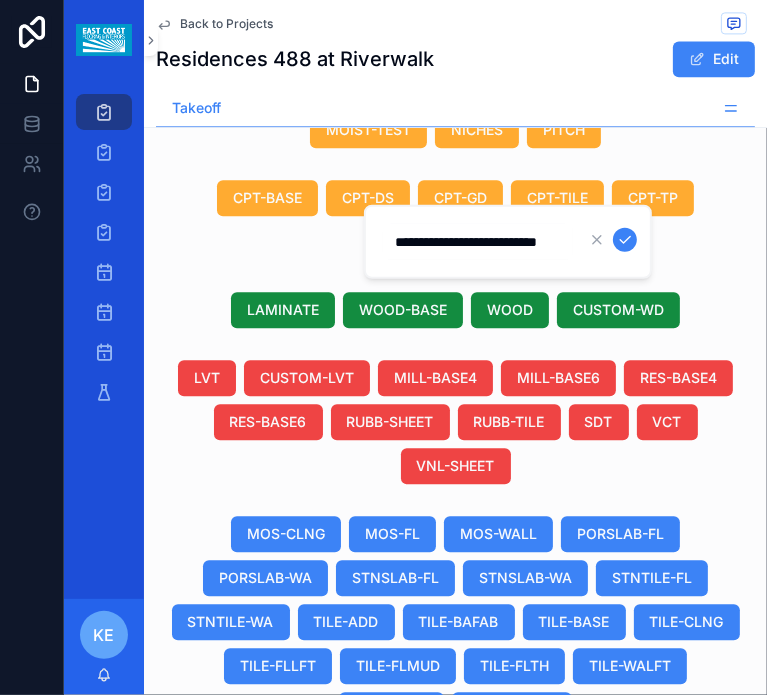 type on "**********" 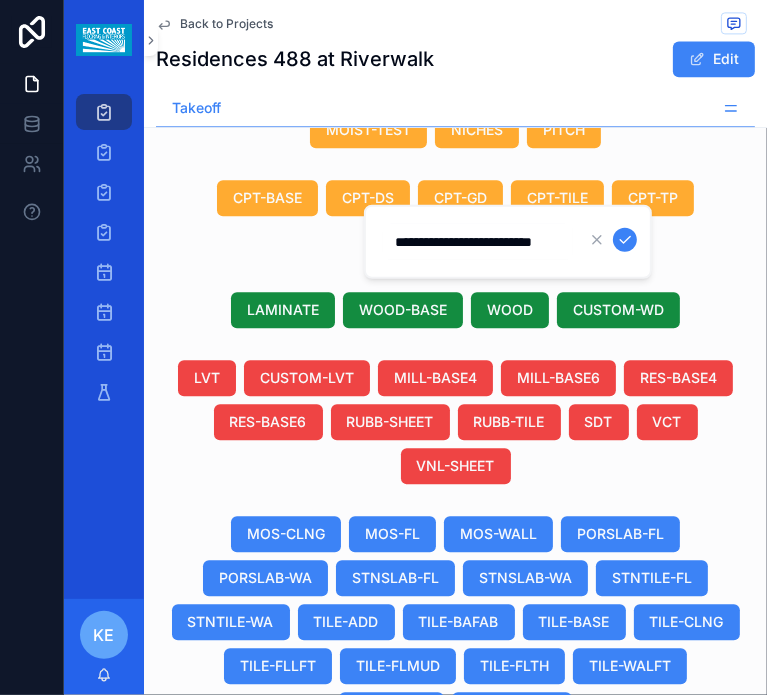 scroll, scrollTop: 0, scrollLeft: 24, axis: horizontal 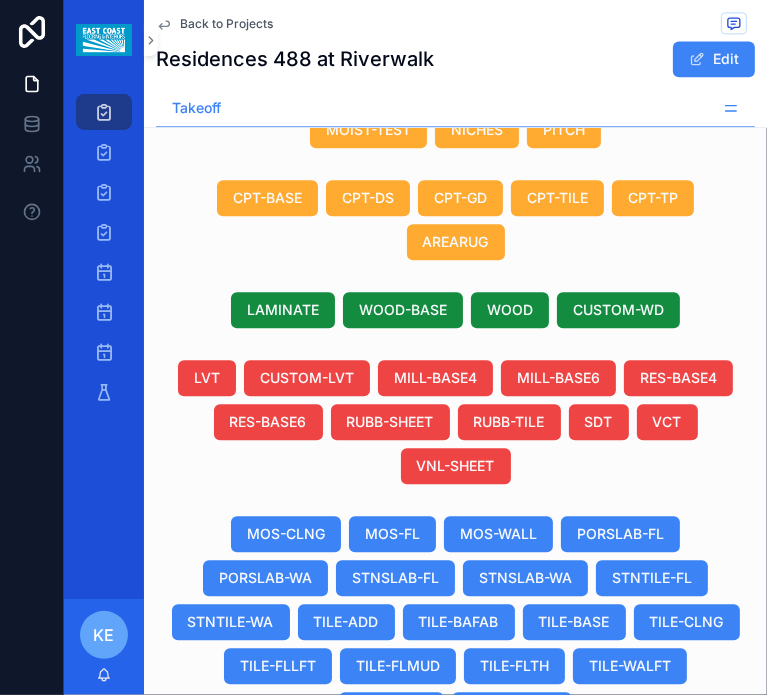 click on "--" at bounding box center [396, 884] 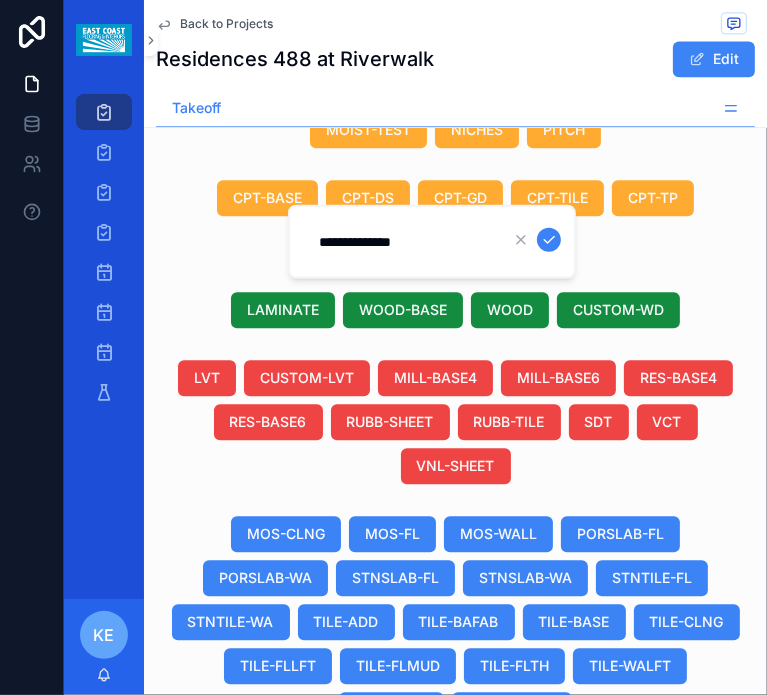 type on "**********" 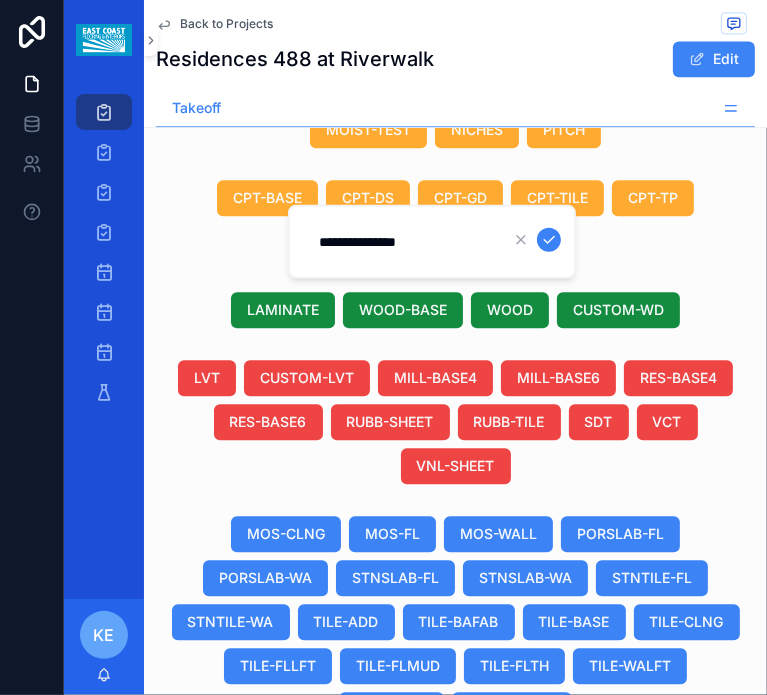 click at bounding box center [549, 240] 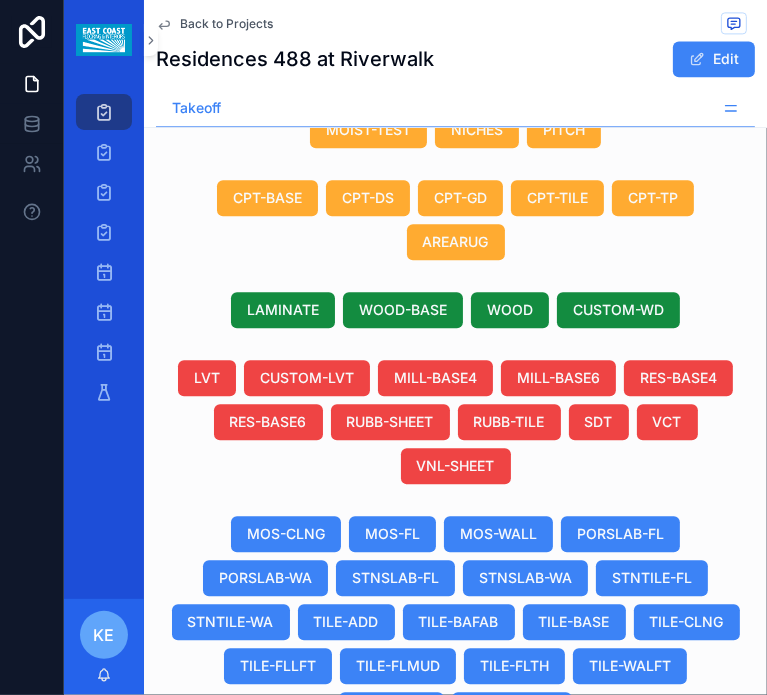 scroll, scrollTop: 0, scrollLeft: 2024, axis: horizontal 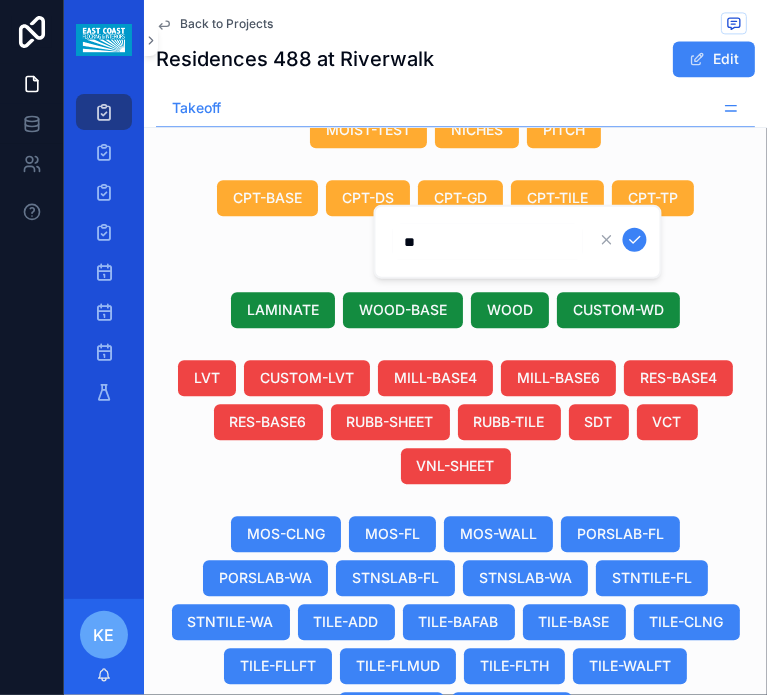 type on "*" 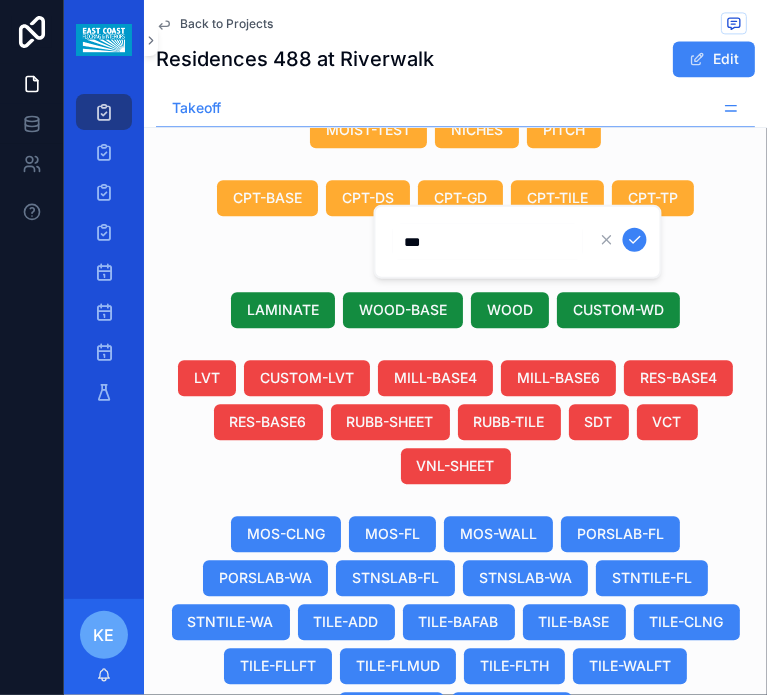 click at bounding box center [635, 240] 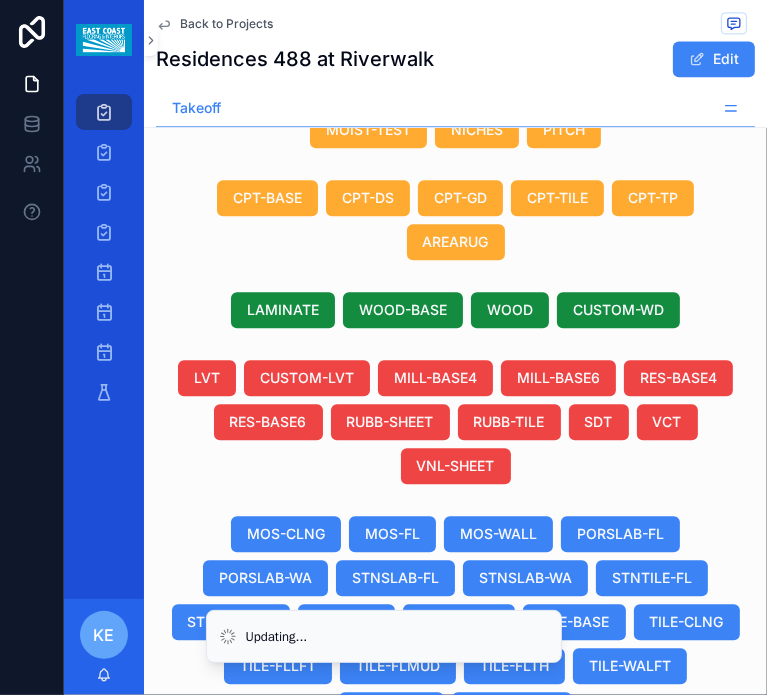 click on "24"" at bounding box center [555, 884] 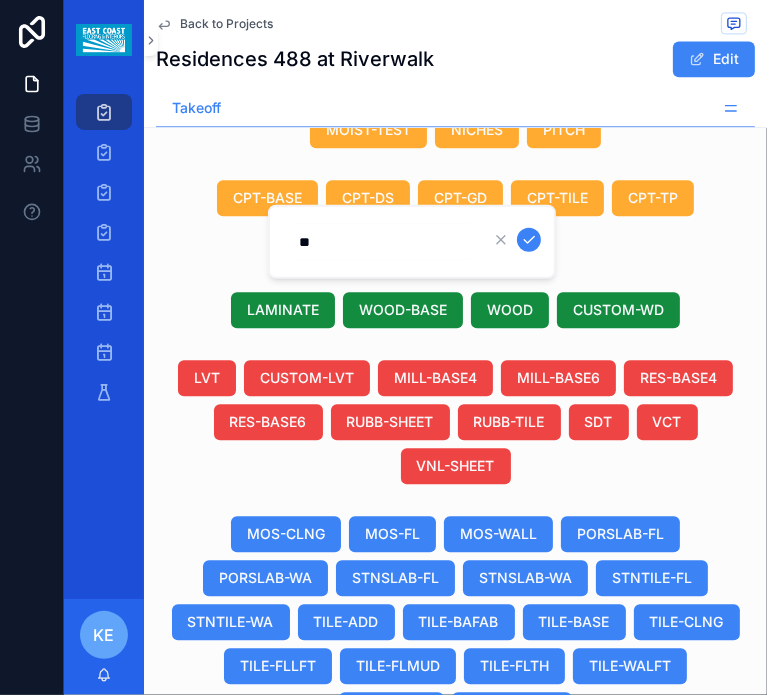 type on "*" 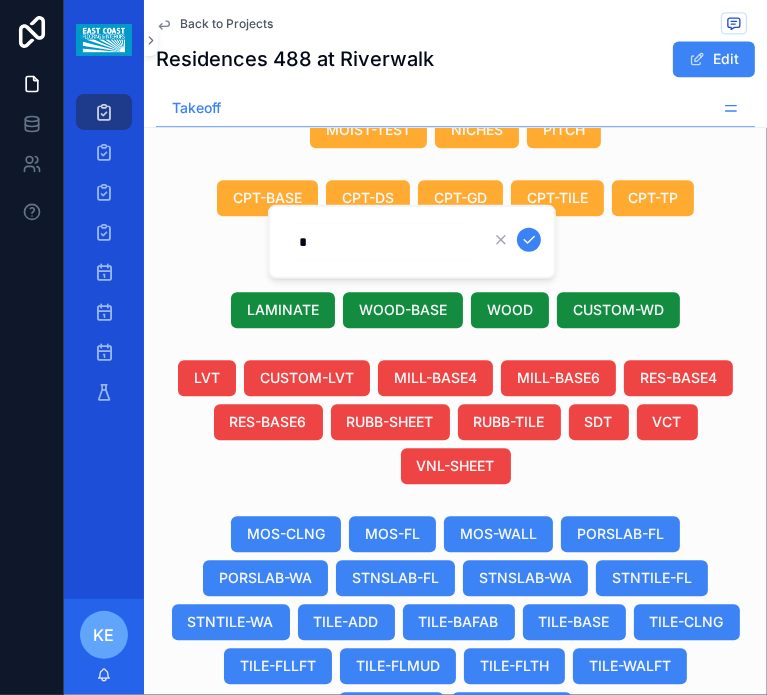 type 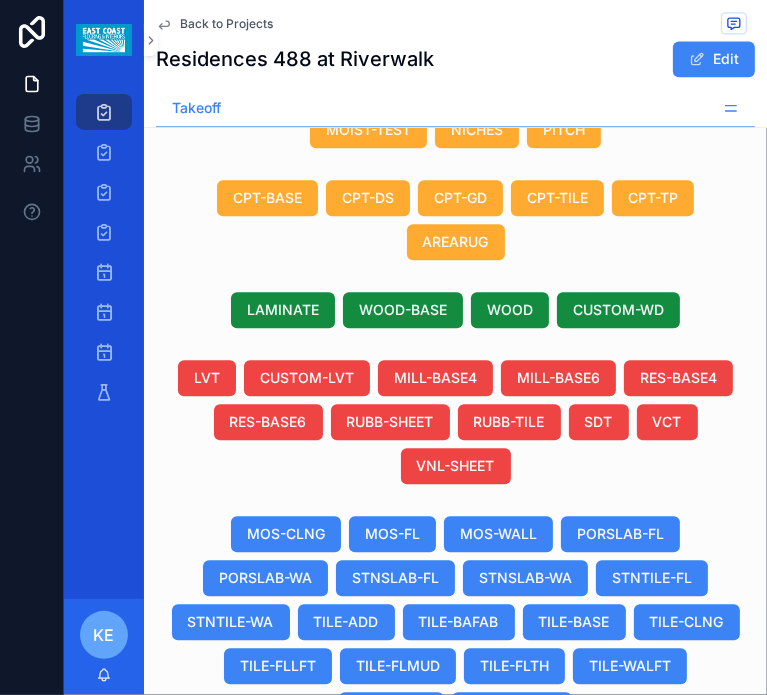 click on "24"" at bounding box center (555, 884) 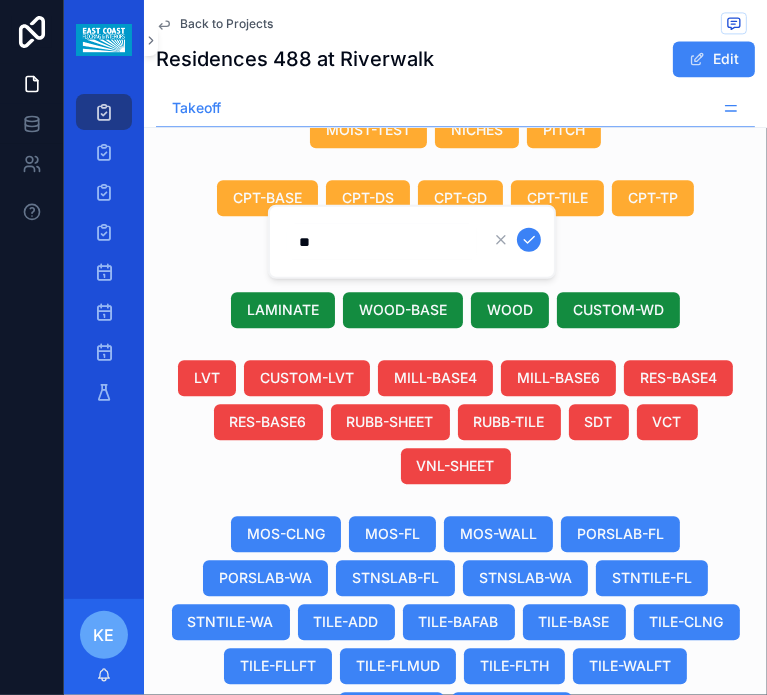 type on "***" 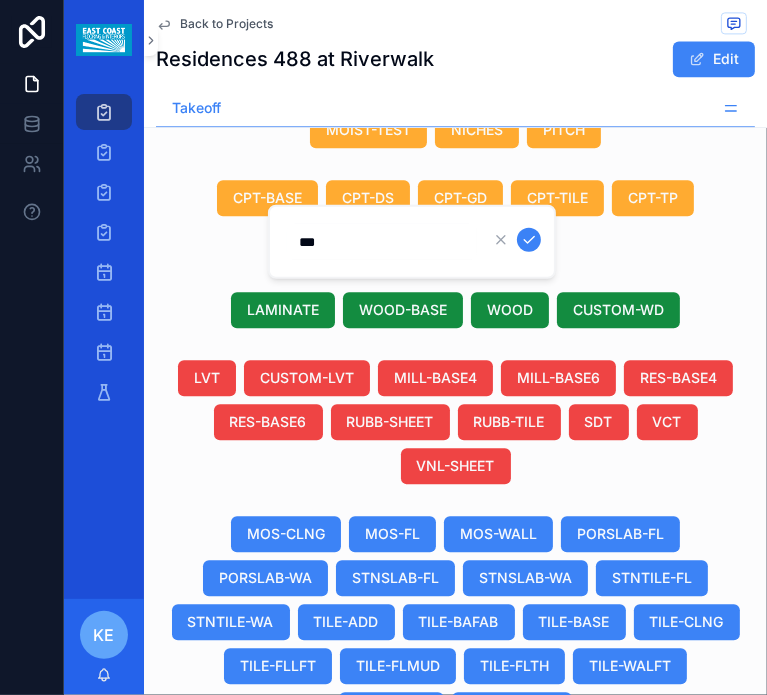 click at bounding box center (529, 240) 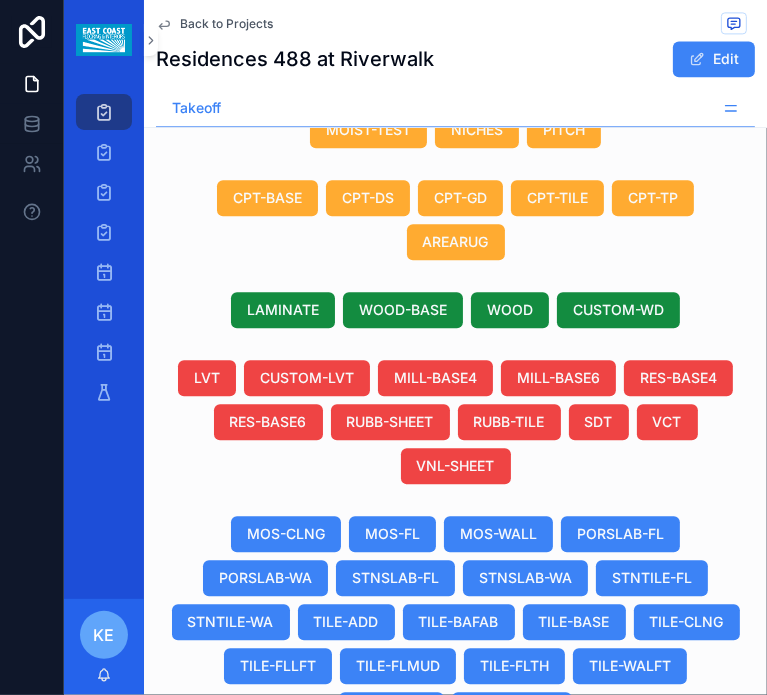 scroll, scrollTop: 0, scrollLeft: 871, axis: horizontal 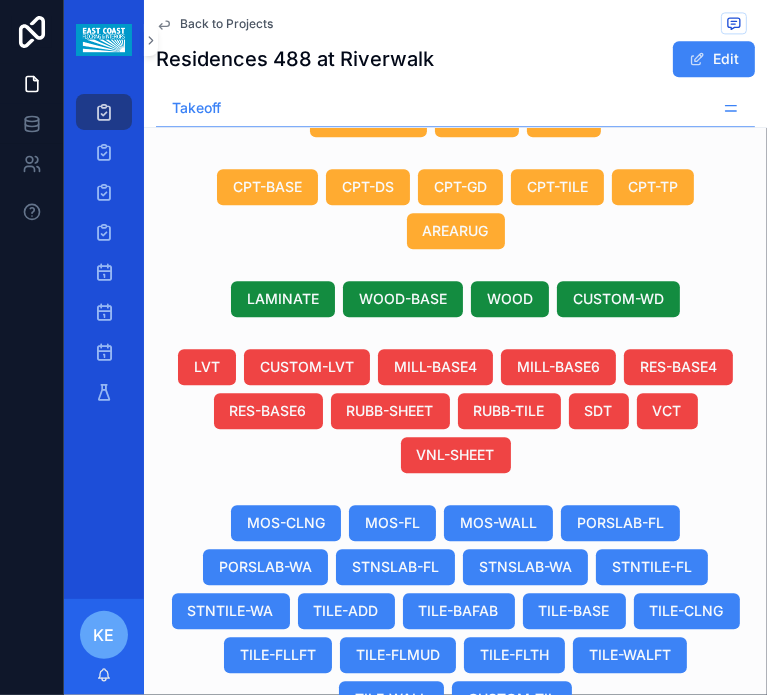 click on "PC-03A Terrazo Paver PC-03A Terrazo Paver" at bounding box center (302, 873) 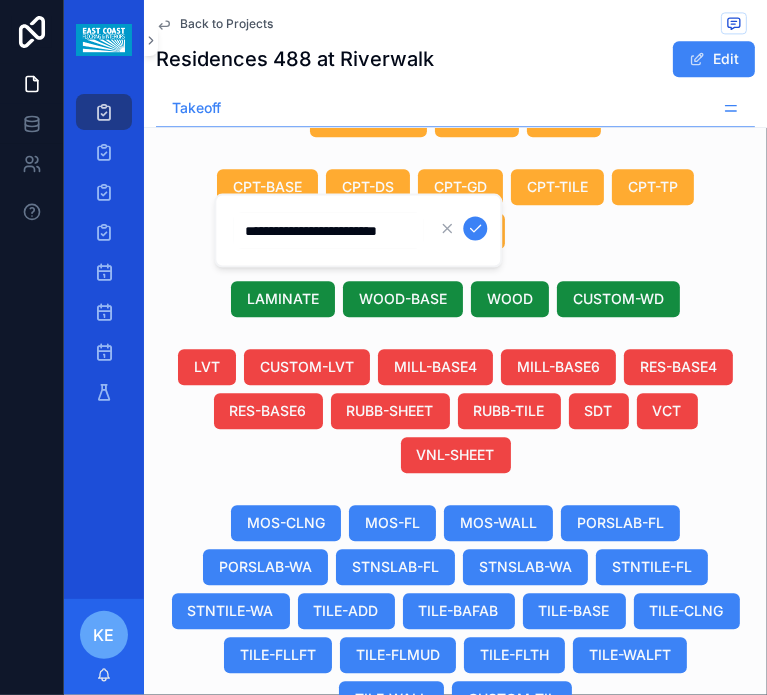 scroll, scrollTop: 0, scrollLeft: 28, axis: horizontal 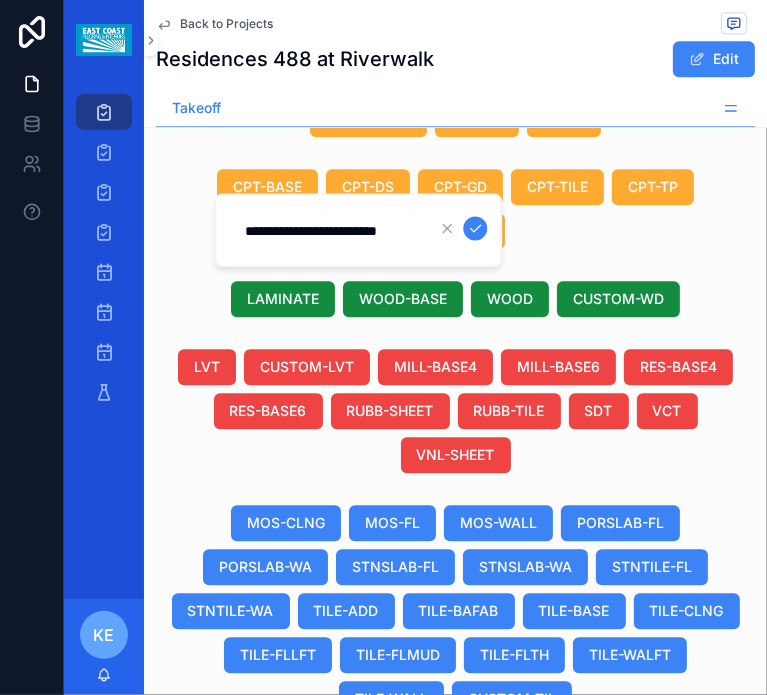 type on "**********" 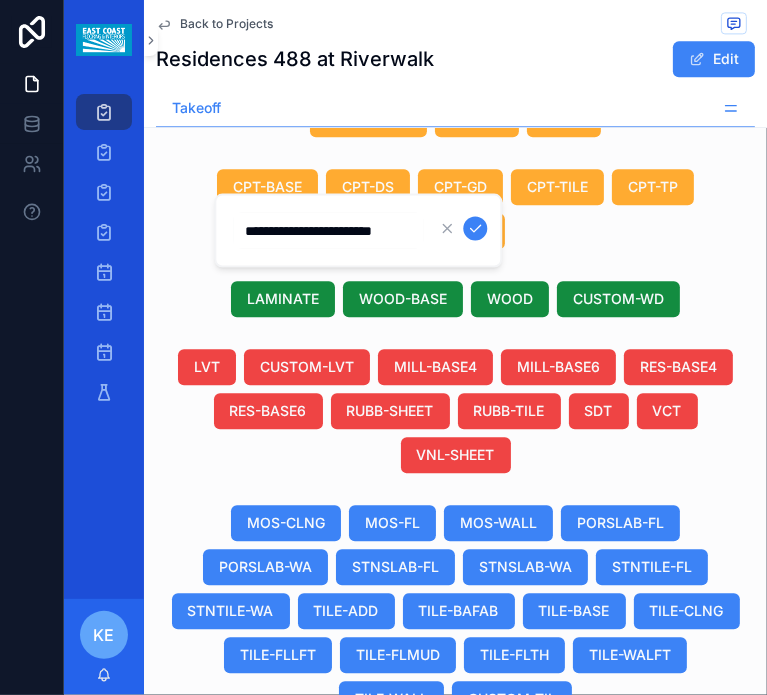 scroll, scrollTop: 0, scrollLeft: 24, axis: horizontal 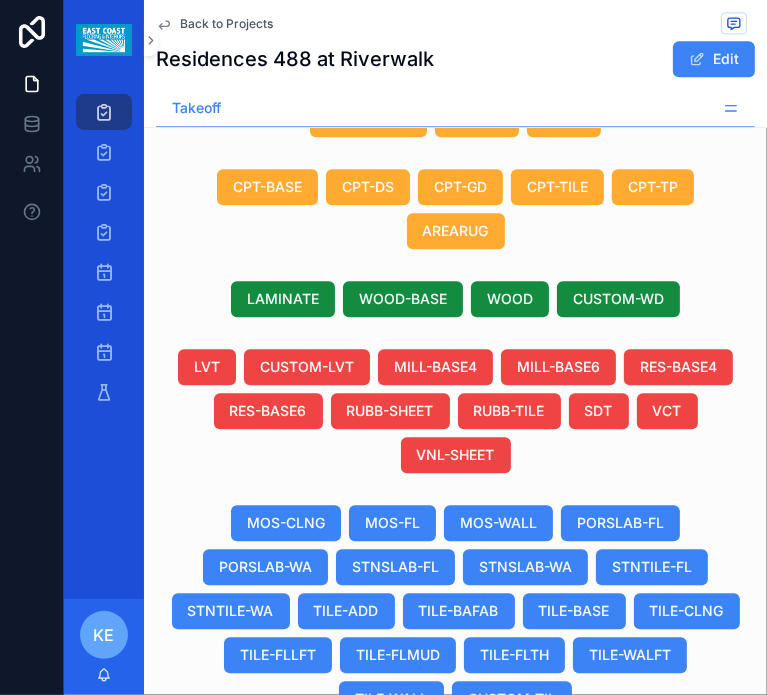 click on "PC-03A Terrazo Paver" at bounding box center [296, 873] 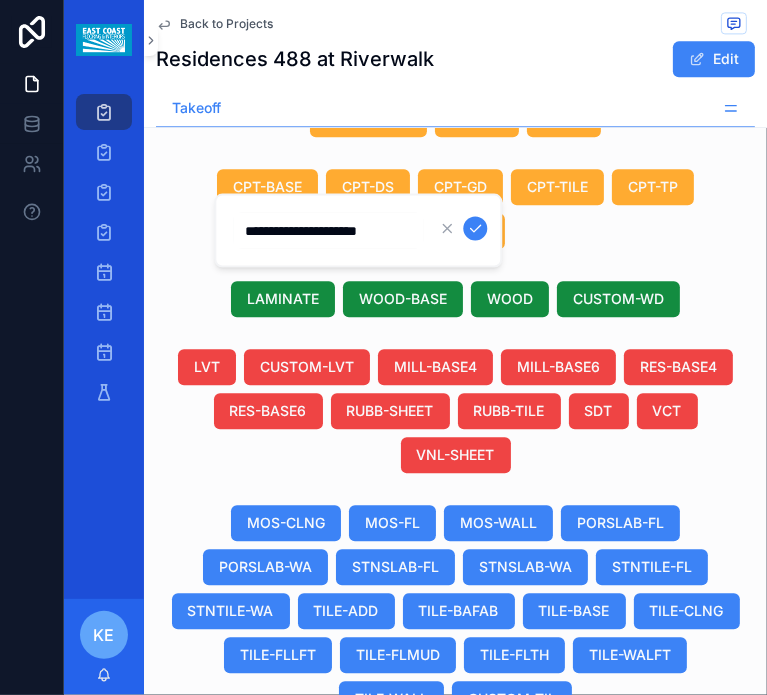 scroll, scrollTop: 0, scrollLeft: 0, axis: both 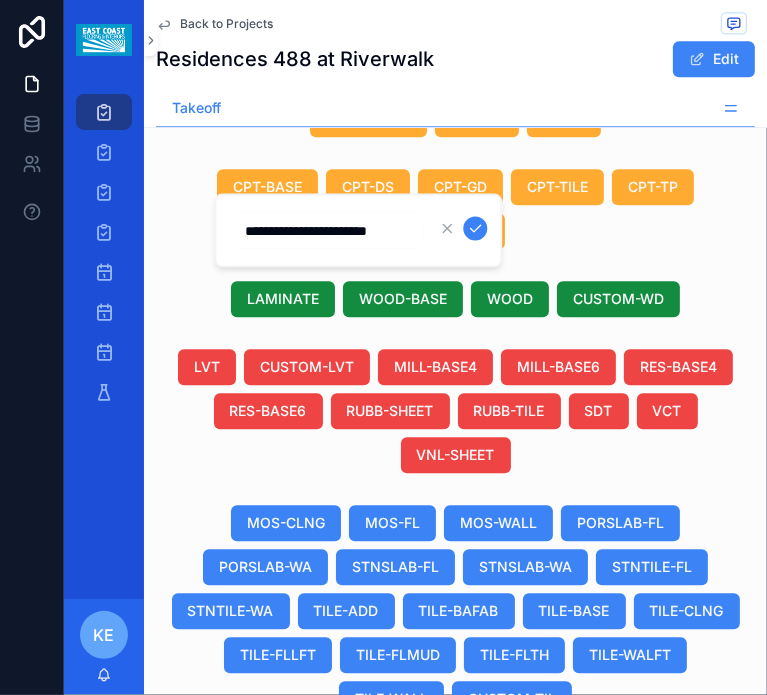 type on "**********" 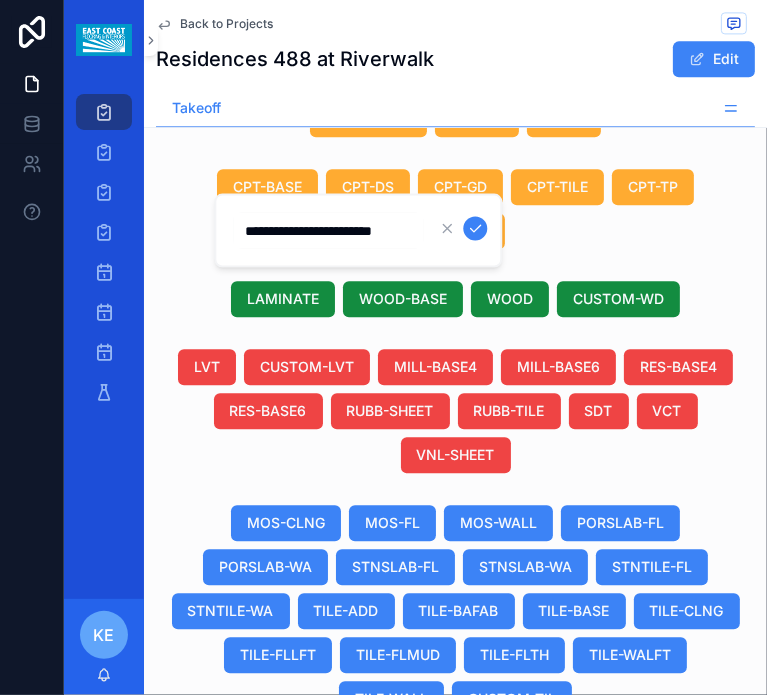 scroll, scrollTop: 0, scrollLeft: 16, axis: horizontal 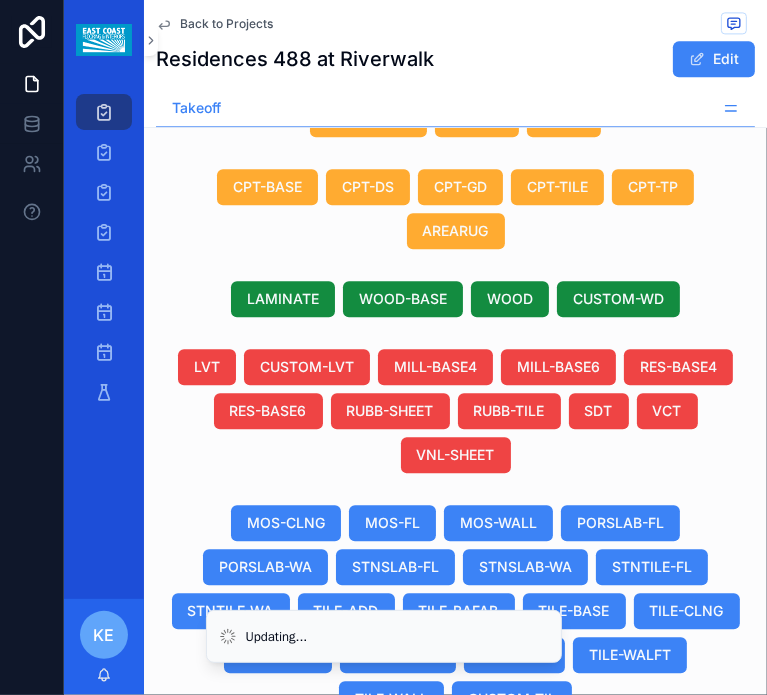 click on "PC-03A Terrazo Paver" at bounding box center (296, 946) 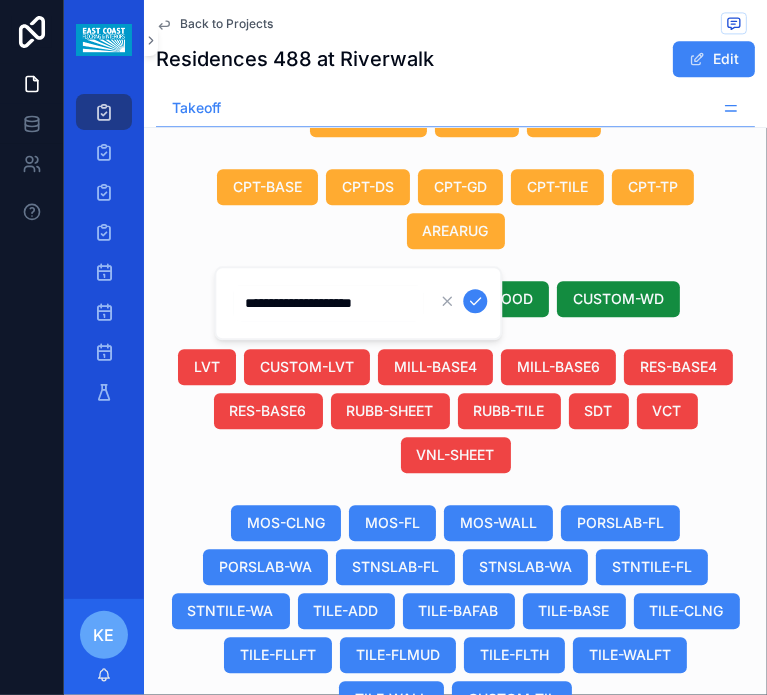type on "**********" 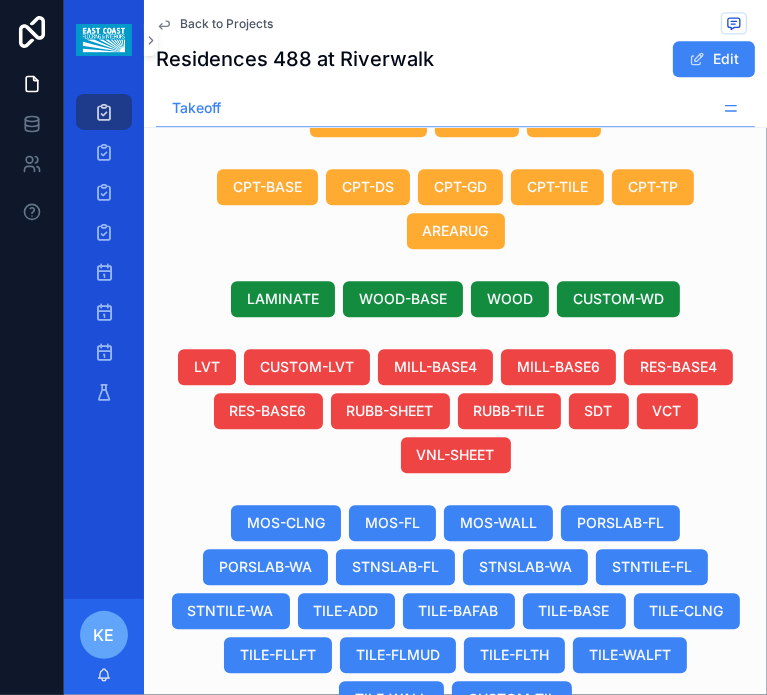 click on "PC-03A Terrazo Paver" at bounding box center [296, 946] 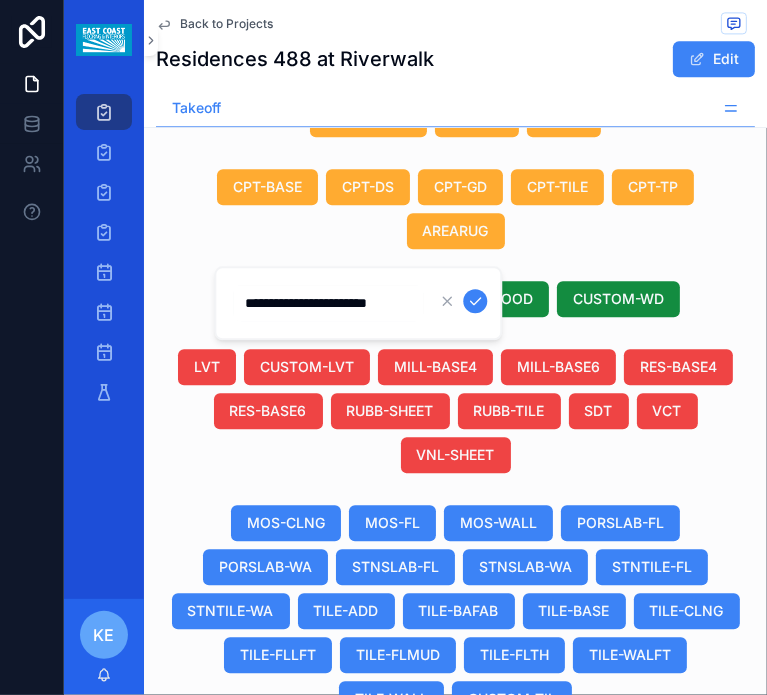 scroll, scrollTop: 0, scrollLeft: 12, axis: horizontal 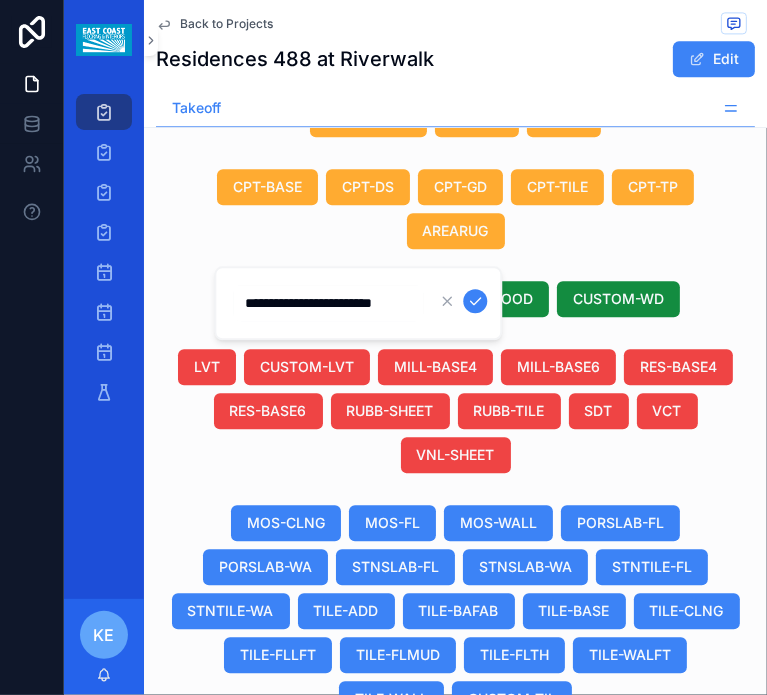 click at bounding box center [475, 301] 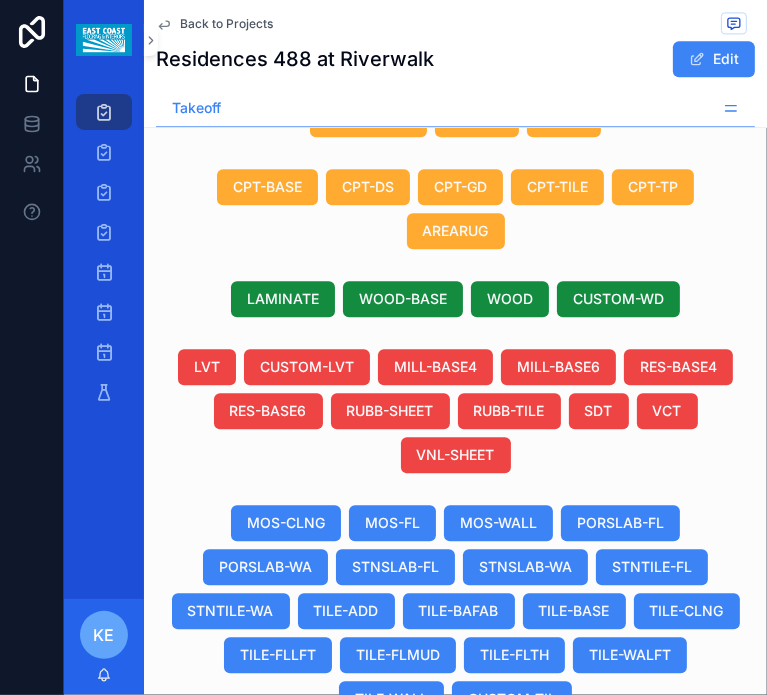 scroll, scrollTop: 0, scrollLeft: 1139, axis: horizontal 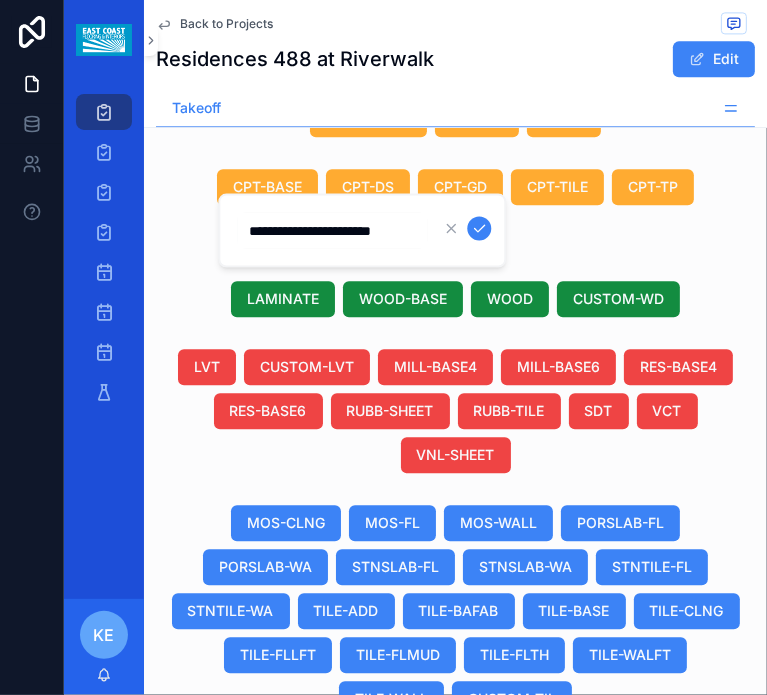drag, startPoint x: 377, startPoint y: 229, endPoint x: 382, endPoint y: 263, distance: 34.36568 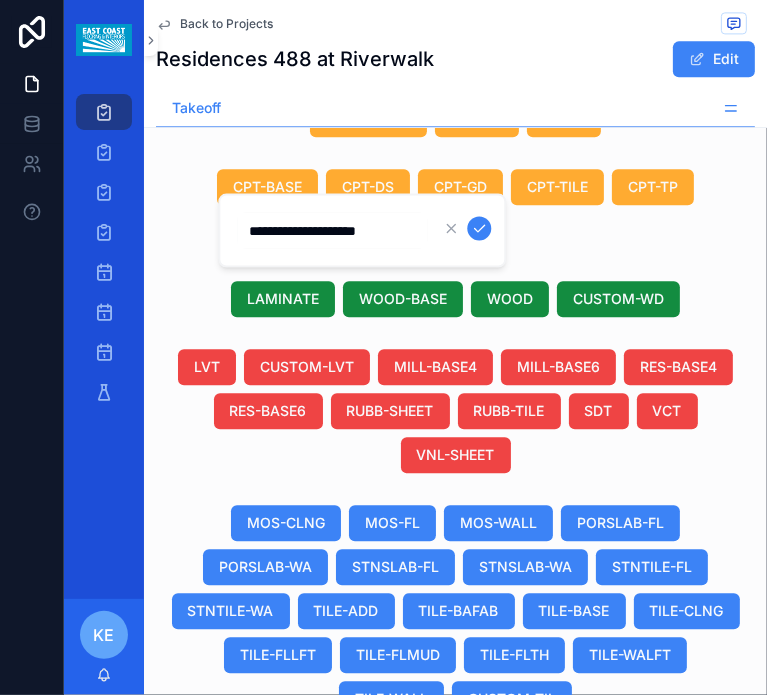 scroll, scrollTop: 0, scrollLeft: 0, axis: both 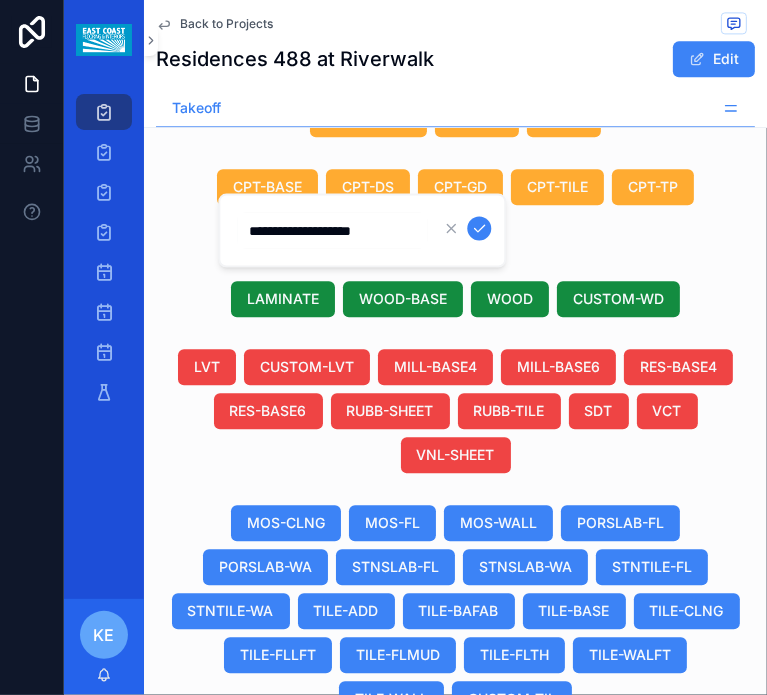 type on "**********" 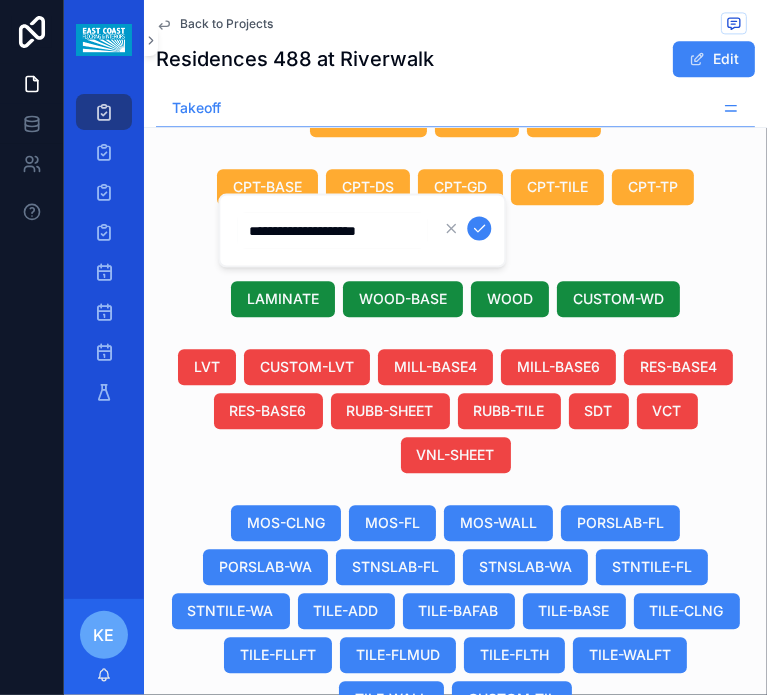 click at bounding box center [479, 229] 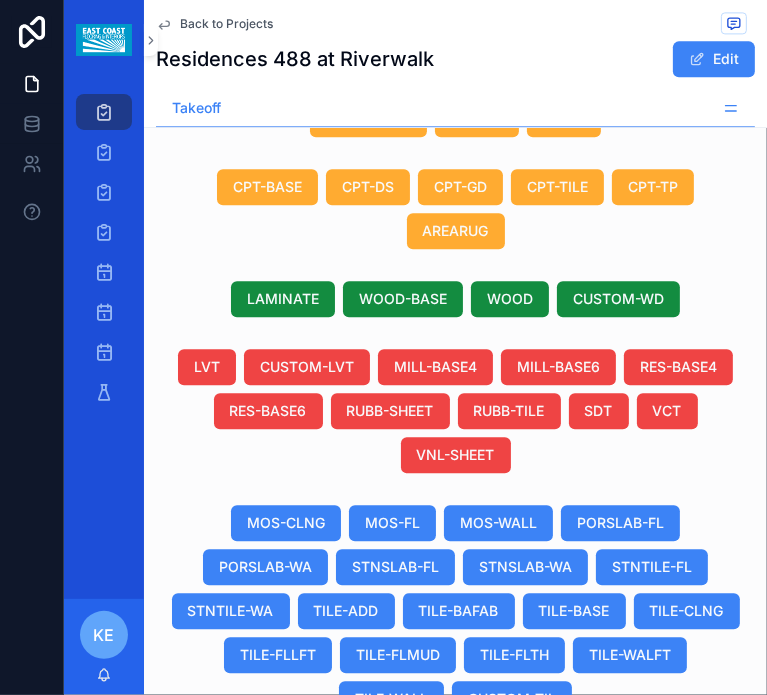 scroll, scrollTop: 0, scrollLeft: 437, axis: horizontal 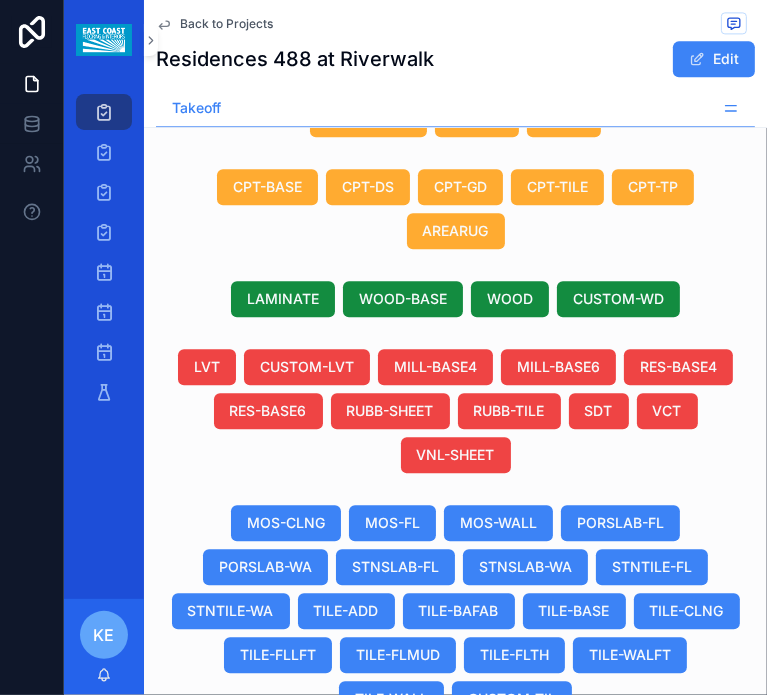 click on "Duplicate" at bounding box center (569, 837) 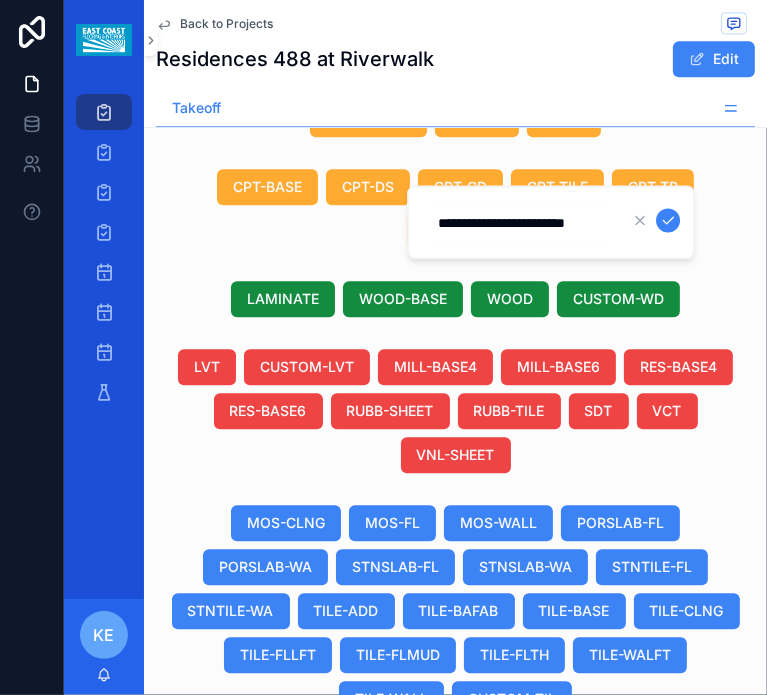 scroll, scrollTop: 0, scrollLeft: 16, axis: horizontal 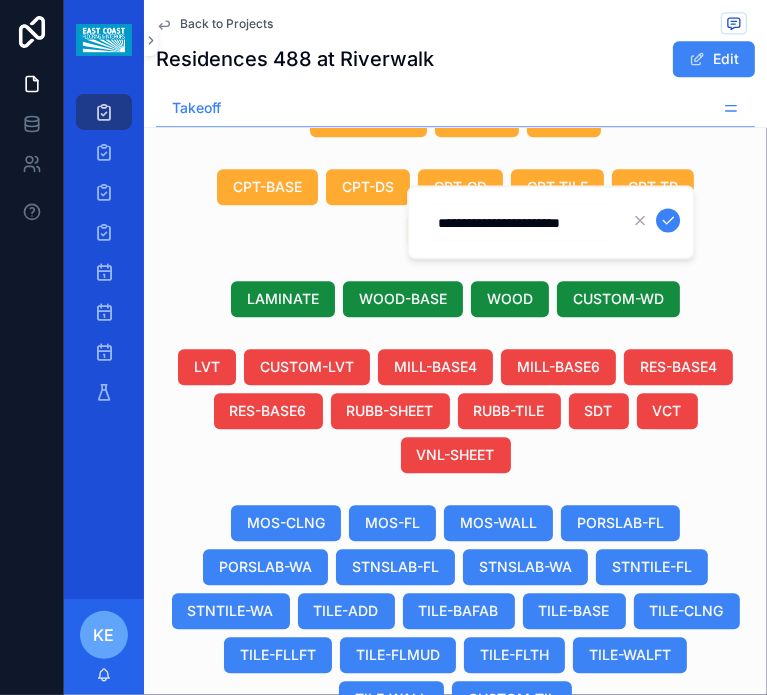 type on "**********" 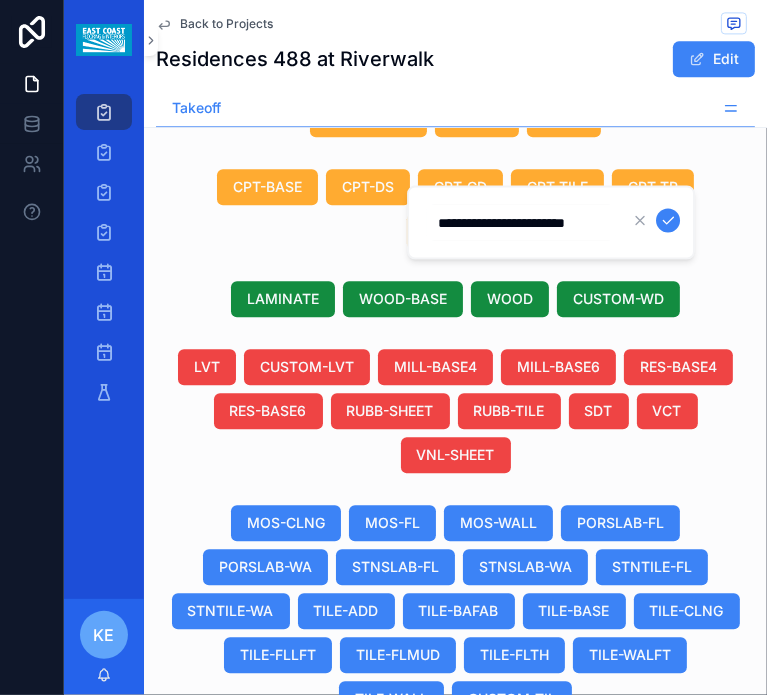 scroll, scrollTop: 0, scrollLeft: 24, axis: horizontal 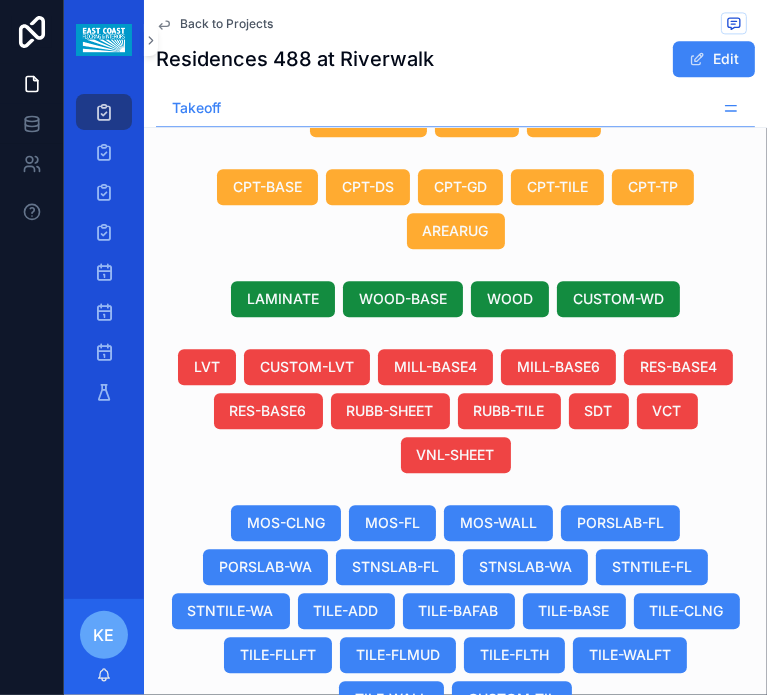 click on "Duplicate" at bounding box center [569, 837] 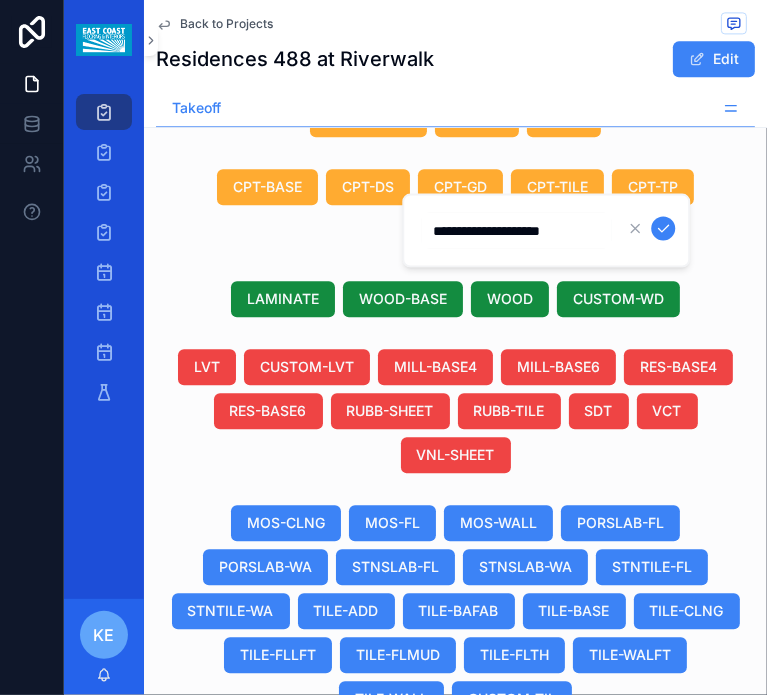 click on "Back to Projects [NAME] Edit" at bounding box center (455, 45) 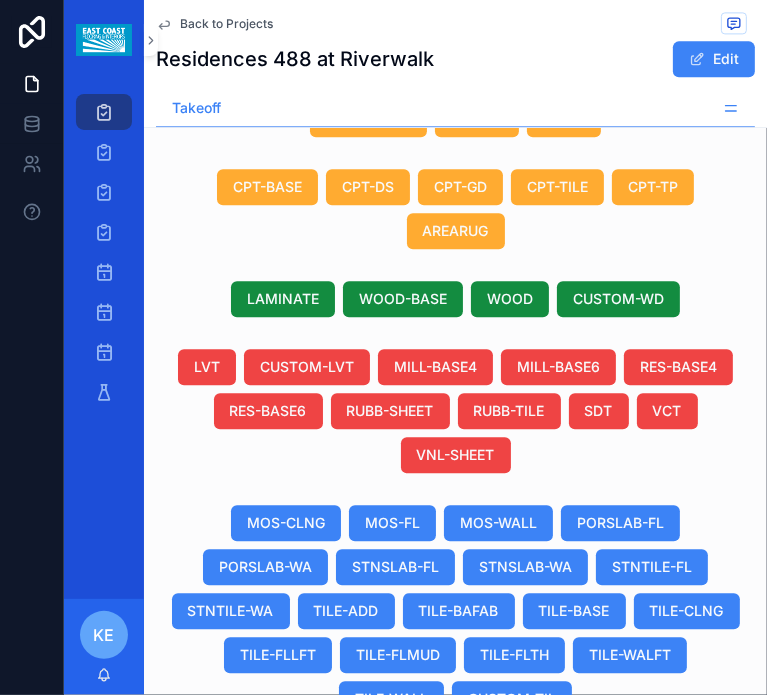 click on "Wausau LP74 Cool Tone Wausau LP74 Cool Tone" at bounding box center (513, 946) 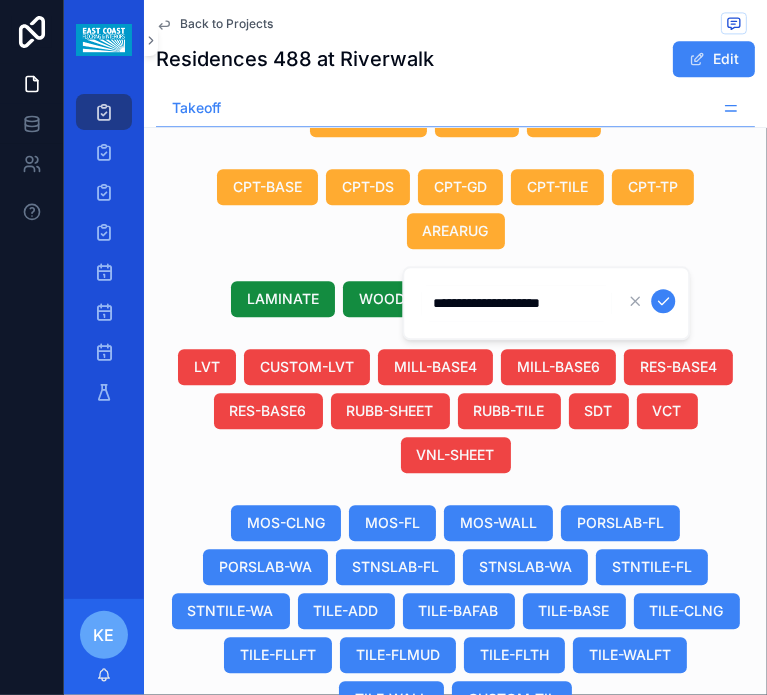 click on "**********" at bounding box center [516, 303] 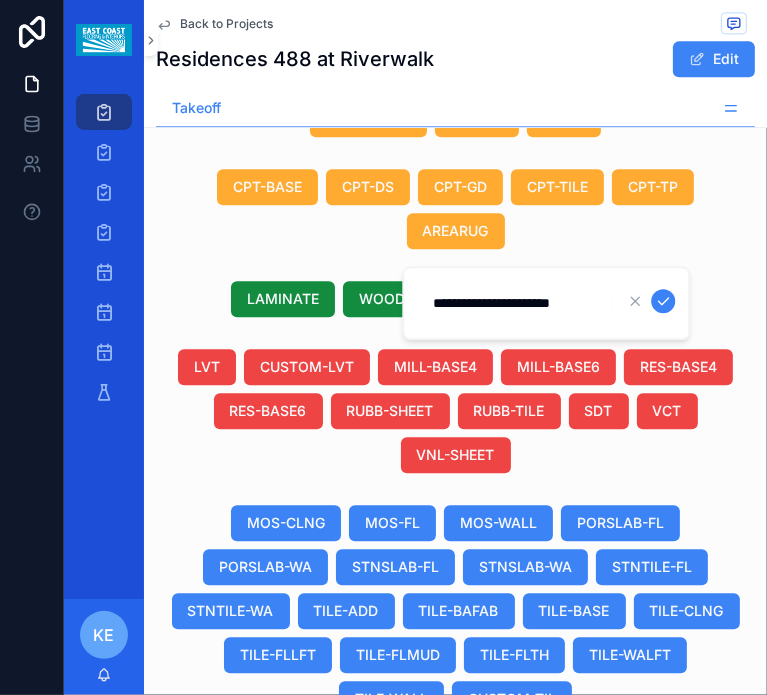 type on "**********" 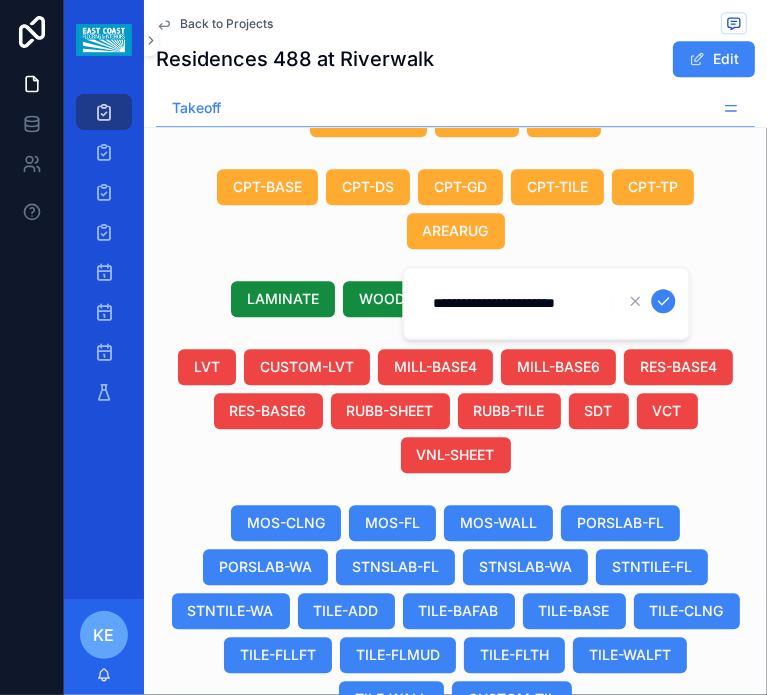 click at bounding box center [663, 301] 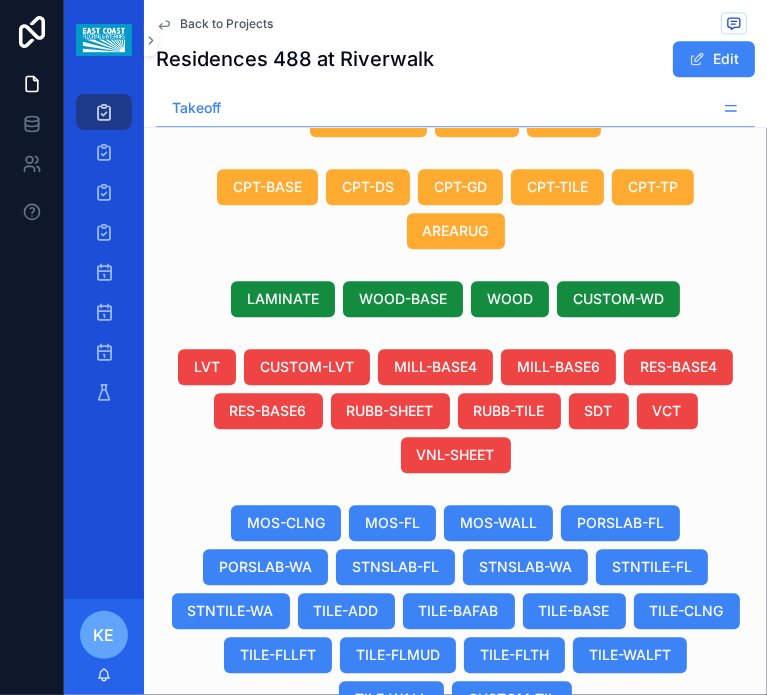 scroll, scrollTop: 0, scrollLeft: 1153, axis: horizontal 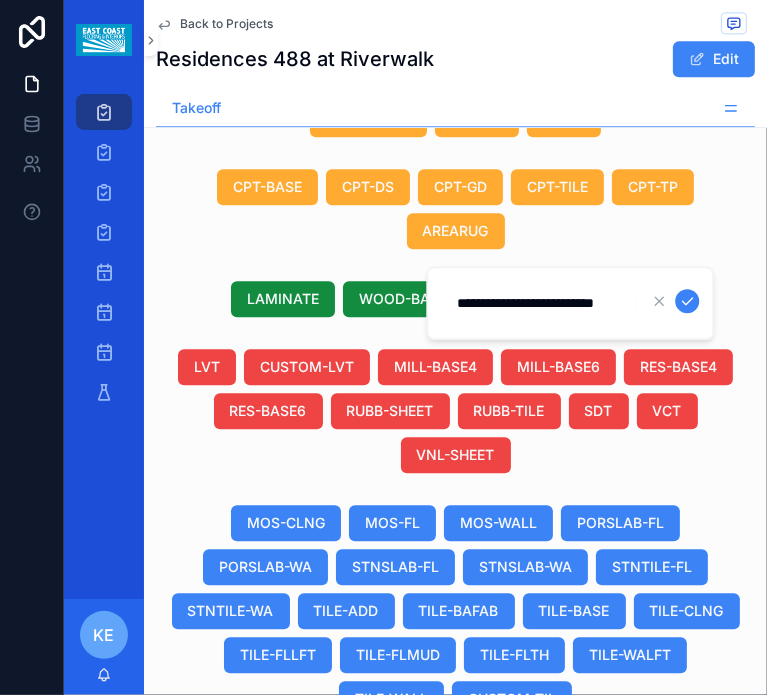 click on "**********" at bounding box center [540, 303] 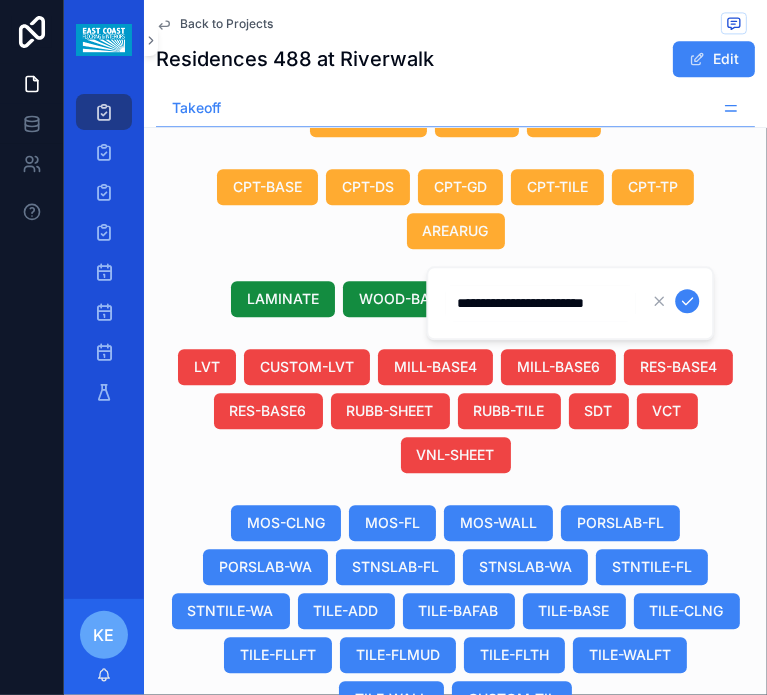 scroll, scrollTop: 0, scrollLeft: 9, axis: horizontal 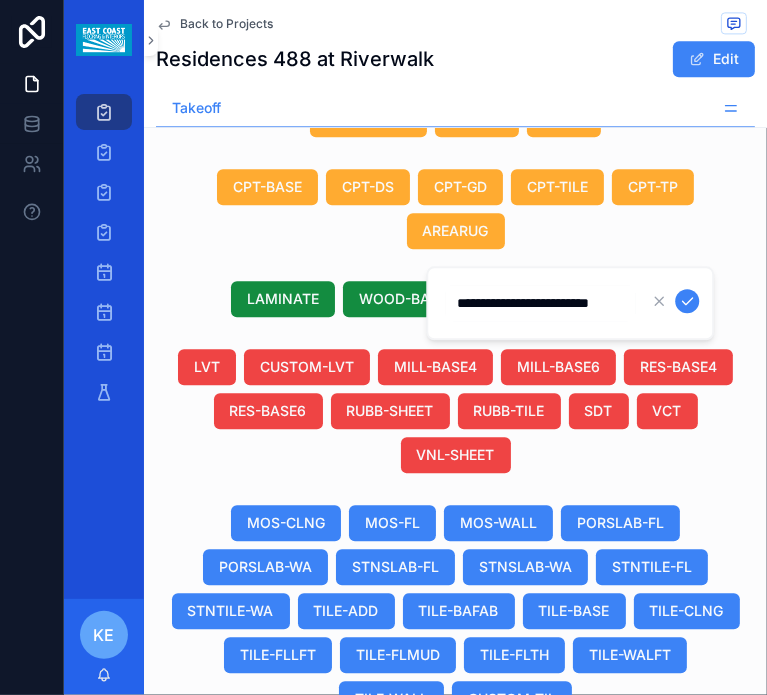 type on "**********" 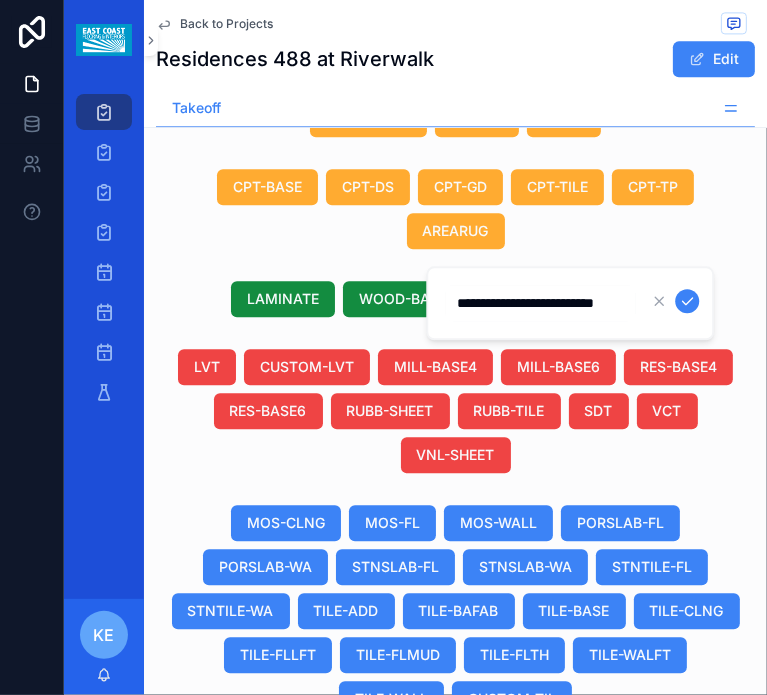 click at bounding box center [687, 301] 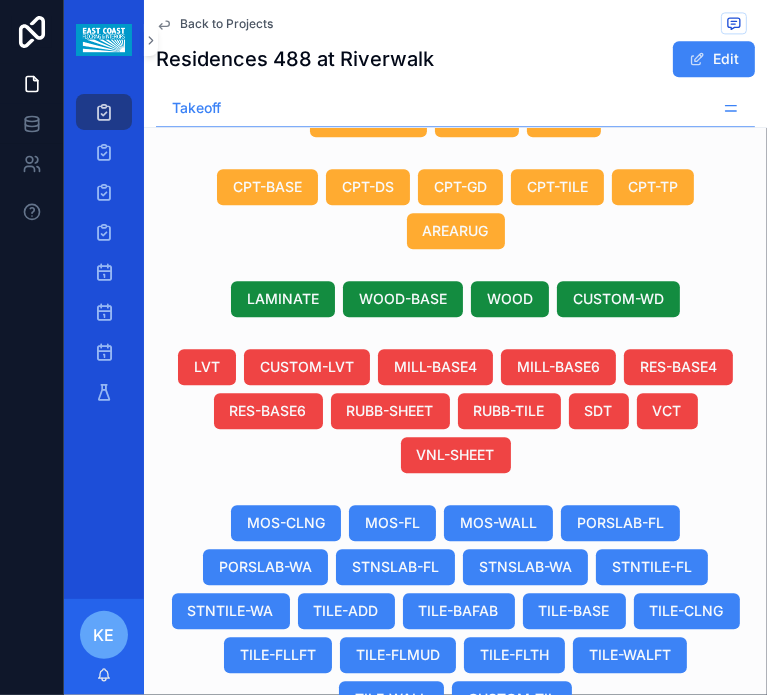 scroll, scrollTop: 0, scrollLeft: 2014, axis: horizontal 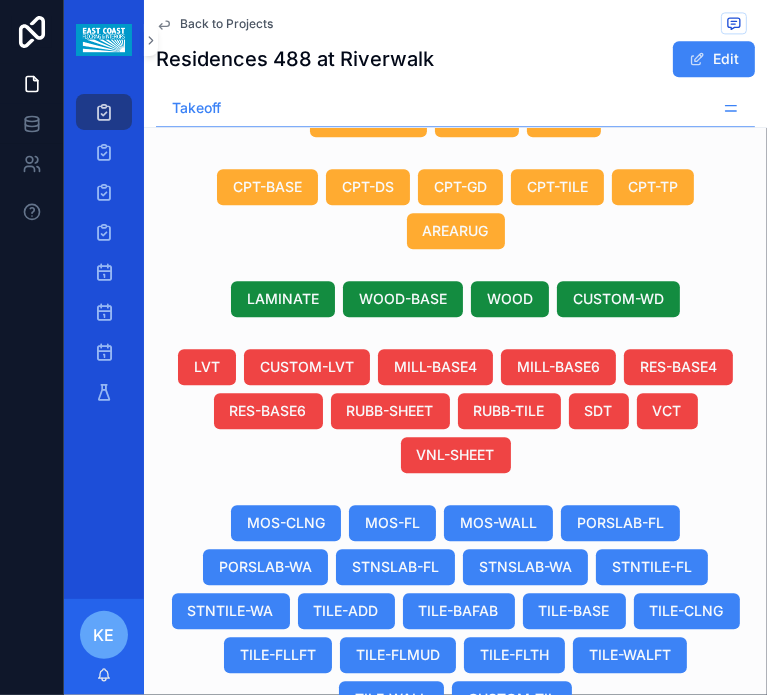 click on "Duplicate View Details" at bounding box center [619, 910] 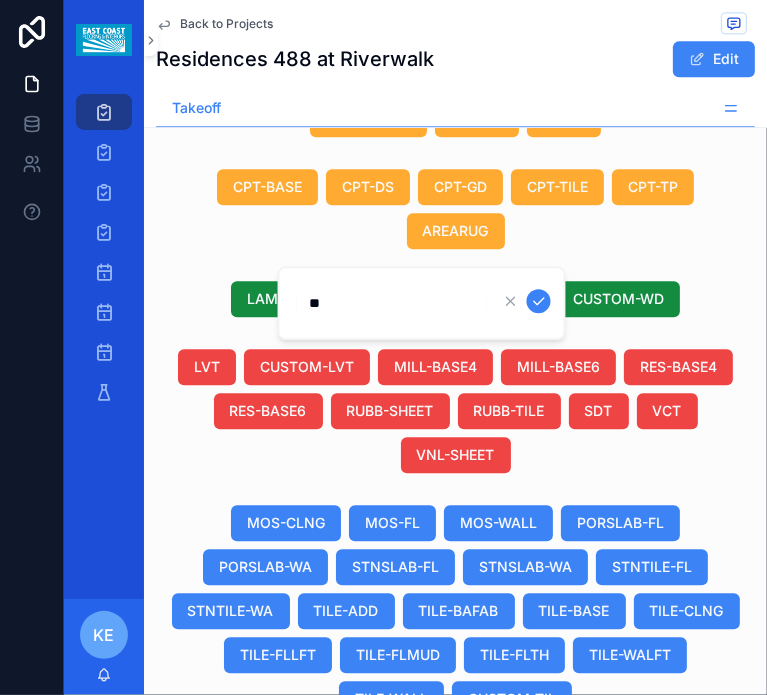 type on "*" 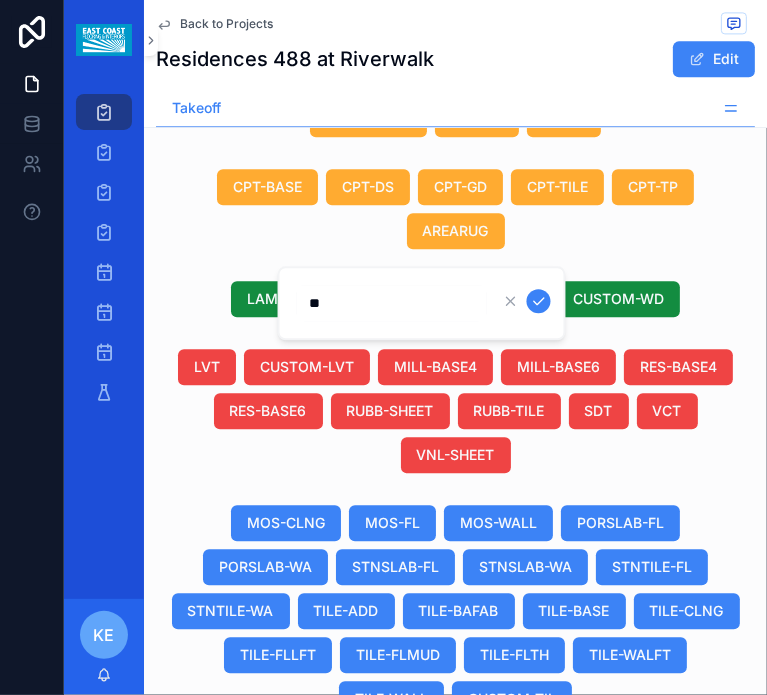 type on "***" 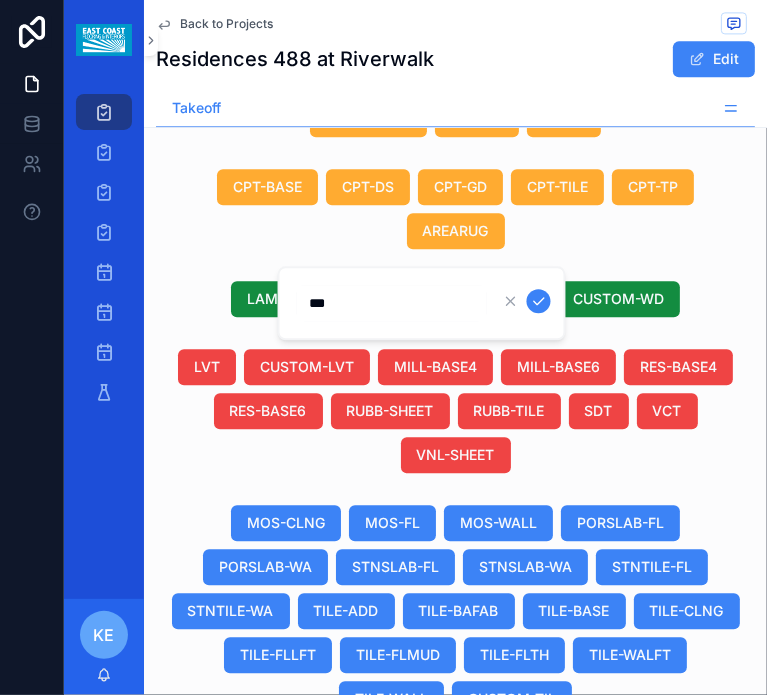 click at bounding box center [539, 301] 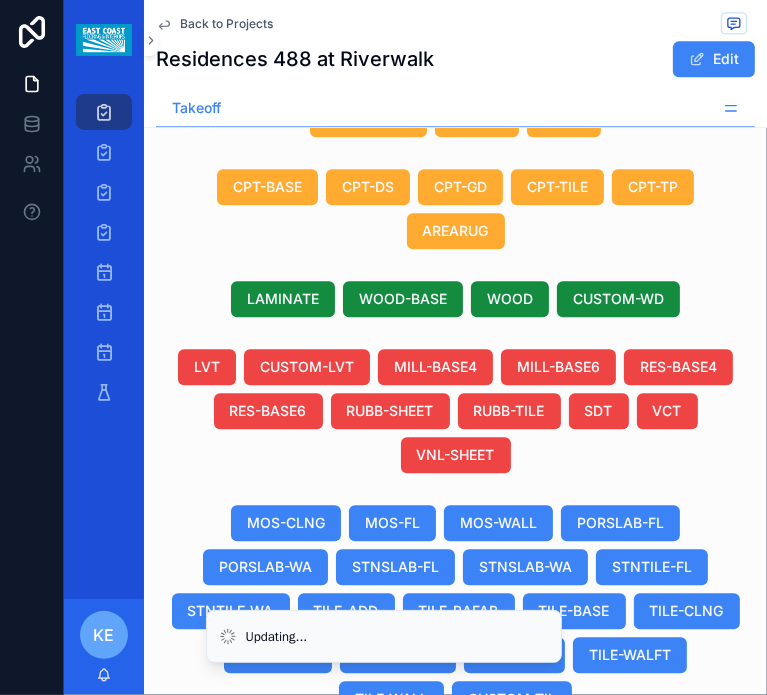 click on "12" 12"" at bounding box center [610, 873] 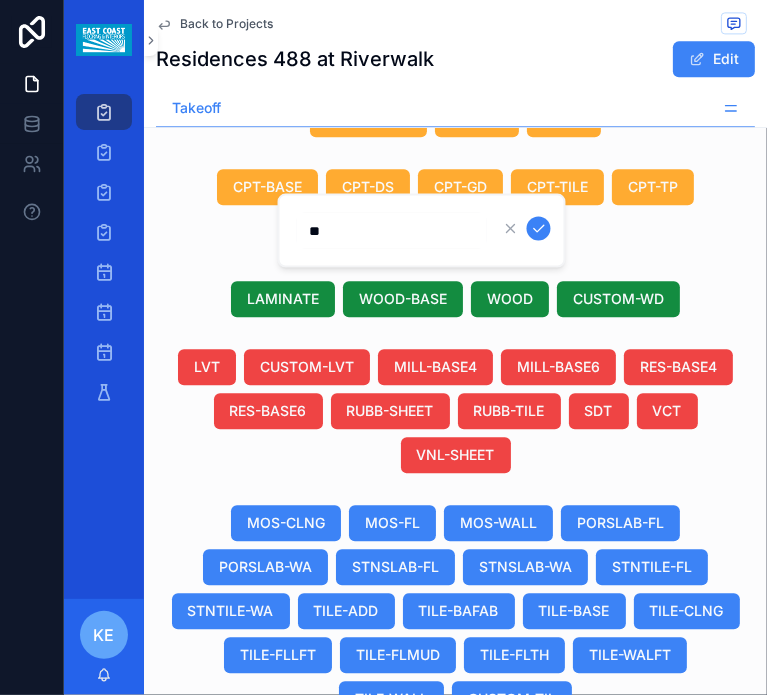 type on "*" 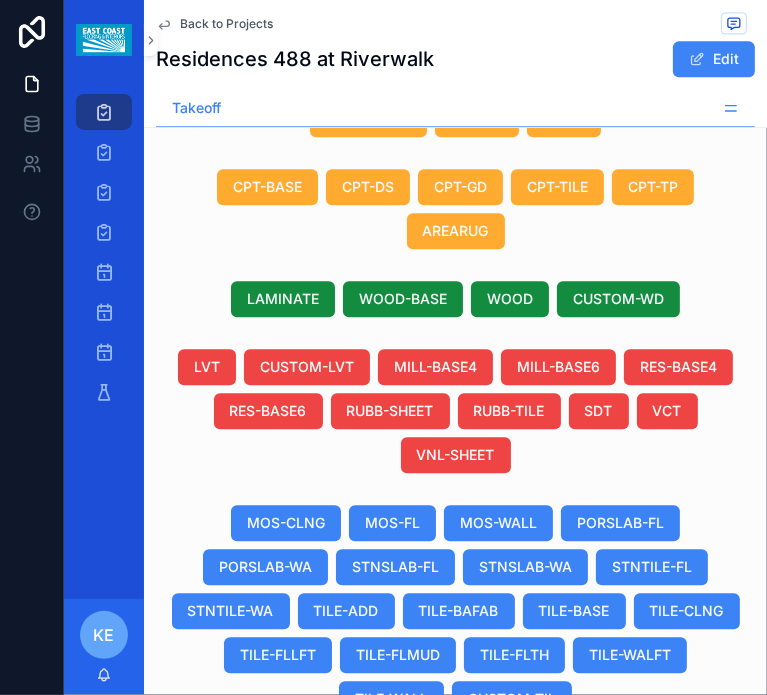 click on "12" 12"" at bounding box center [610, 873] 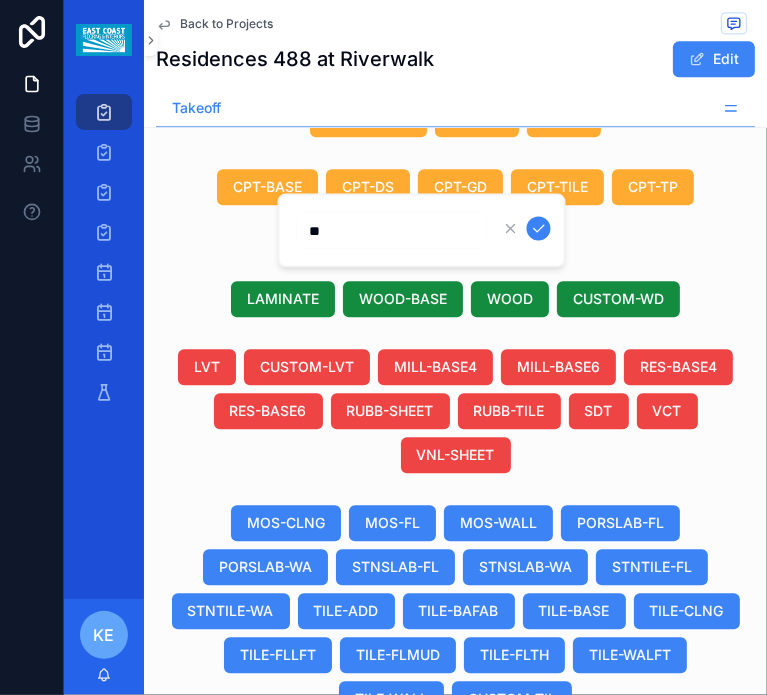 type on "***" 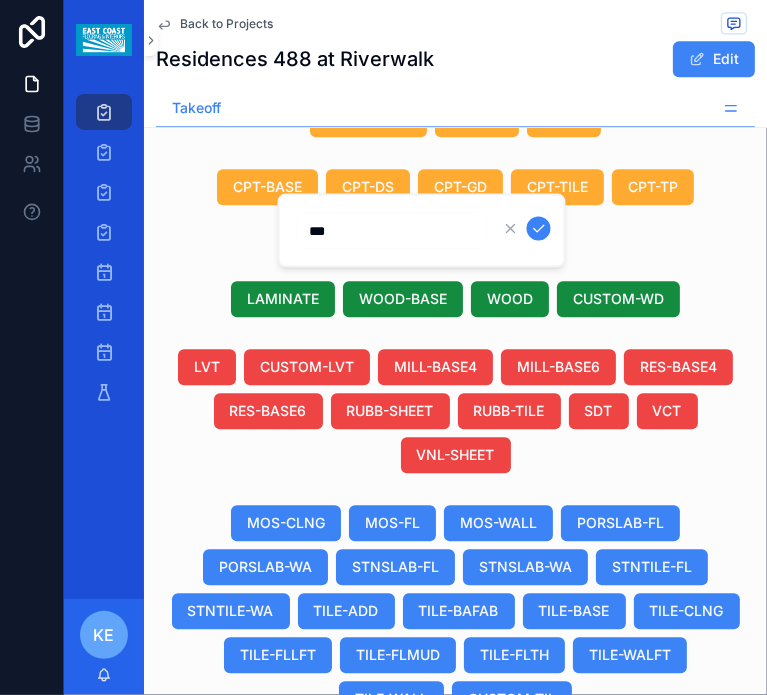 click at bounding box center [539, 229] 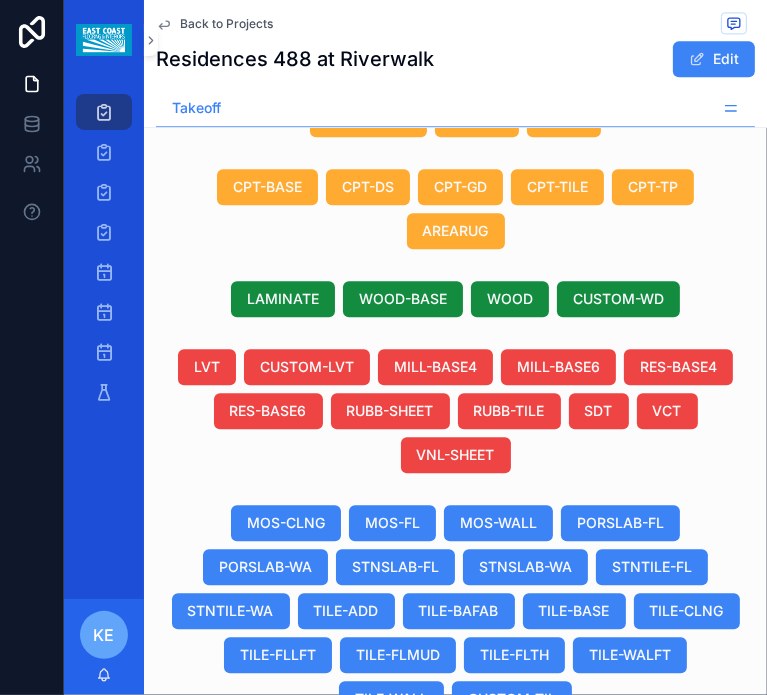 scroll, scrollTop: 0, scrollLeft: 1299, axis: horizontal 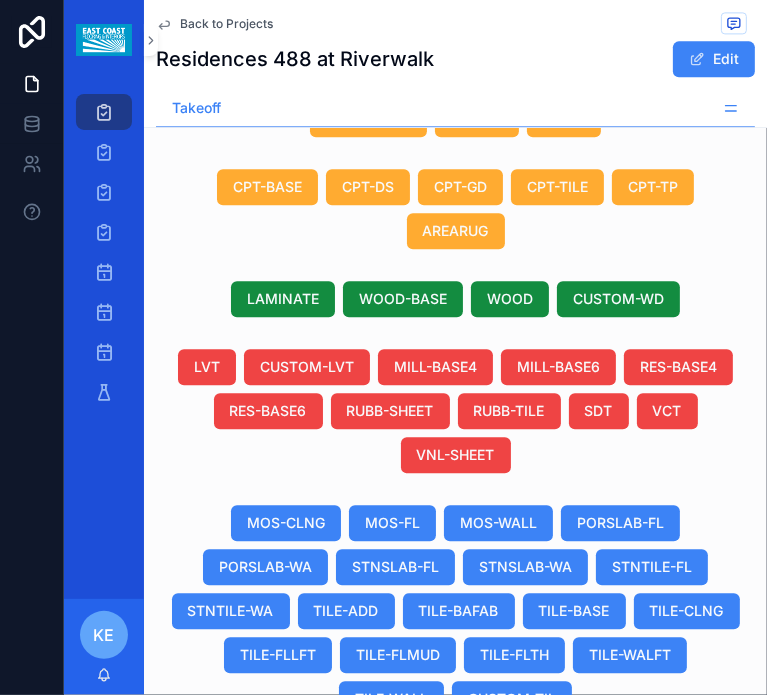 click on "Blasted Banding 12"X12"X2"" at bounding box center (545, 873) 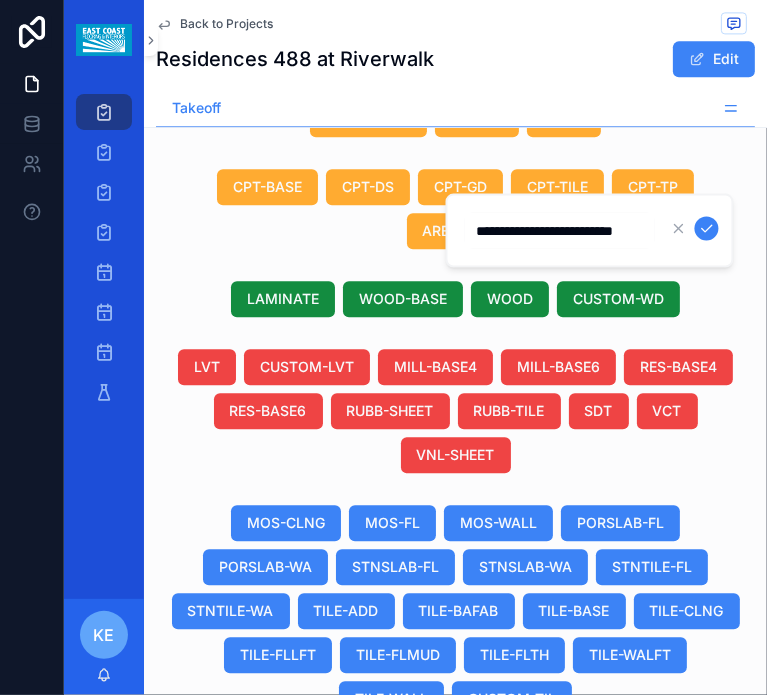 scroll, scrollTop: 0, scrollLeft: 24, axis: horizontal 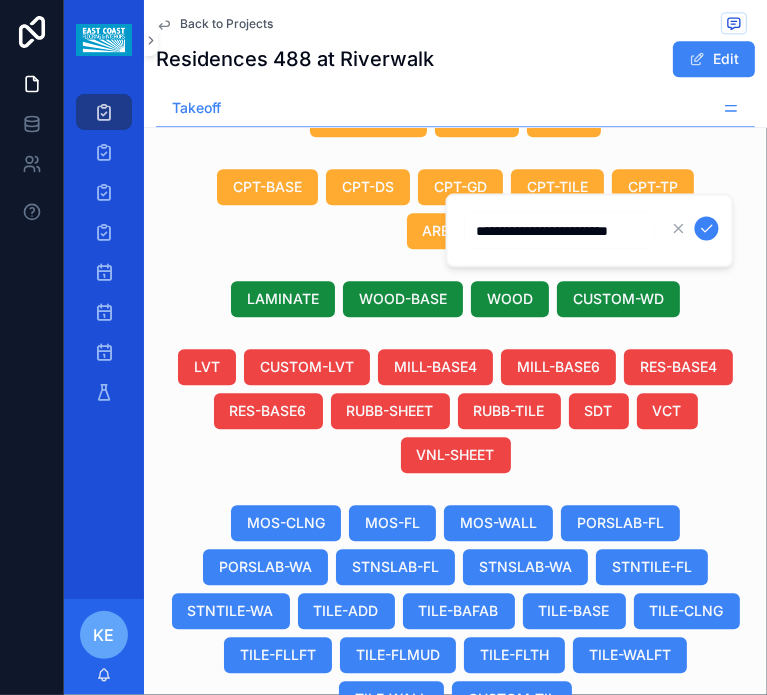 type on "**********" 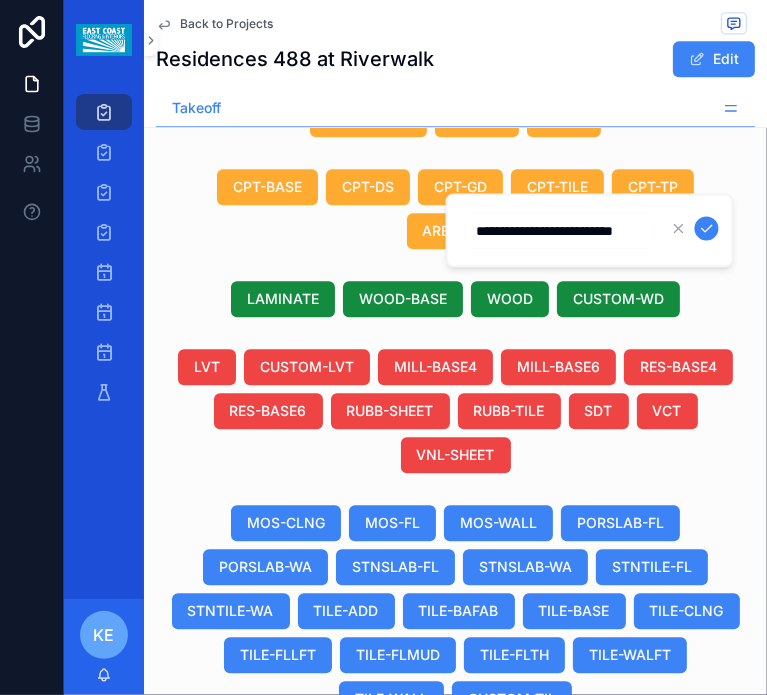 click at bounding box center (707, 229) 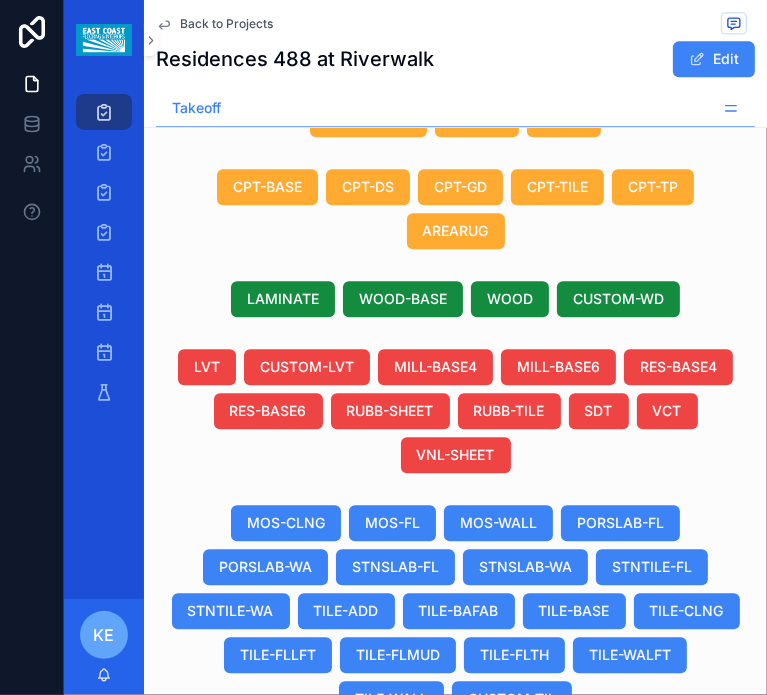 scroll, scrollTop: 0, scrollLeft: 762, axis: horizontal 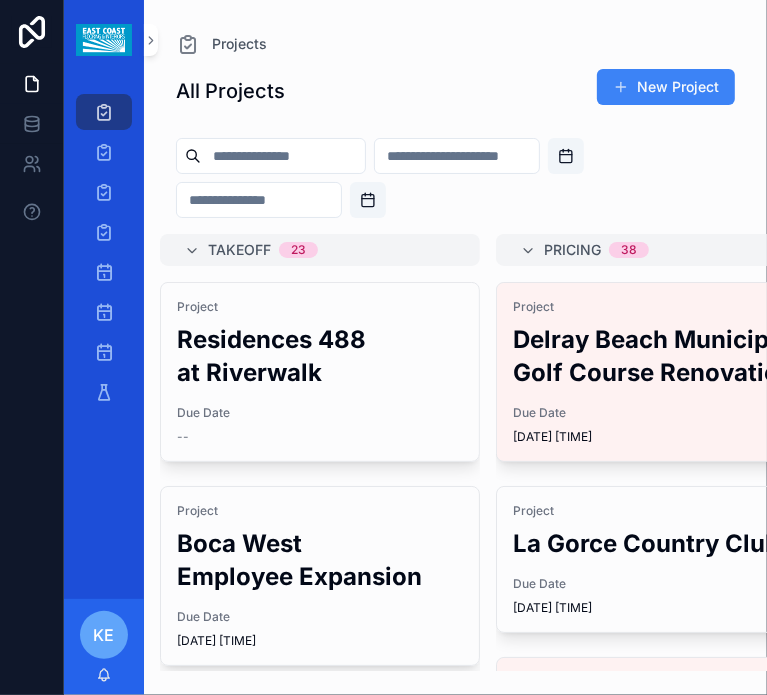click on "Project [NAME] Due Date --" at bounding box center (320, 372) 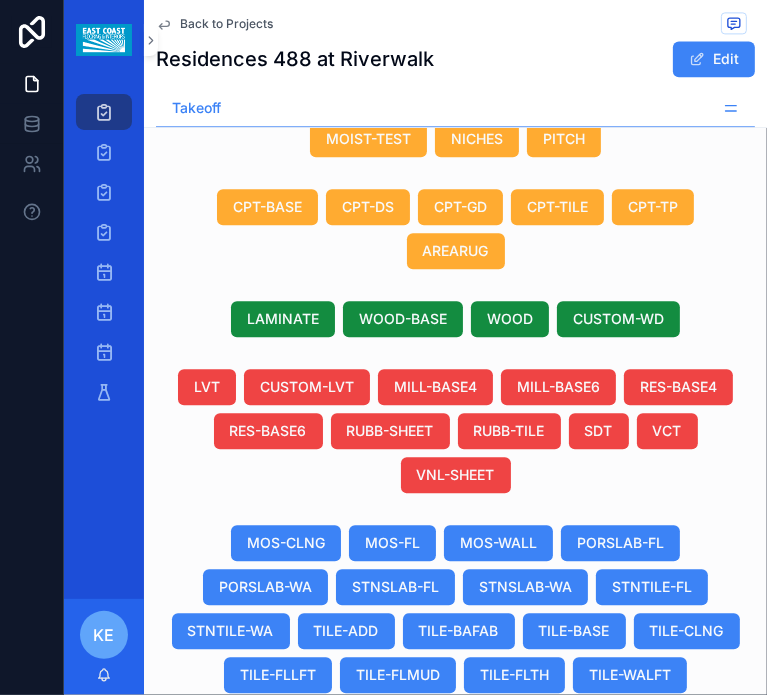 scroll, scrollTop: 2366, scrollLeft: 0, axis: vertical 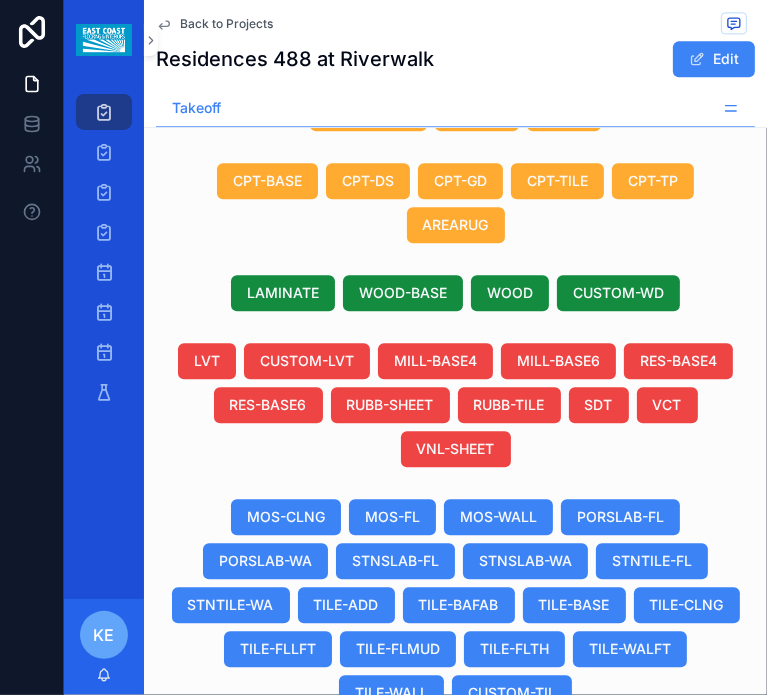 click on "PC-03B Terrazo Paver Warm" at bounding box center [359, 867] 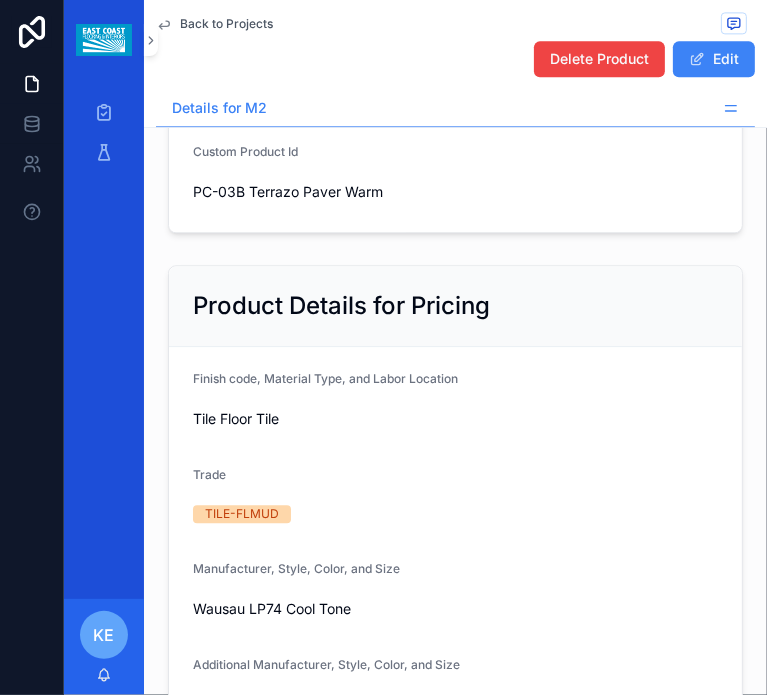 scroll, scrollTop: 0, scrollLeft: 0, axis: both 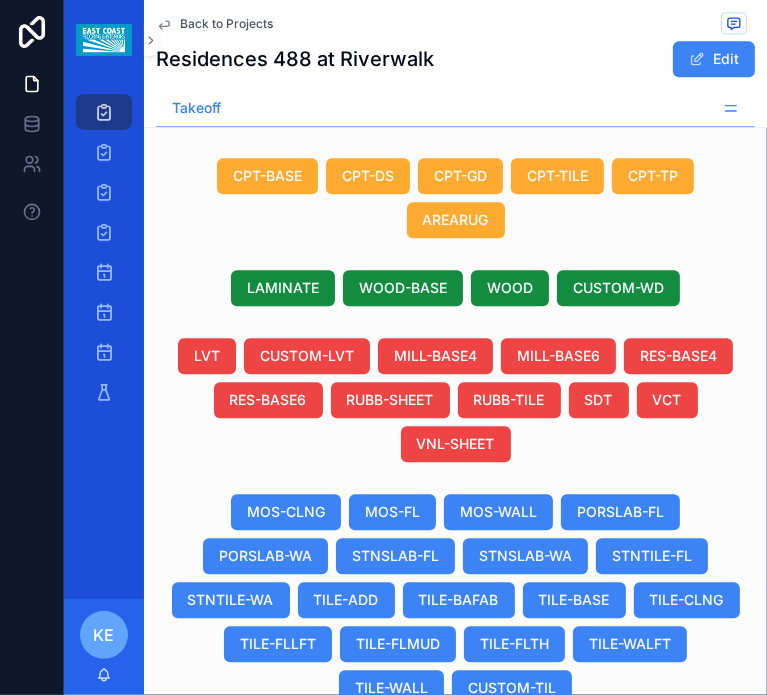 click on "PC-03B Terrazo Paver Warm" at bounding box center (340, 862) 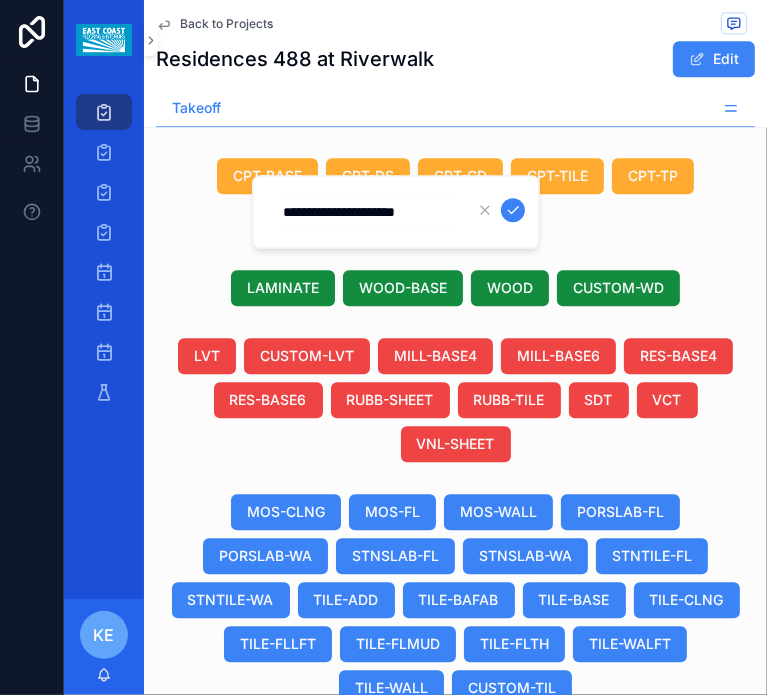 scroll, scrollTop: 0, scrollLeft: 0, axis: both 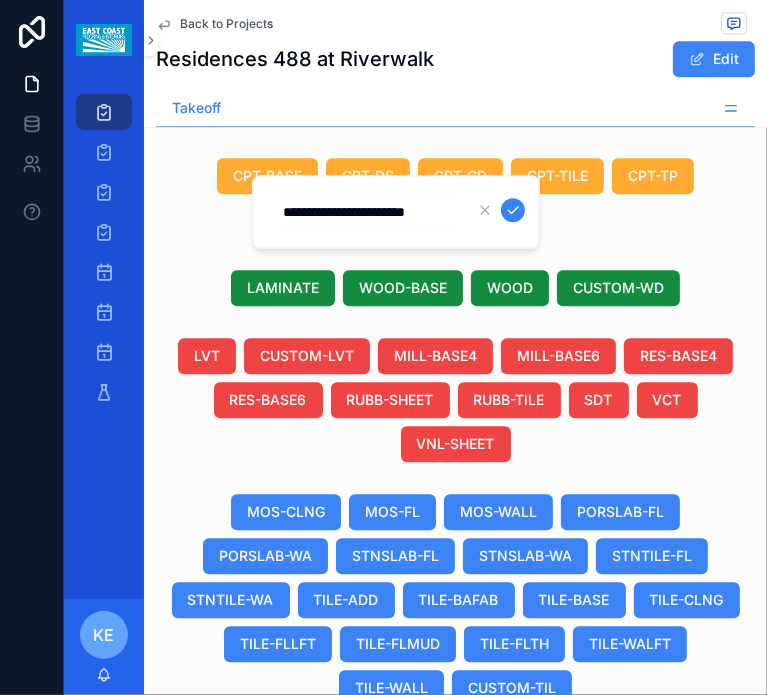 type on "**********" 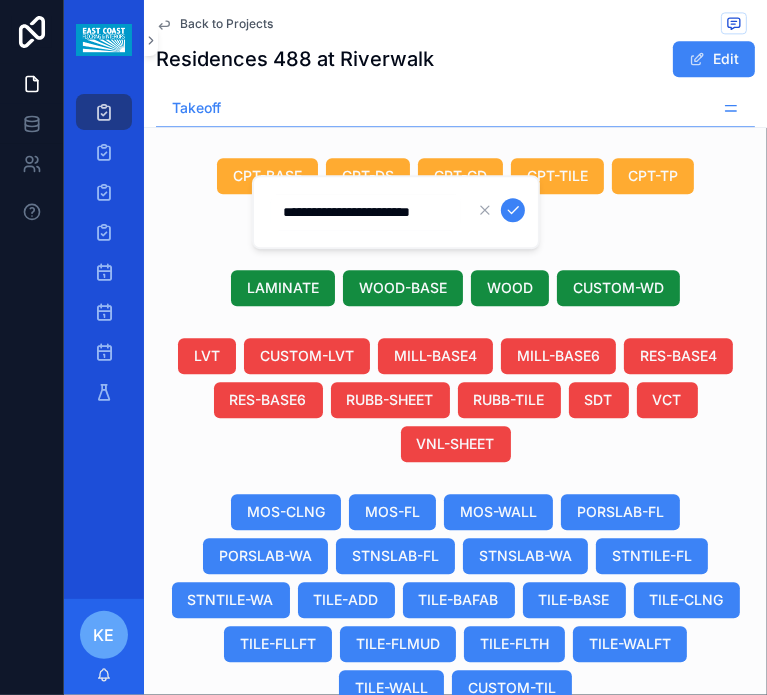 scroll, scrollTop: 0, scrollLeft: 16, axis: horizontal 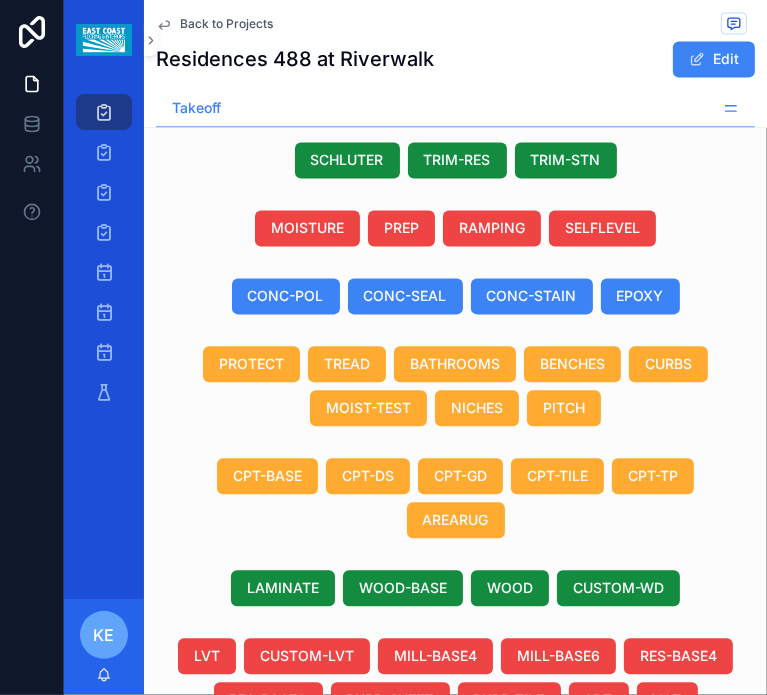 click on "TILE-FLMUD" at bounding box center [398, 944] 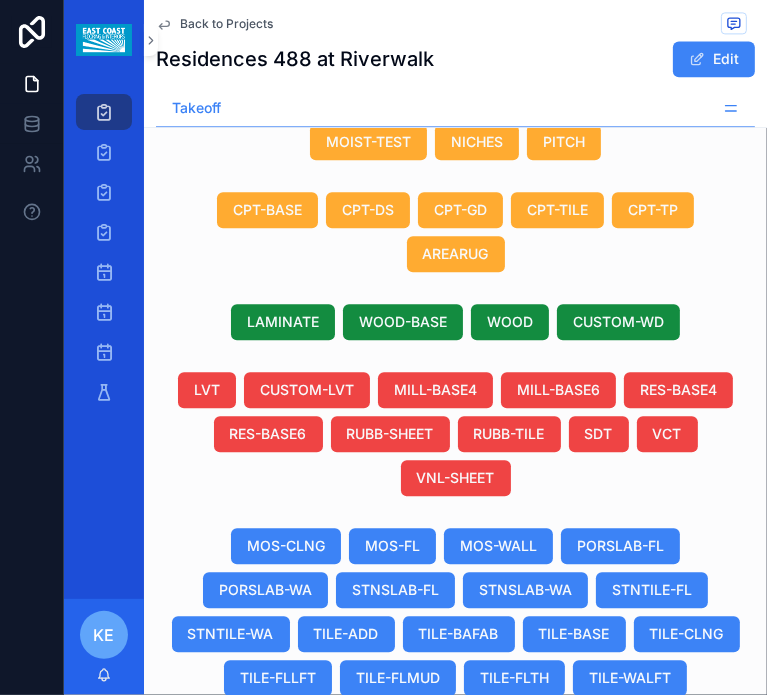click on "--" at bounding box center (340, 896) 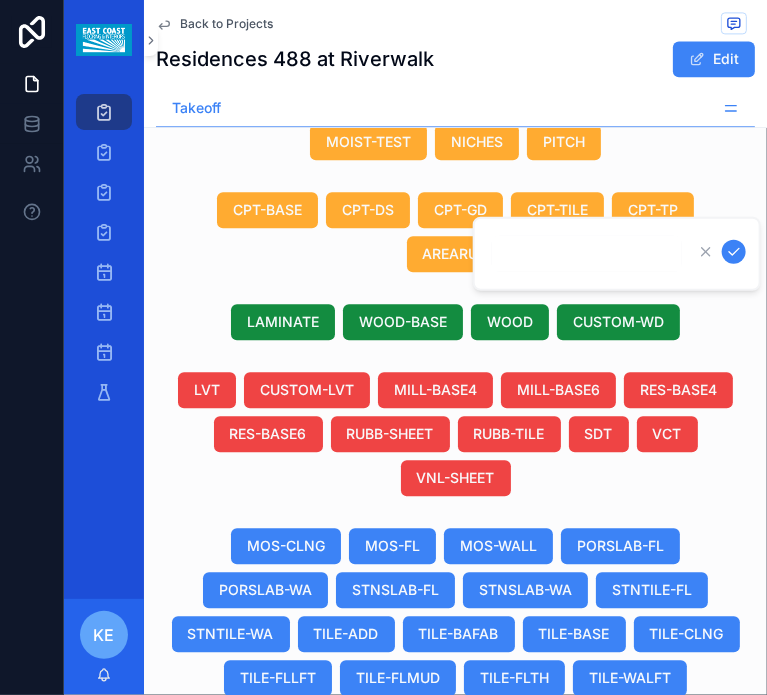 scroll, scrollTop: 0, scrollLeft: 0, axis: both 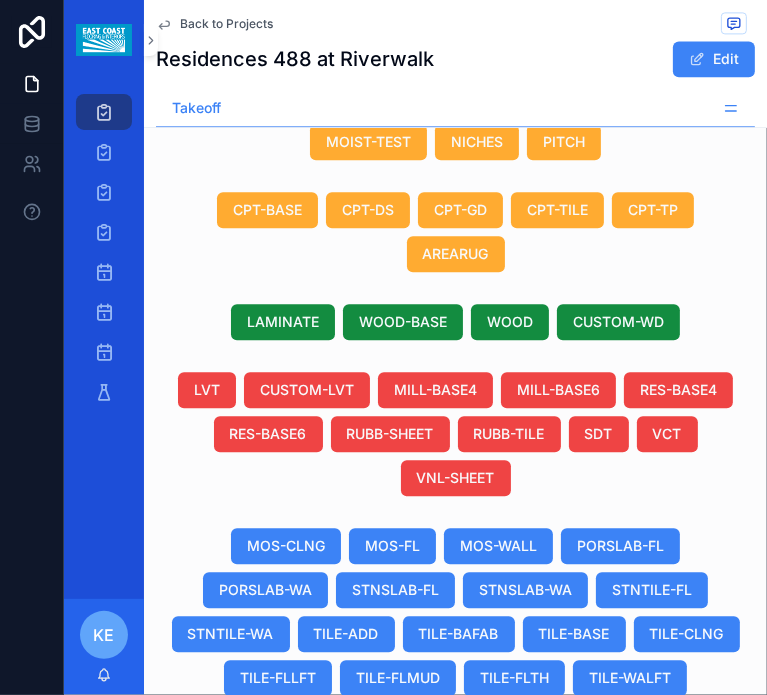 click at bounding box center [290, 896] 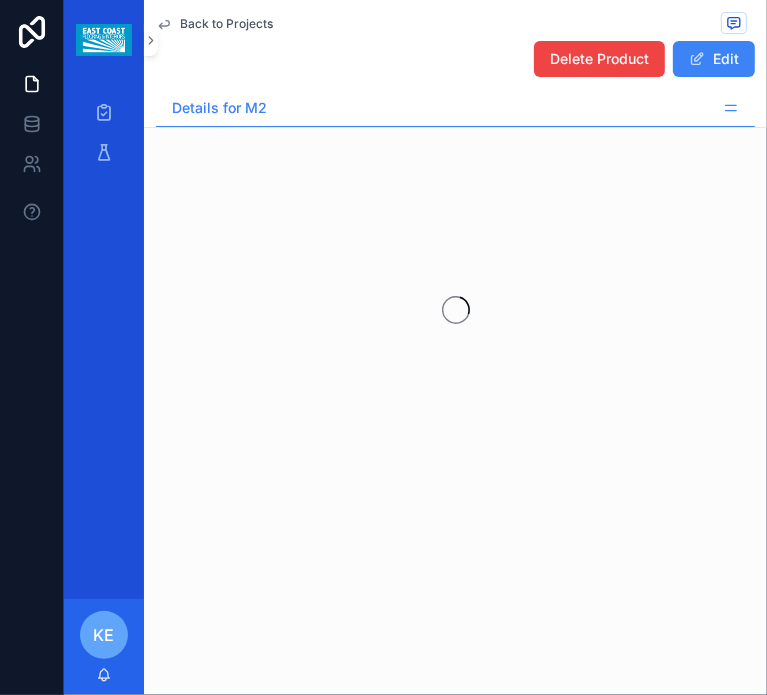scroll, scrollTop: 0, scrollLeft: 0, axis: both 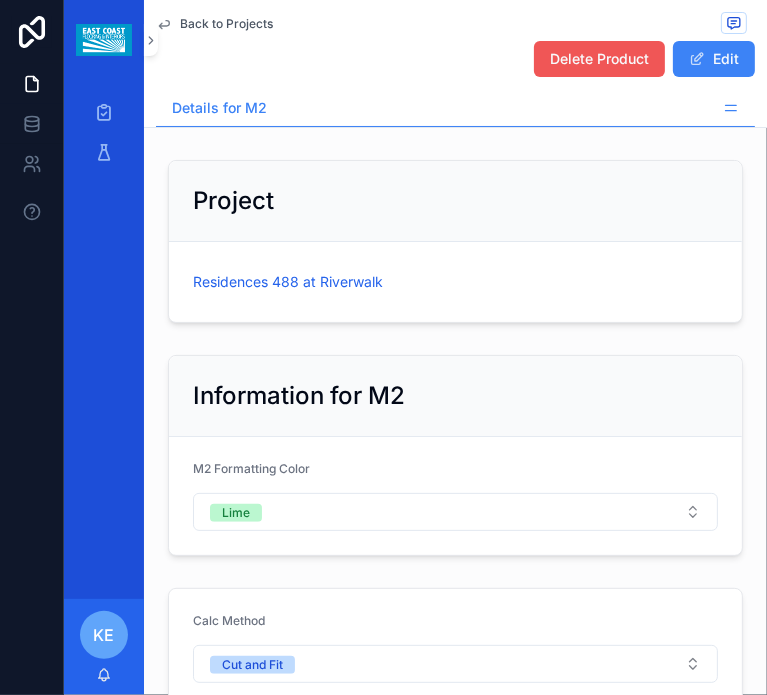 drag, startPoint x: 559, startPoint y: 43, endPoint x: 572, endPoint y: 58, distance: 19.849434 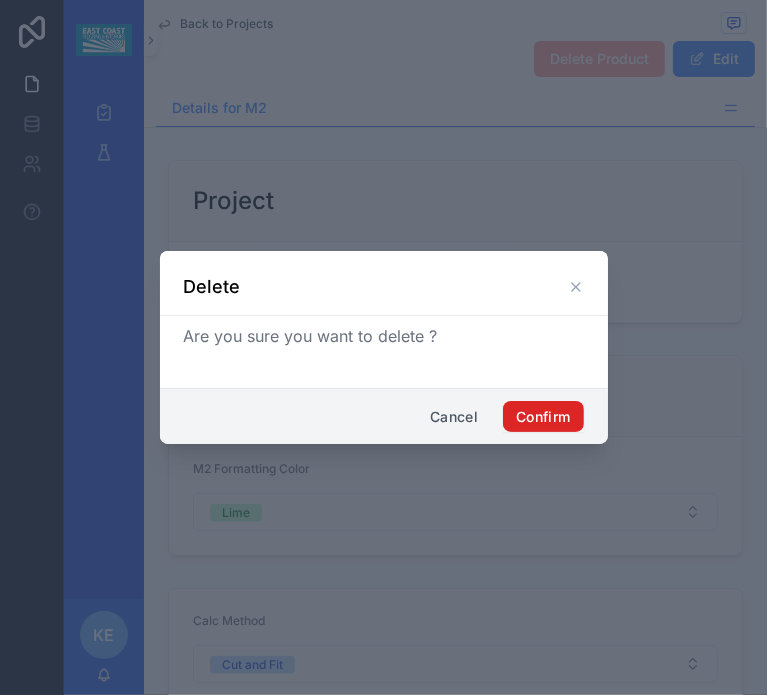 click on "Confirm" at bounding box center (543, 417) 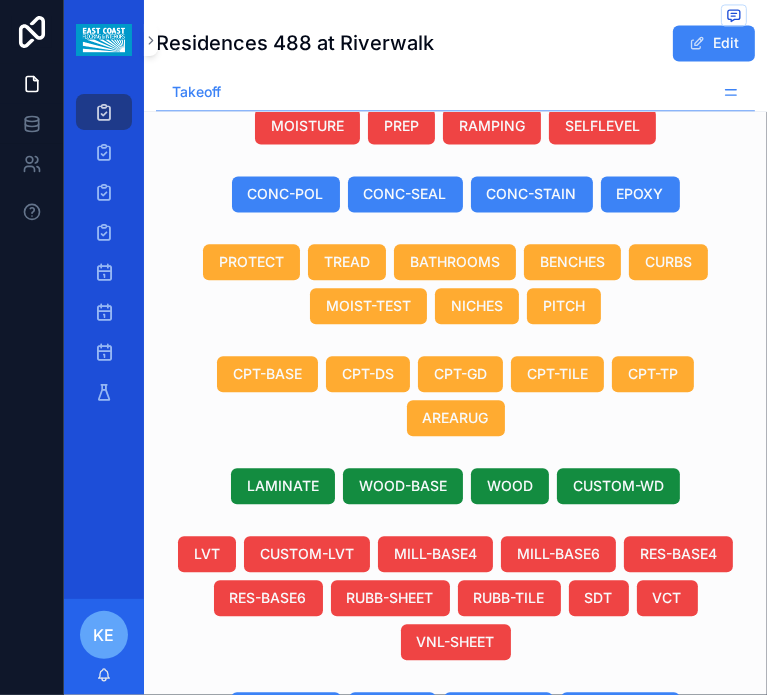 scroll, scrollTop: 2200, scrollLeft: 0, axis: vertical 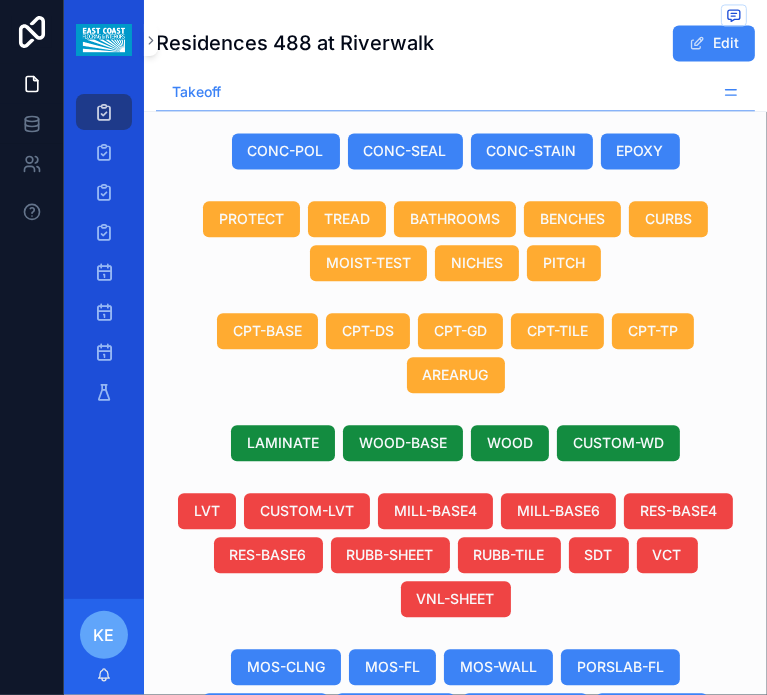 click at bounding box center (290, 1017) 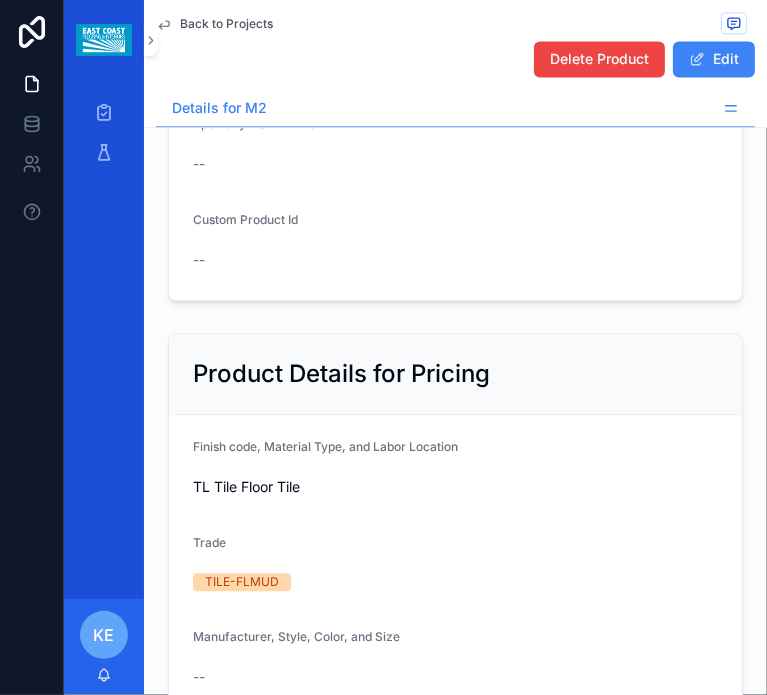 scroll, scrollTop: 0, scrollLeft: 0, axis: both 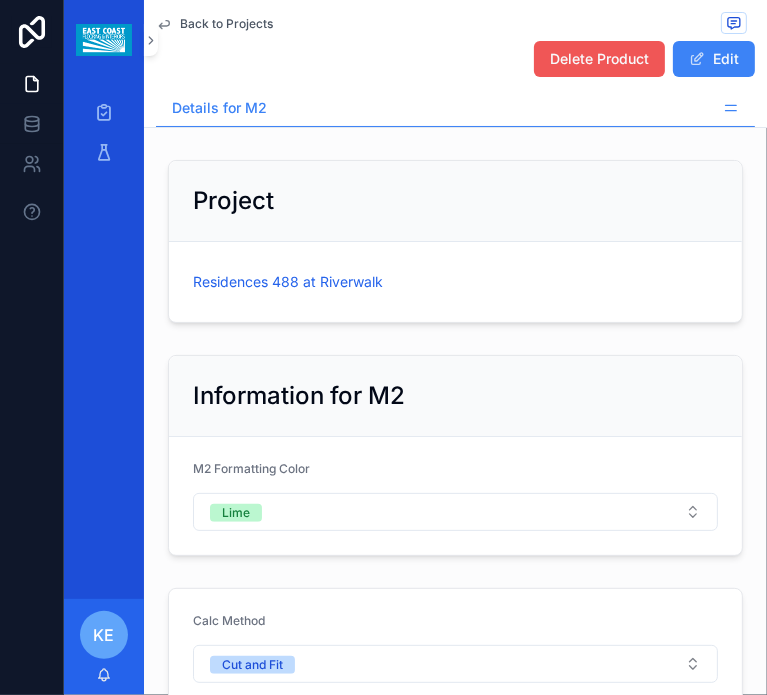click on "Delete Product" at bounding box center [599, 59] 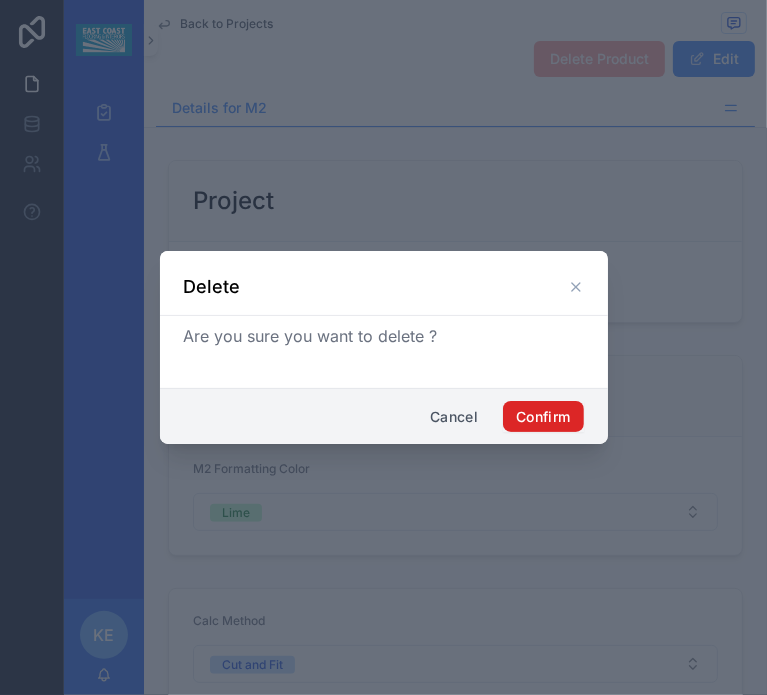 click on "Confirm" at bounding box center [543, 417] 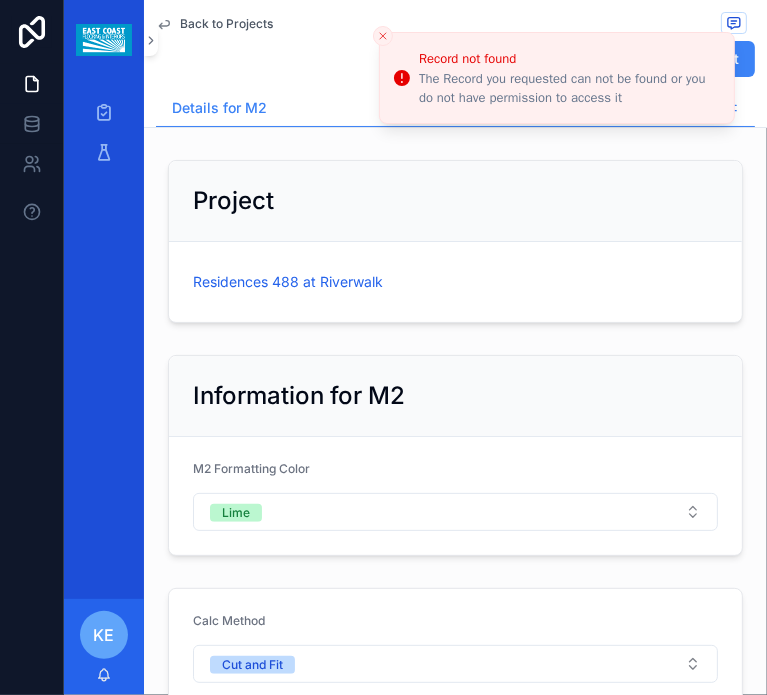 click 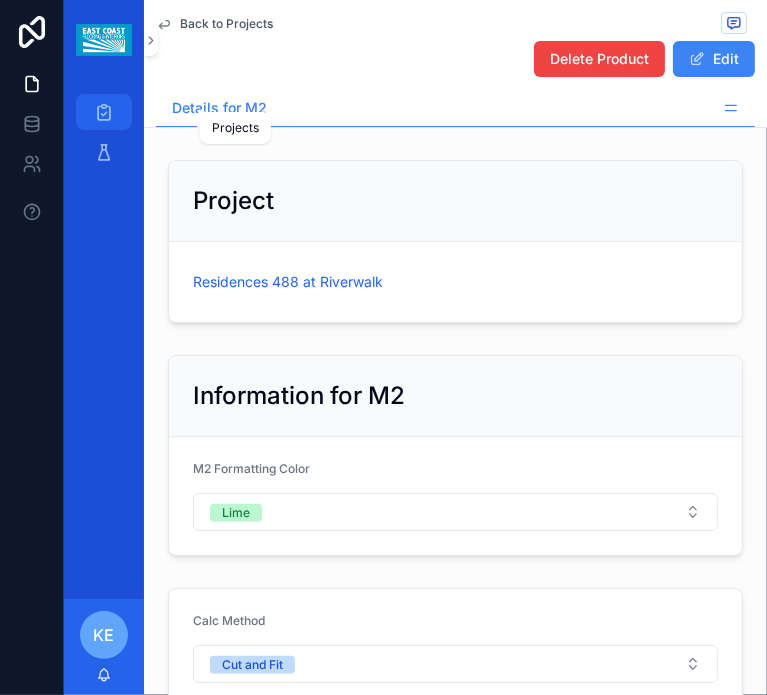 click at bounding box center [104, 112] 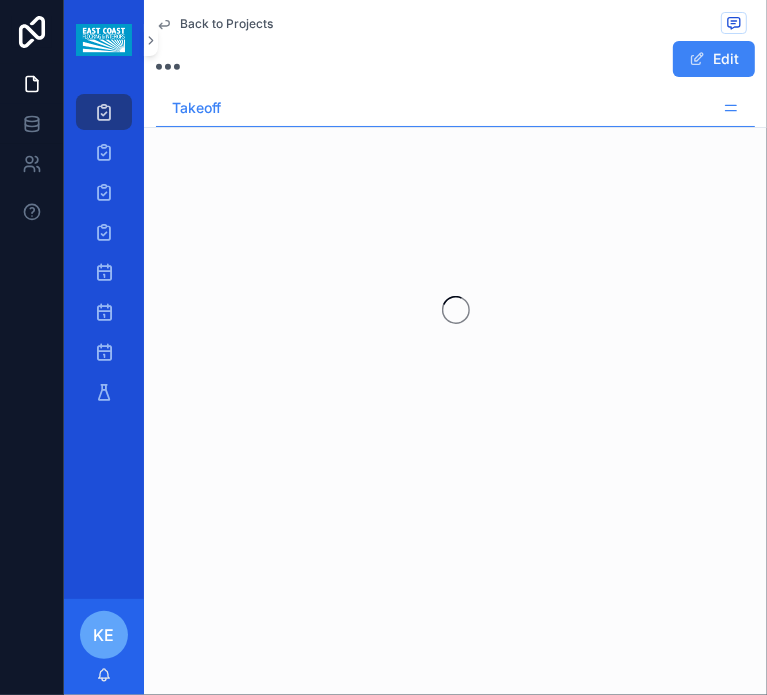 click at bounding box center (455, 310) 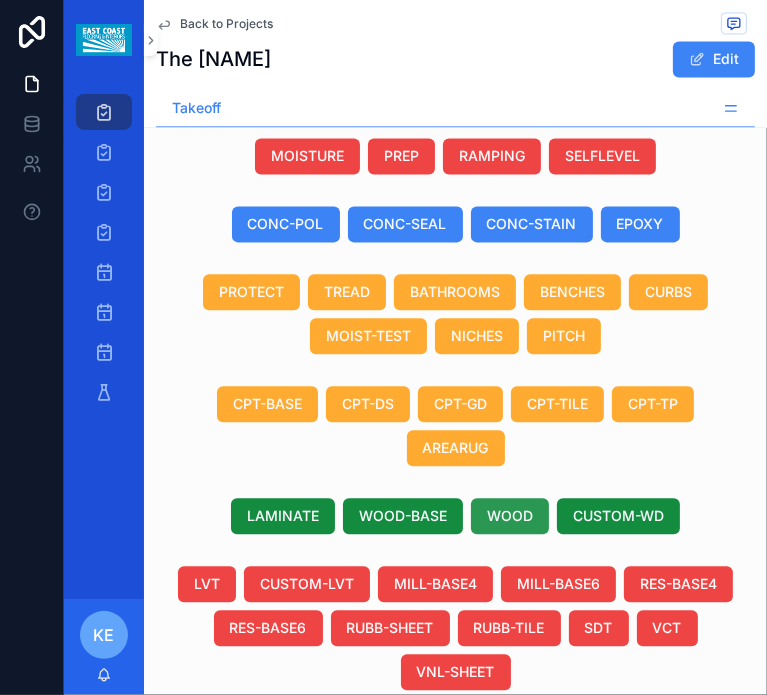scroll, scrollTop: 2266, scrollLeft: 0, axis: vertical 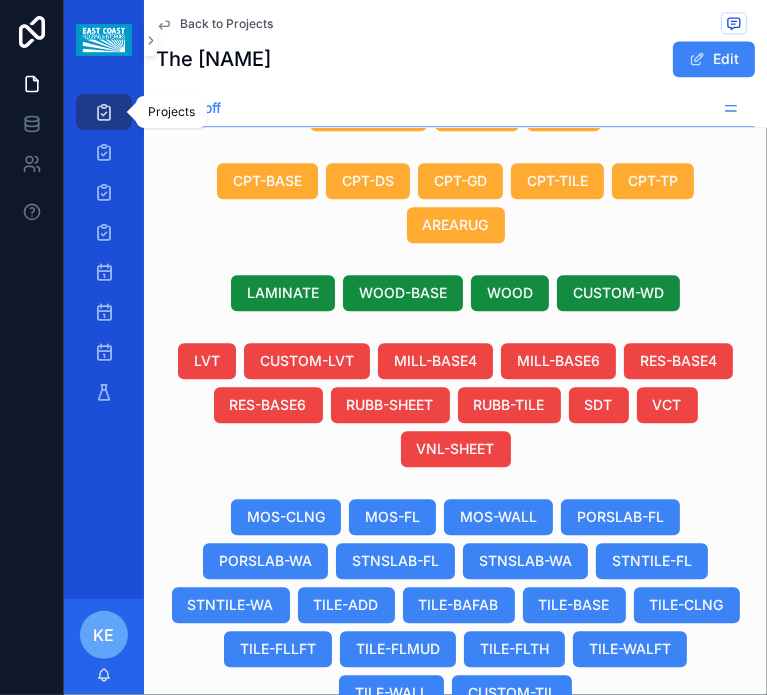 click on "Projects" at bounding box center [104, 112] 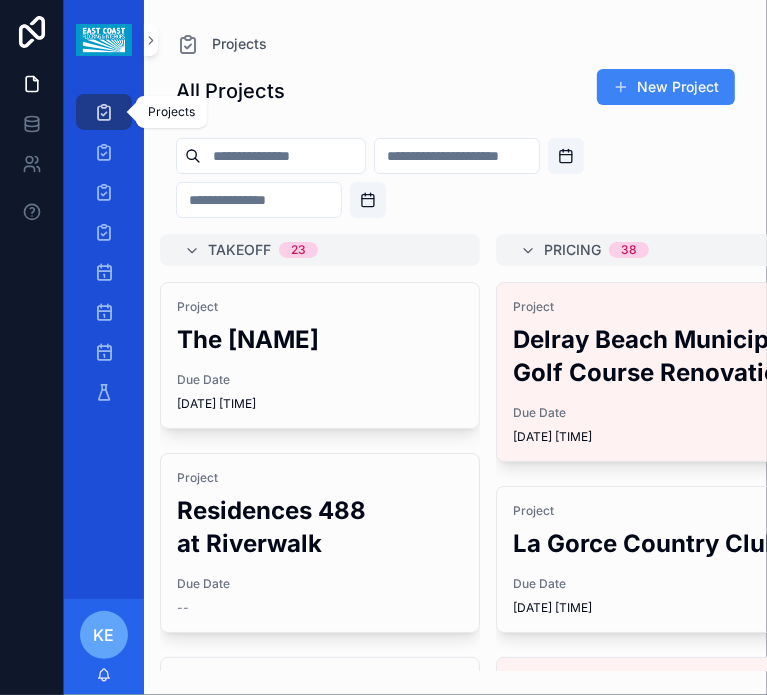 scroll, scrollTop: 0, scrollLeft: 0, axis: both 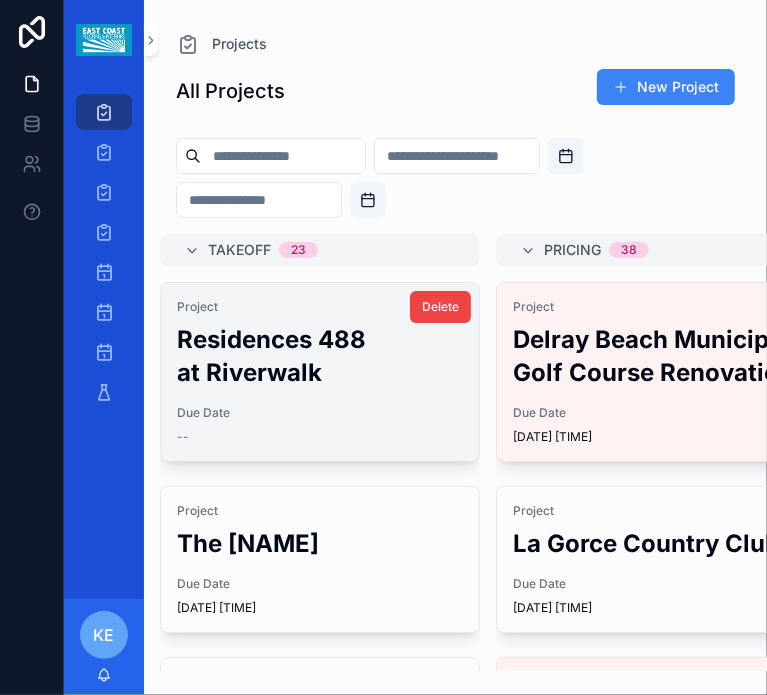 click on "Project [NAME] Due Date --" at bounding box center (320, 372) 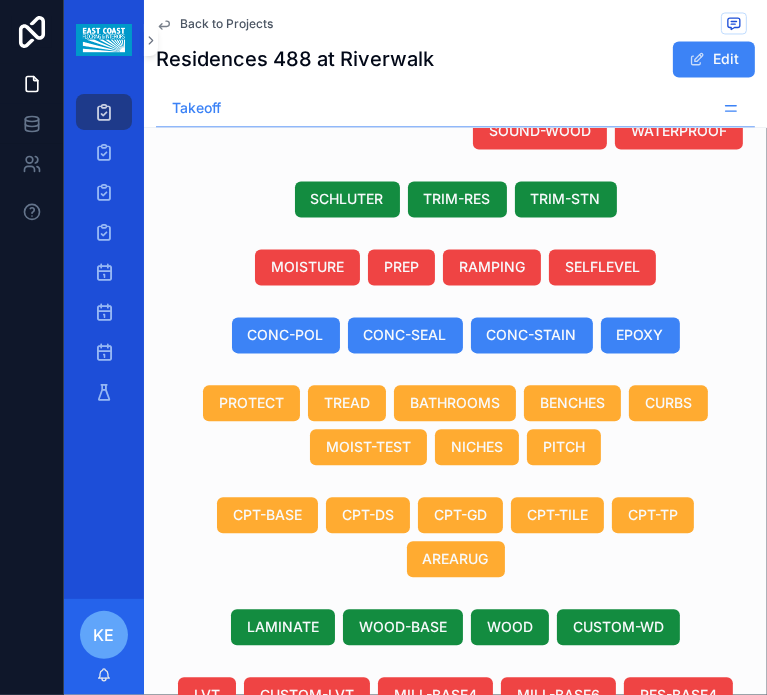 scroll, scrollTop: 2166, scrollLeft: 0, axis: vertical 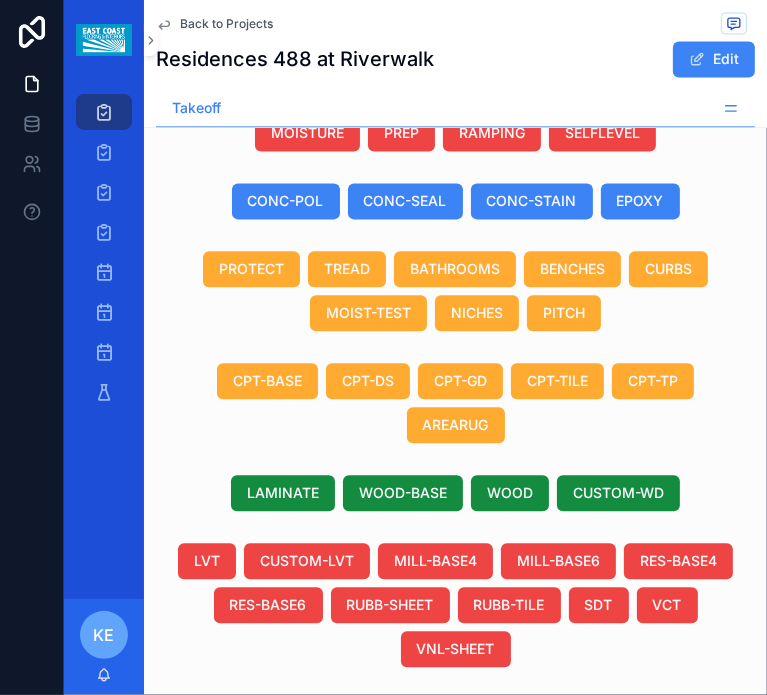 click on "TL" at bounding box center [592, 1067] 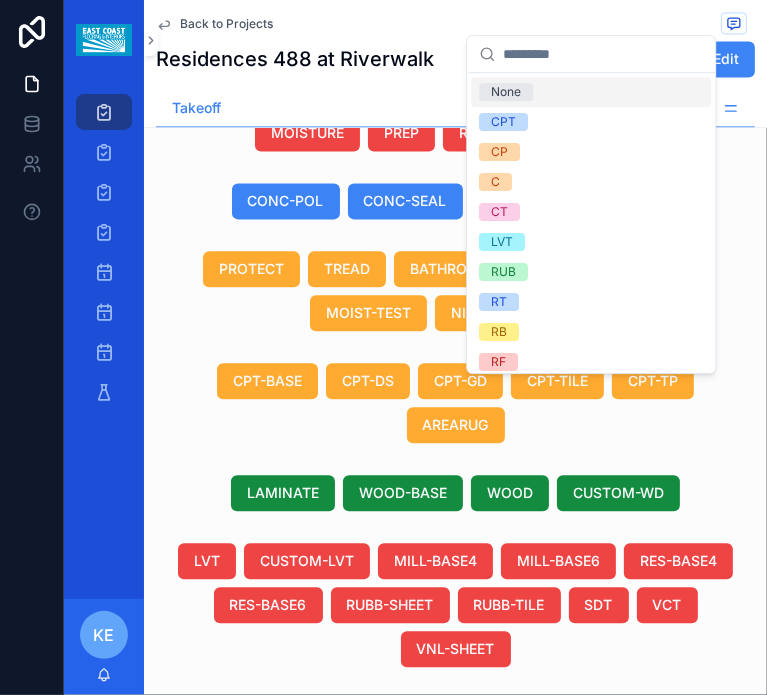 click on "None" at bounding box center (506, 92) 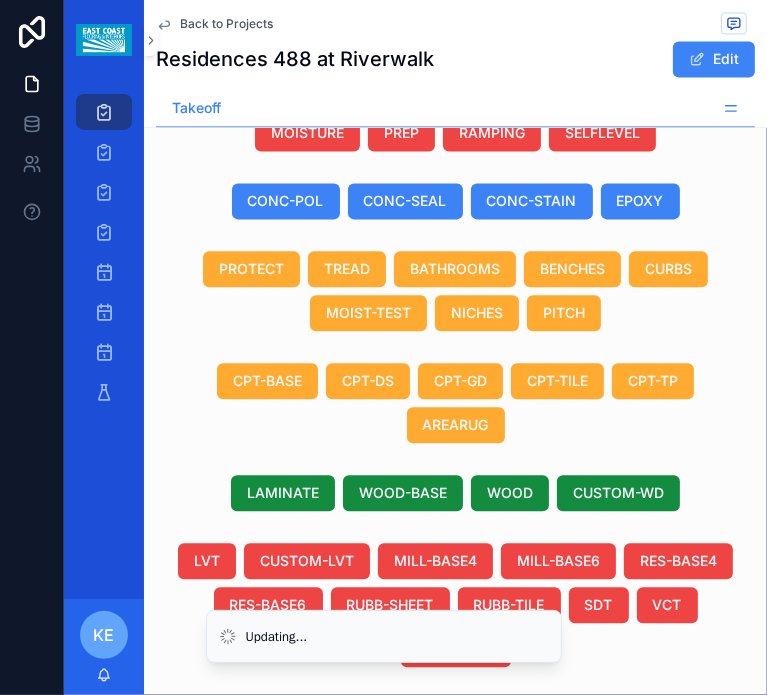 click on "1 1" at bounding box center (434, 1067) 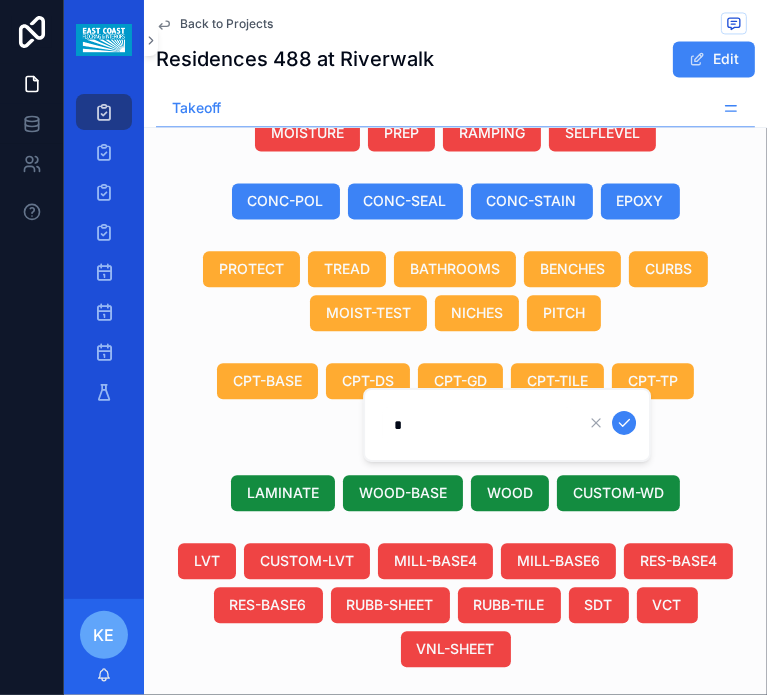type 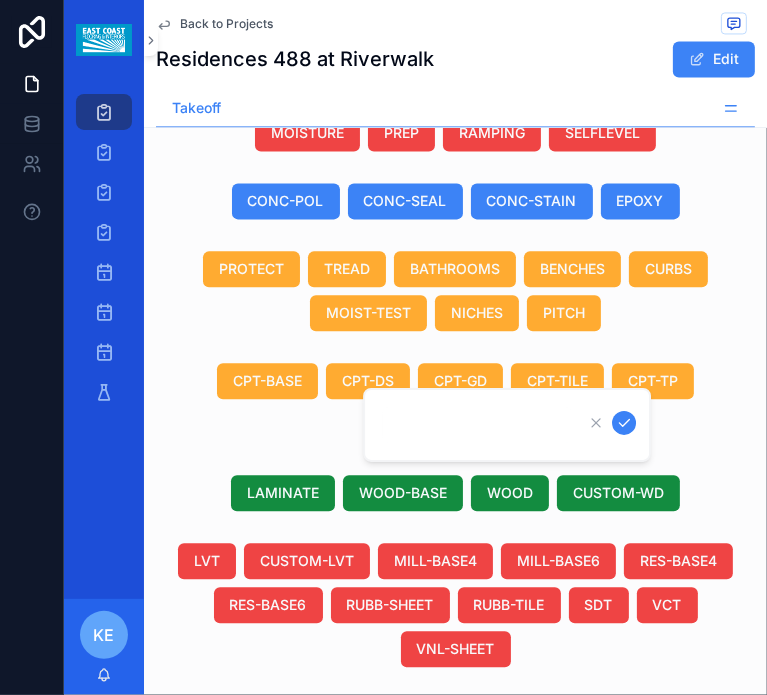 click at bounding box center [624, 423] 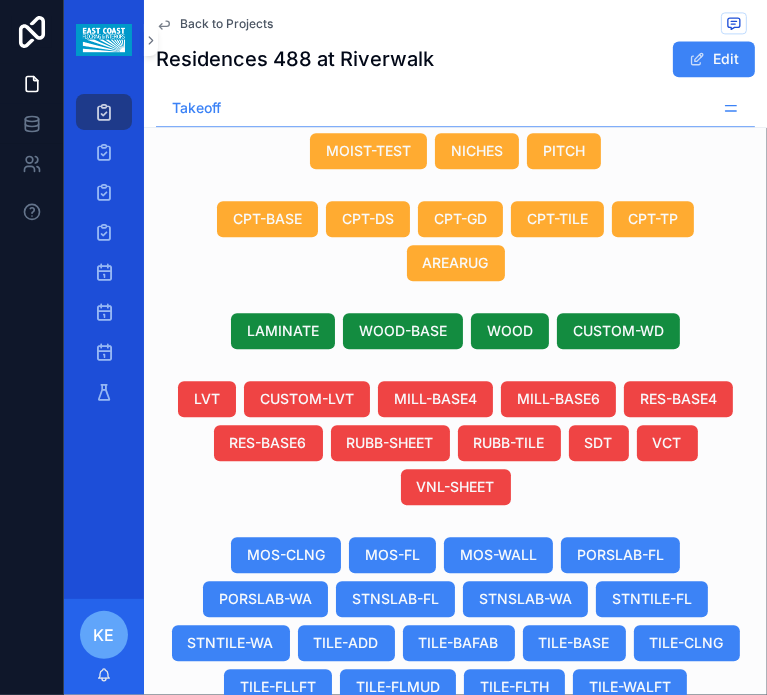 scroll, scrollTop: 2332, scrollLeft: 0, axis: vertical 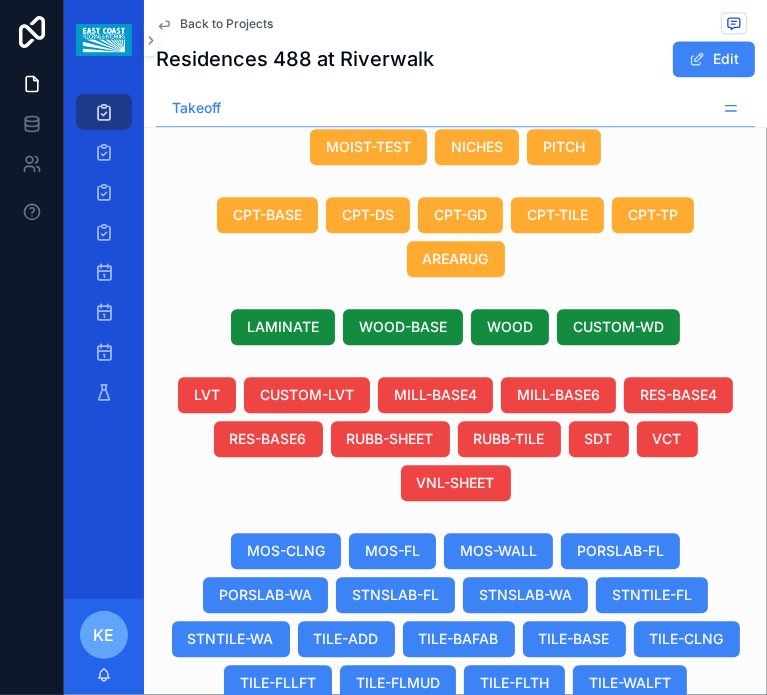 click on "--" at bounding box center (438, 901) 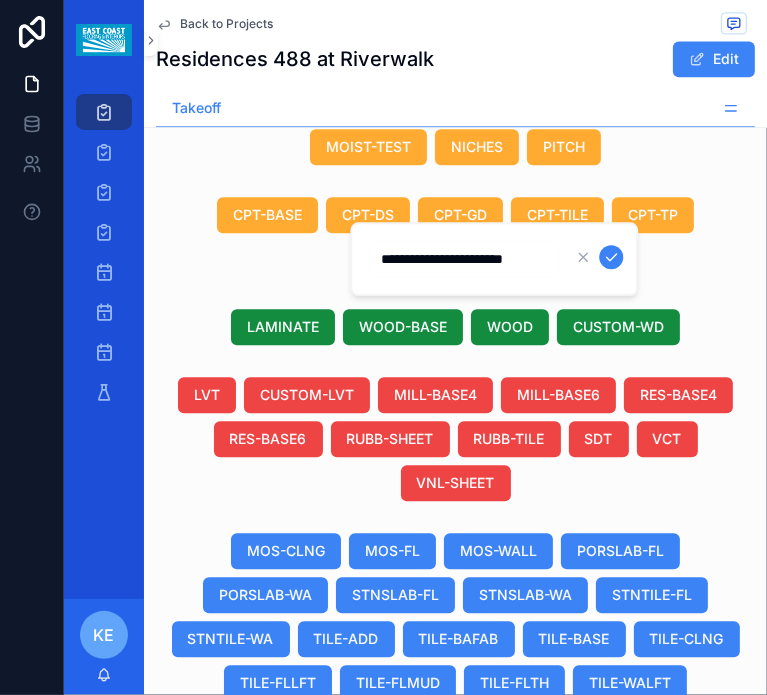 scroll, scrollTop: 0, scrollLeft: 0, axis: both 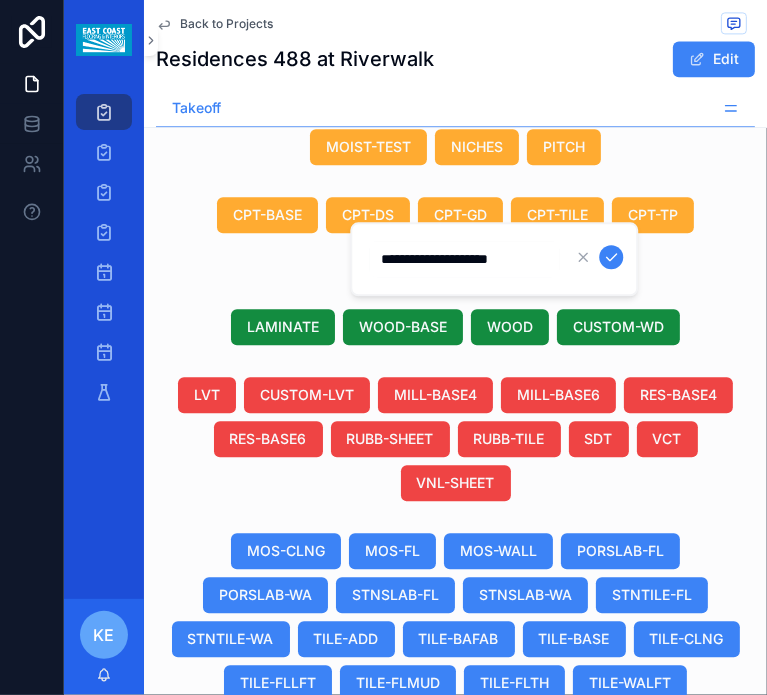 type on "**********" 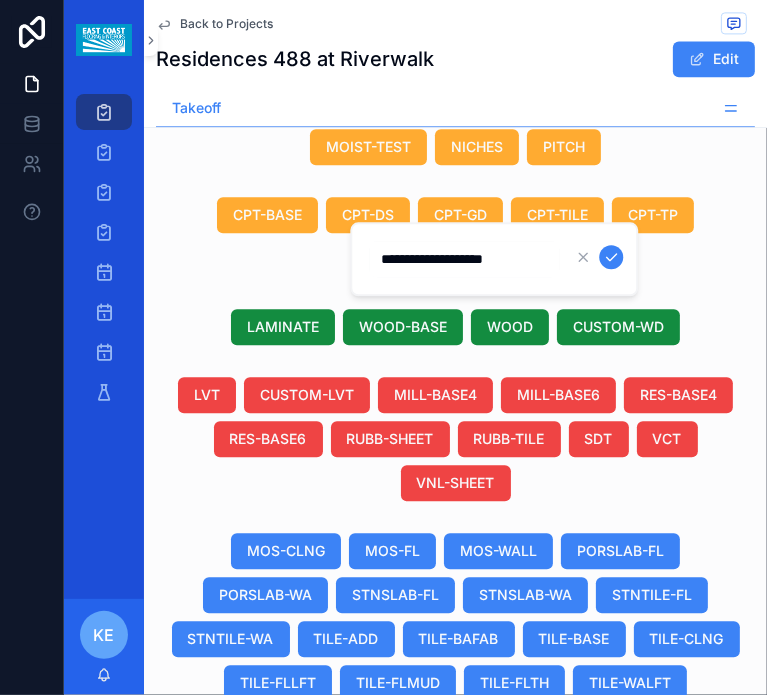 click at bounding box center (611, 257) 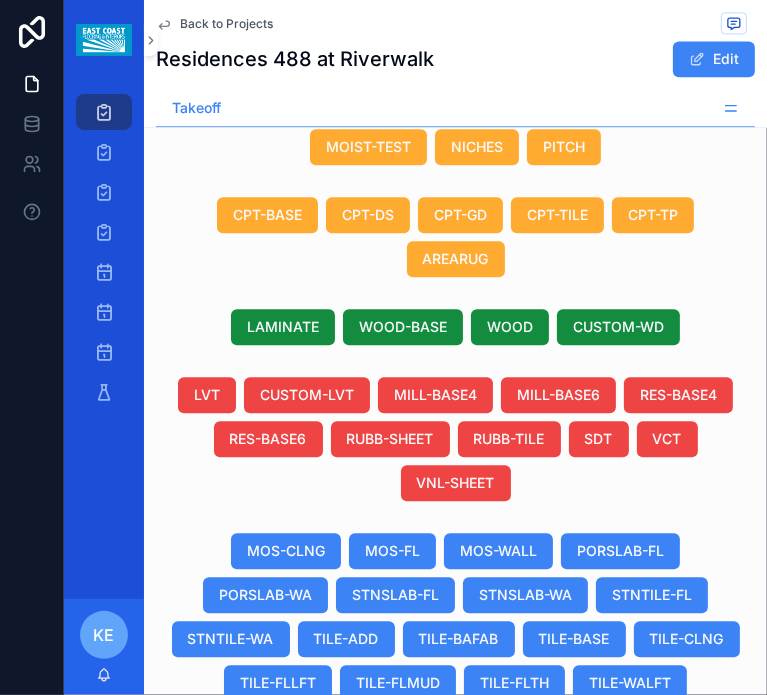scroll, scrollTop: 0, scrollLeft: 852, axis: horizontal 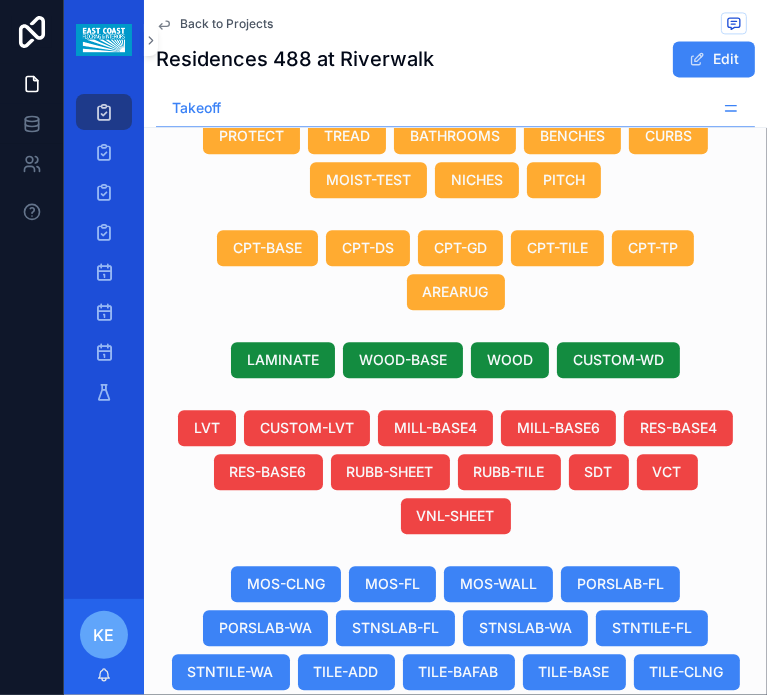 click at bounding box center [421, 934] 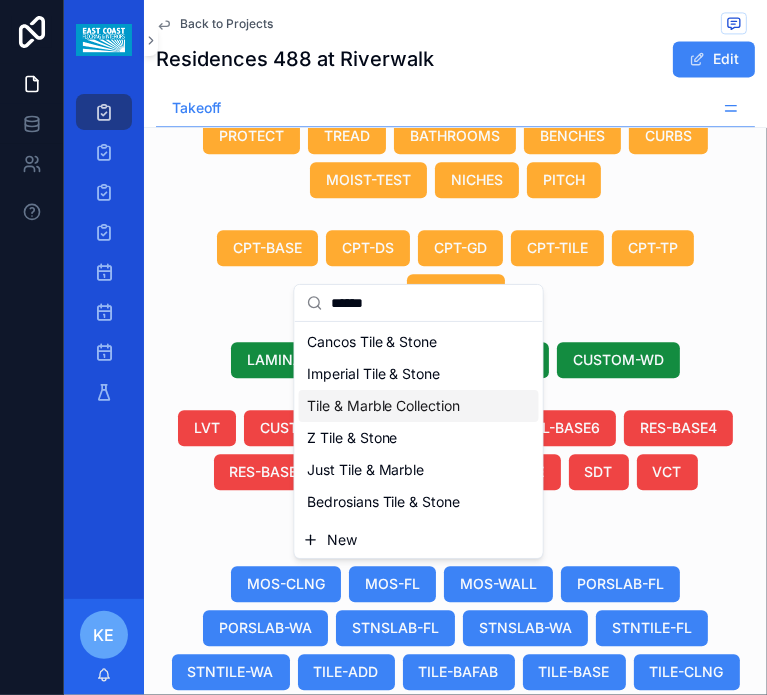 type on "******" 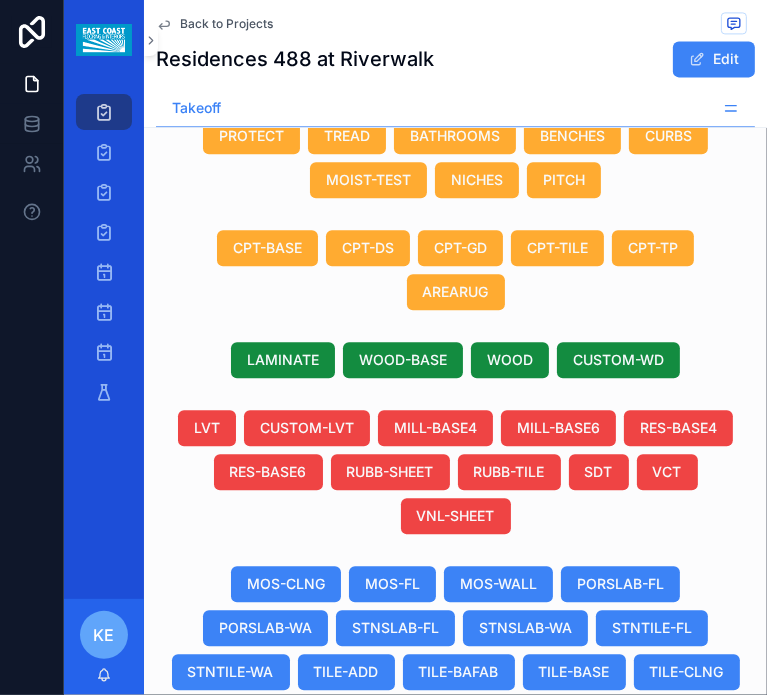 click on "Tile & Marble Collection" at bounding box center (421, 934) 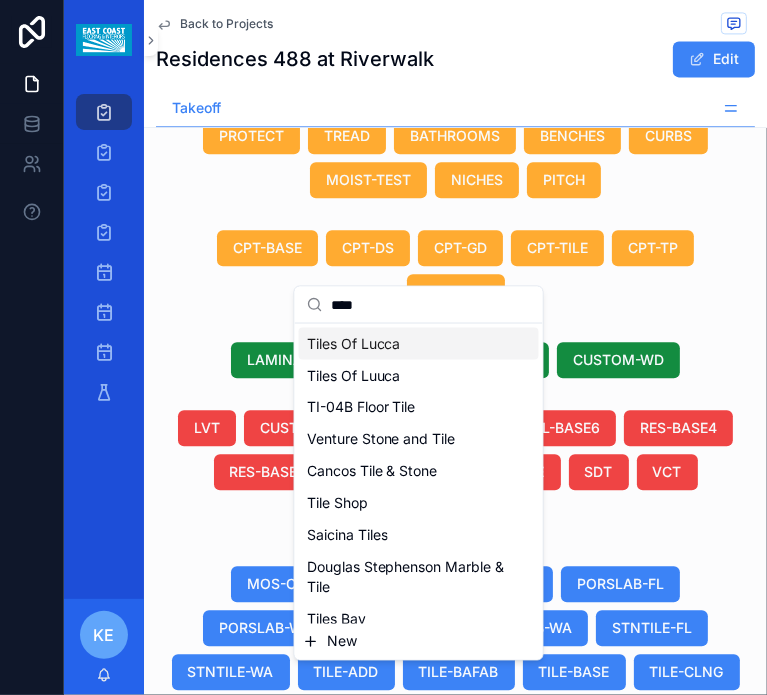 scroll, scrollTop: 140, scrollLeft: 0, axis: vertical 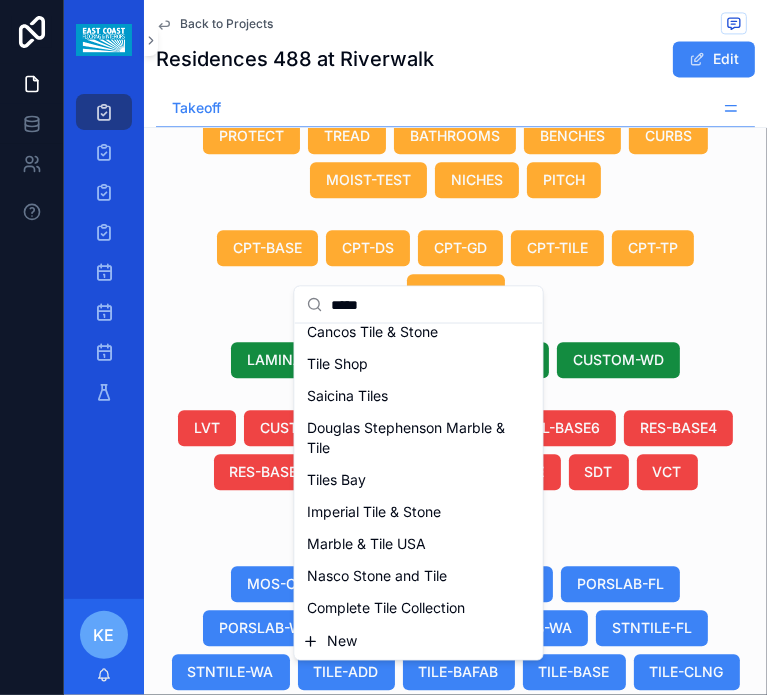 type on "******" 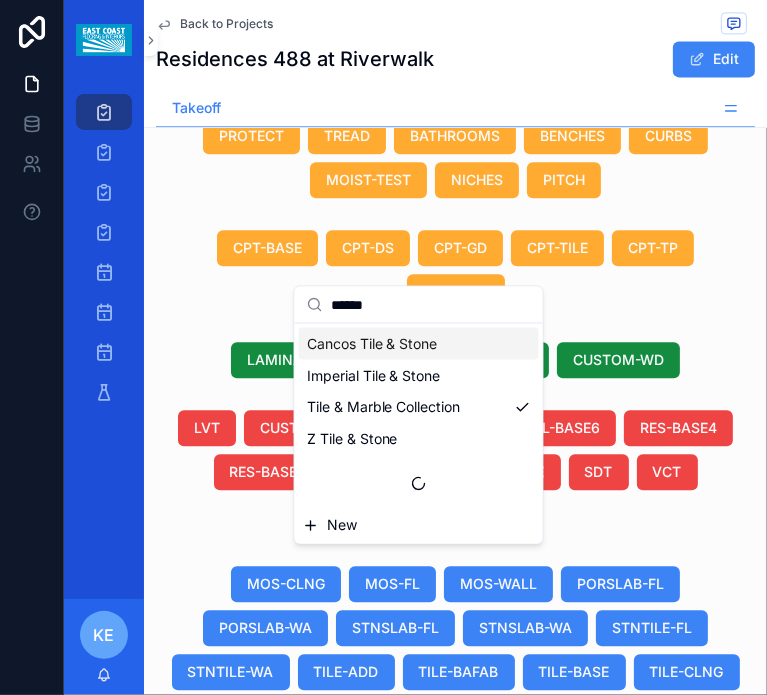 scroll, scrollTop: 0, scrollLeft: 0, axis: both 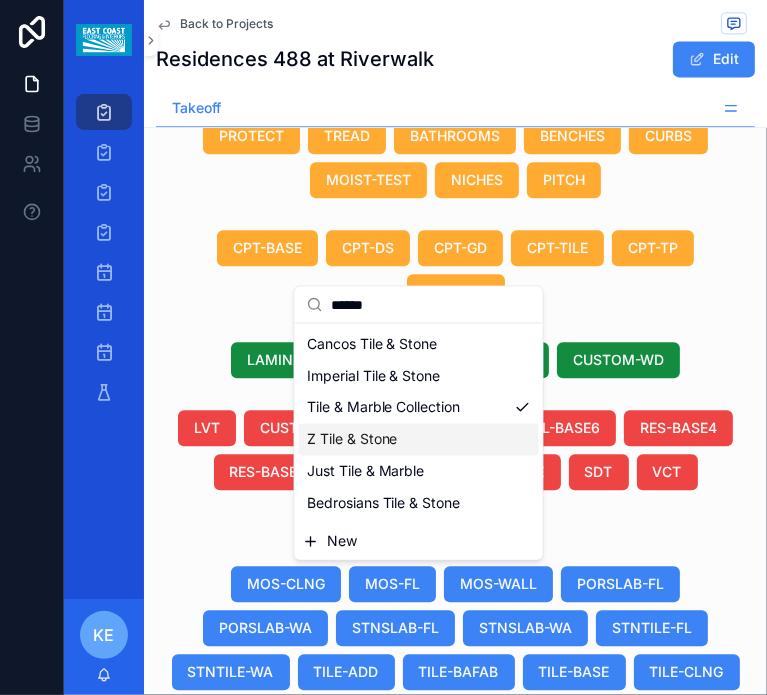 click at bounding box center (455, 833) 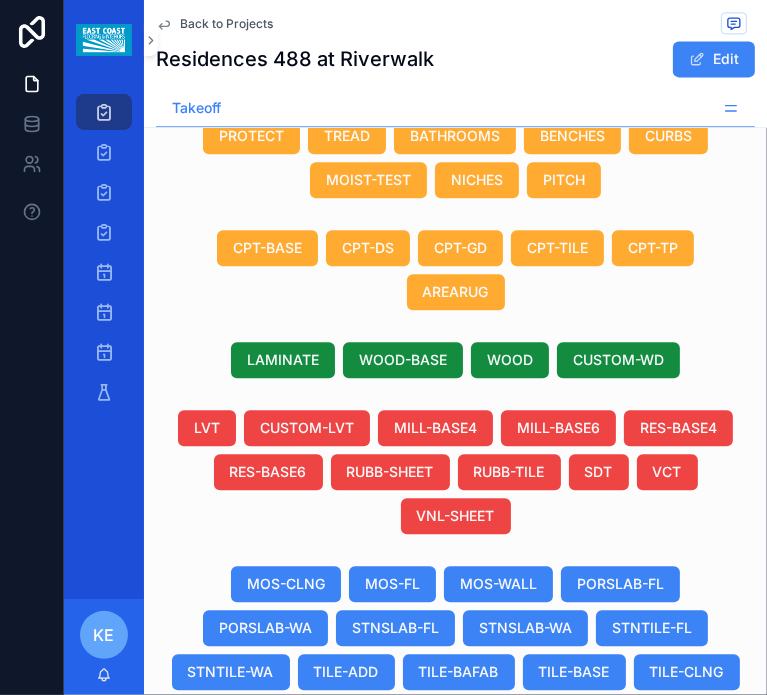 scroll, scrollTop: 2338, scrollLeft: 0, axis: vertical 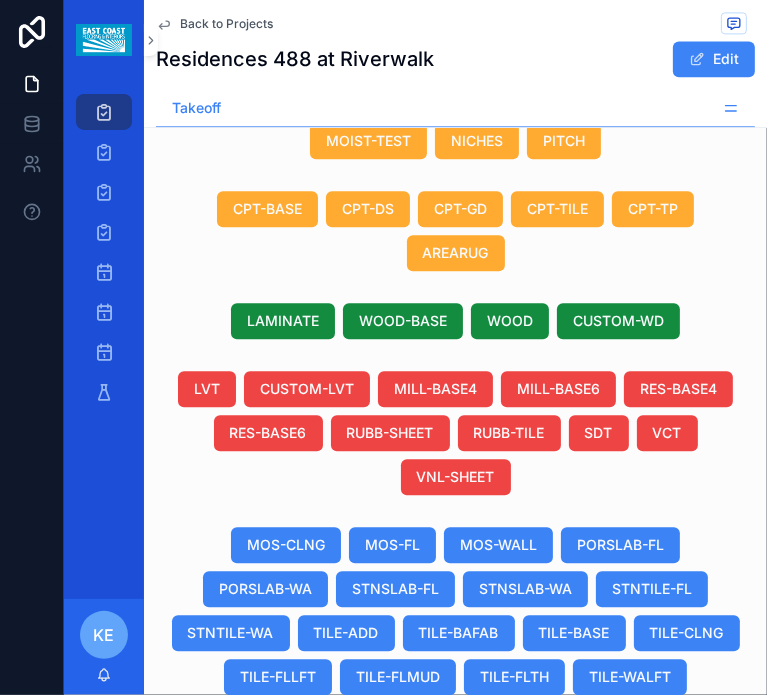 click on "24" 24"" at bounding box center (389, 895) 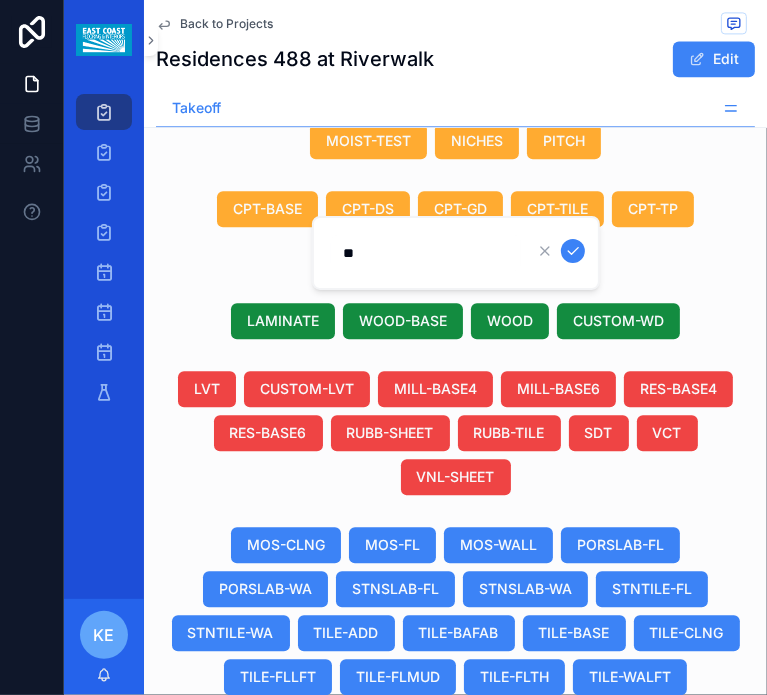 type on "*" 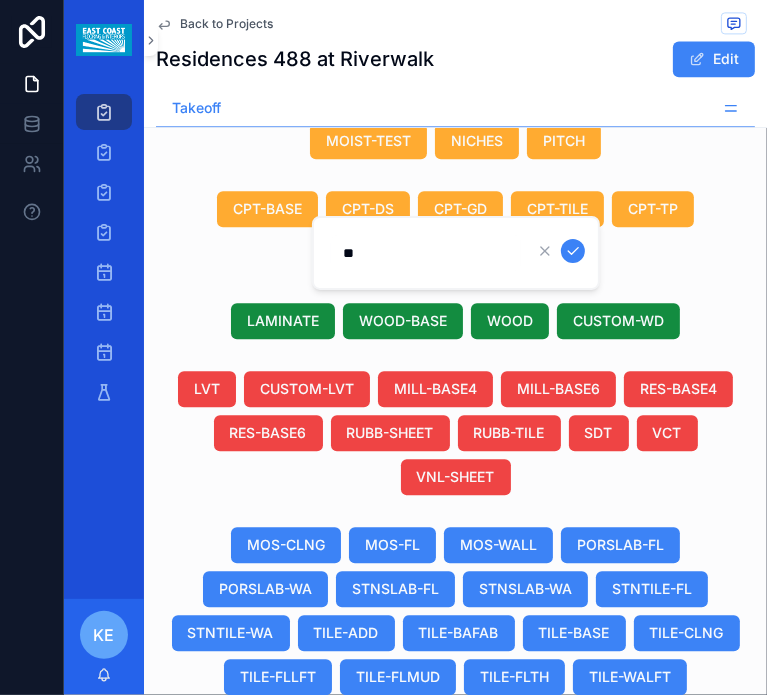 type on "***" 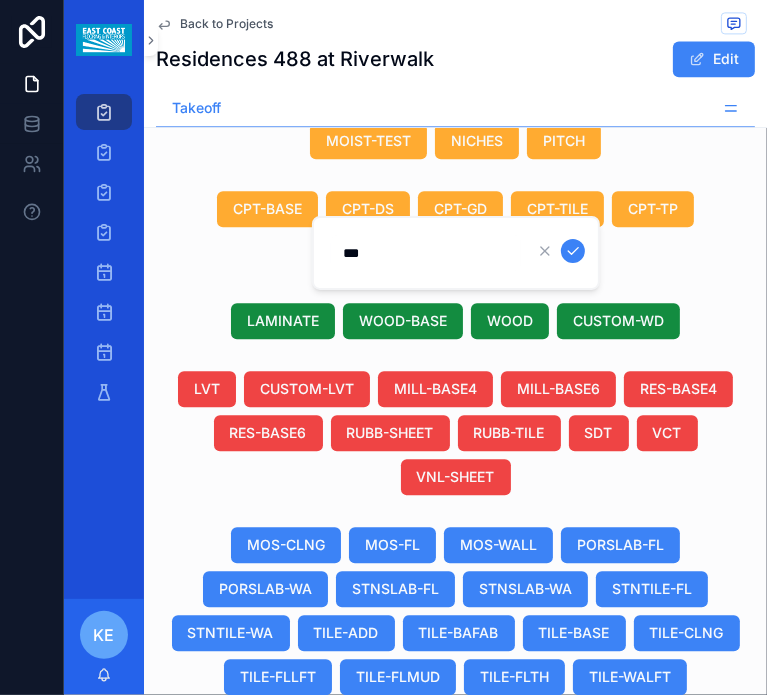 click at bounding box center (573, 251) 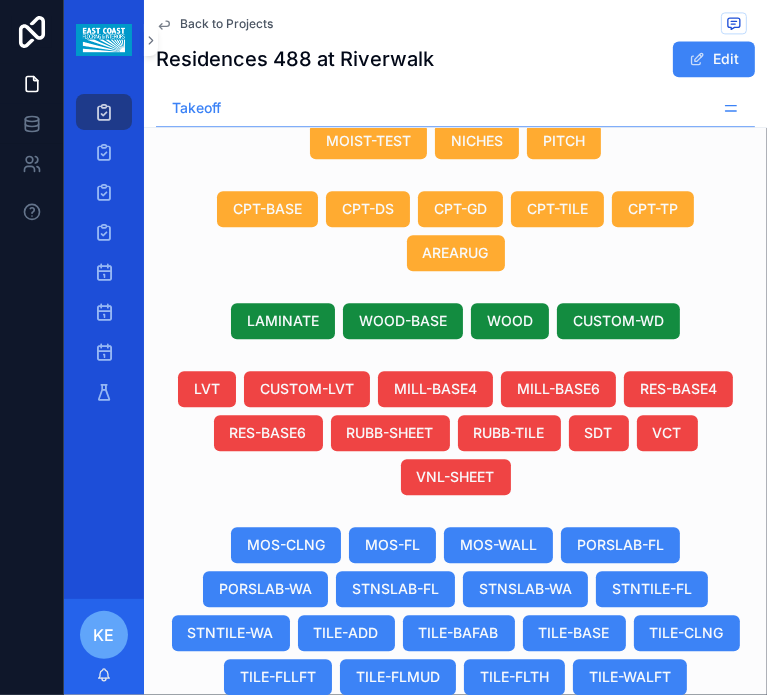 scroll, scrollTop: 0, scrollLeft: 1096, axis: horizontal 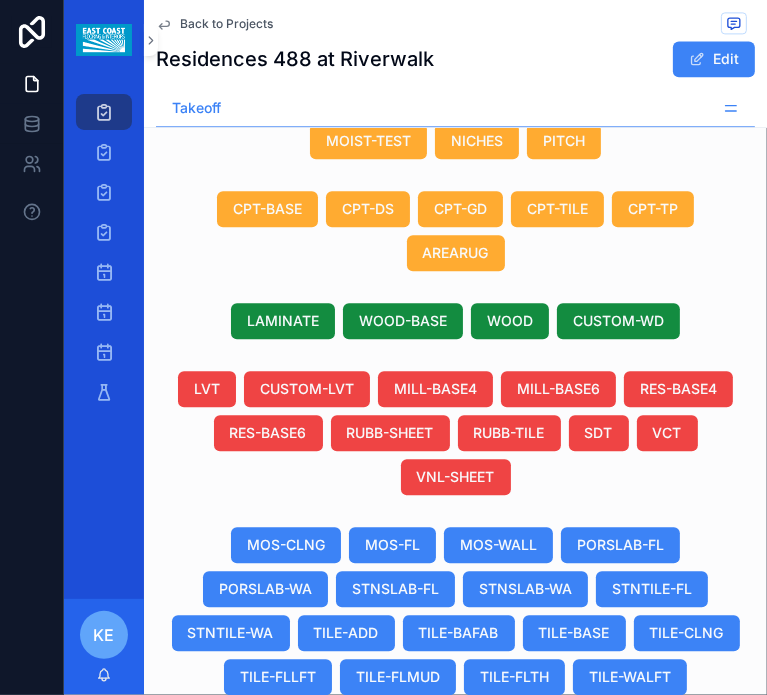 click on "Tile & Marble Tile & Marble" at bounding box center [372, 895] 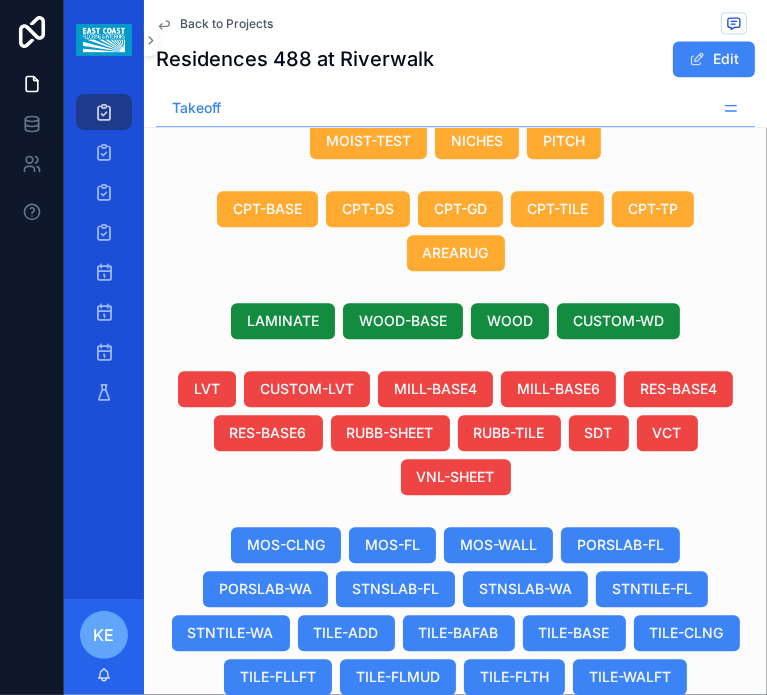 click on "Tile & Marble Tile & Marble" at bounding box center [372, 895] 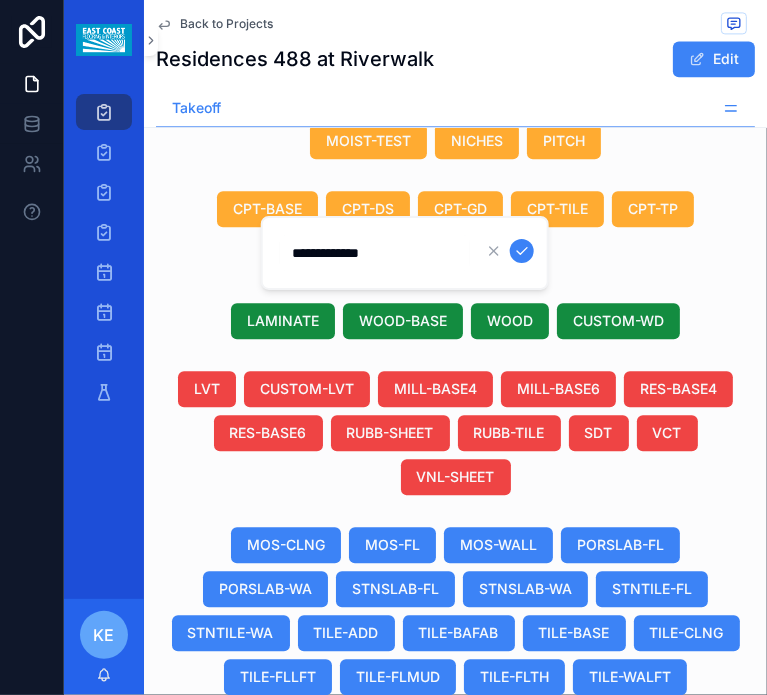 click on "Residences [NAME] Edit" at bounding box center (455, 59) 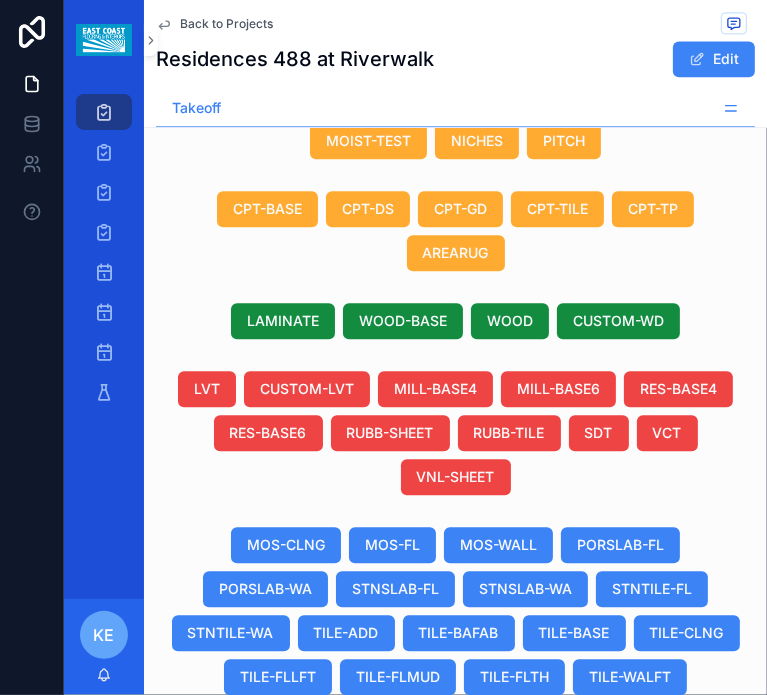 click on "Duplicate" at bounding box center (569, 859) 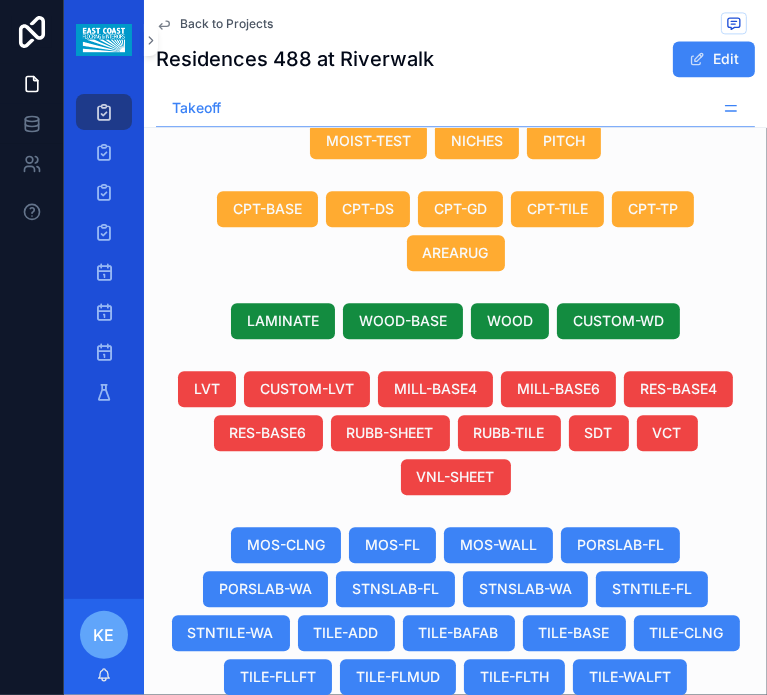 scroll, scrollTop: 0, scrollLeft: 1096, axis: horizontal 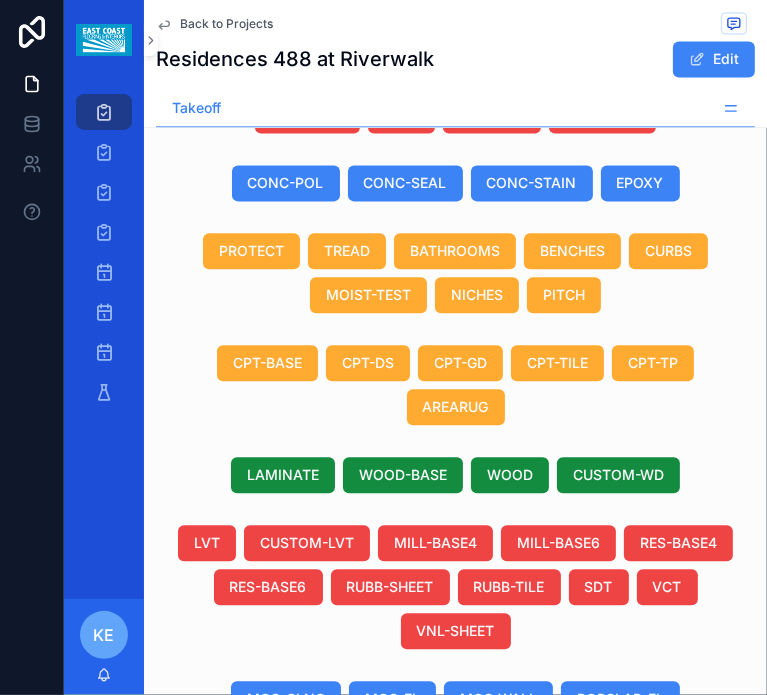 click on "Tile & Marble Tile & Marble" at bounding box center (372, 1122) 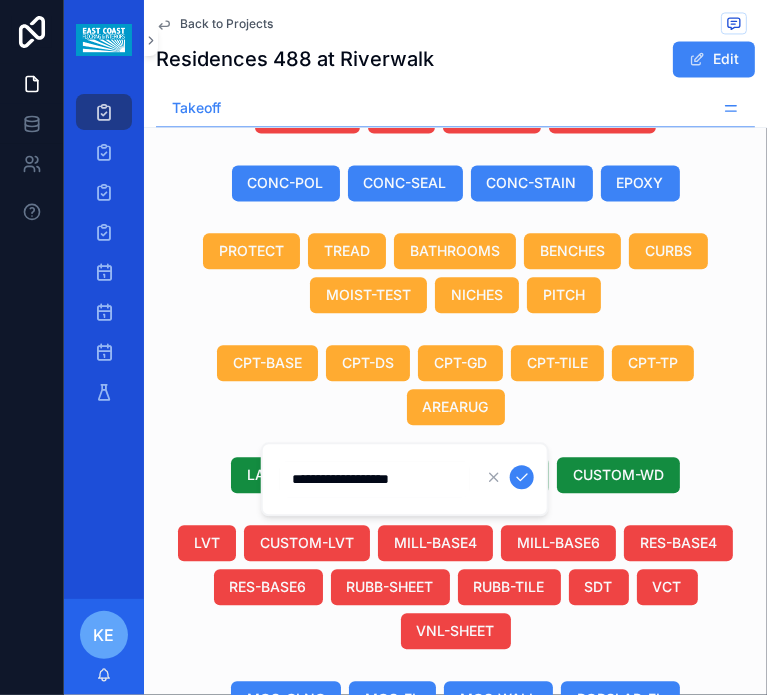 type on "**********" 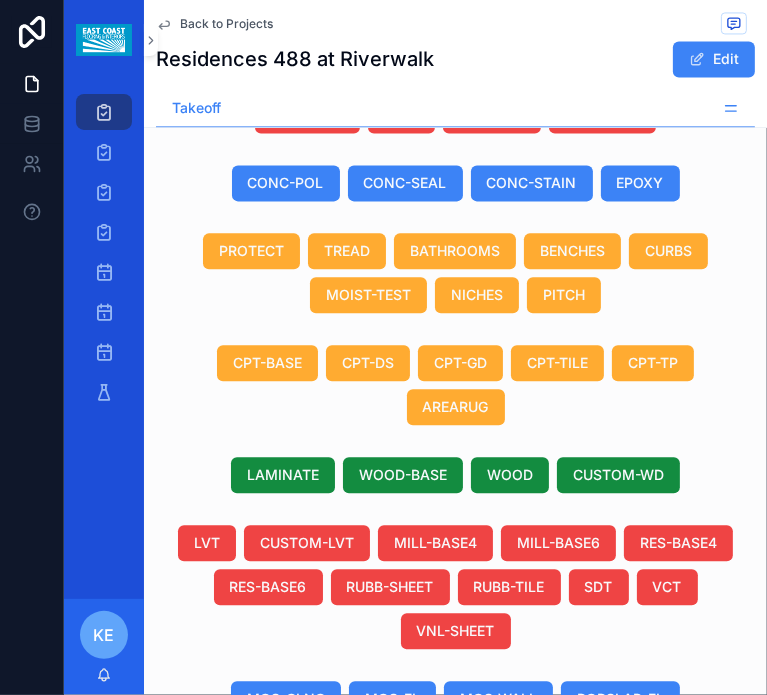 scroll, scrollTop: 0, scrollLeft: 1096, axis: horizontal 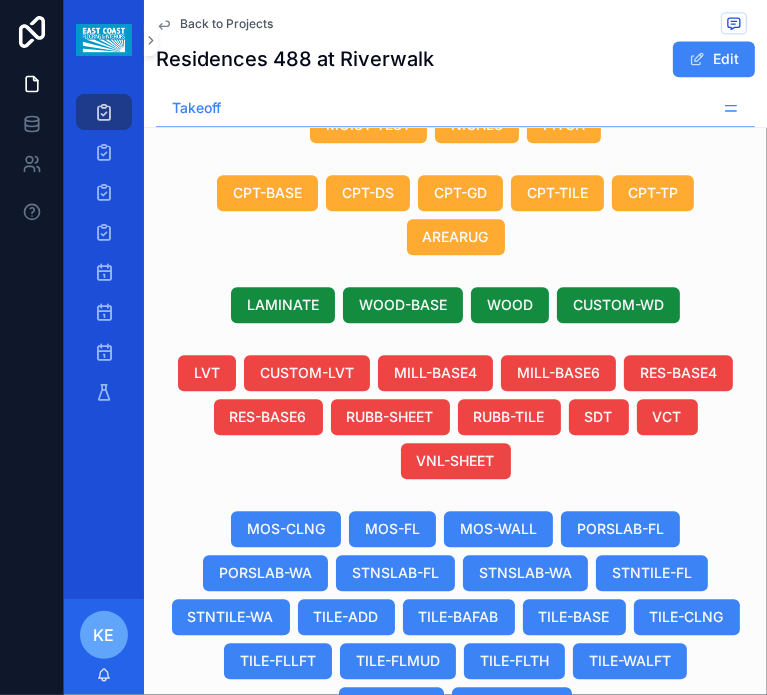 click on "Tile & Marble Tile & Marble" at bounding box center [372, 952] 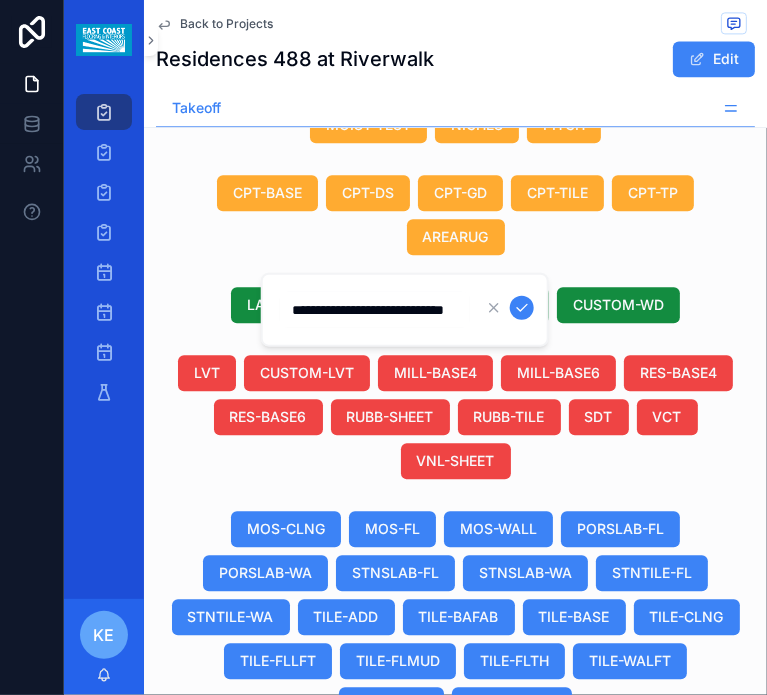 scroll, scrollTop: 0, scrollLeft: 37, axis: horizontal 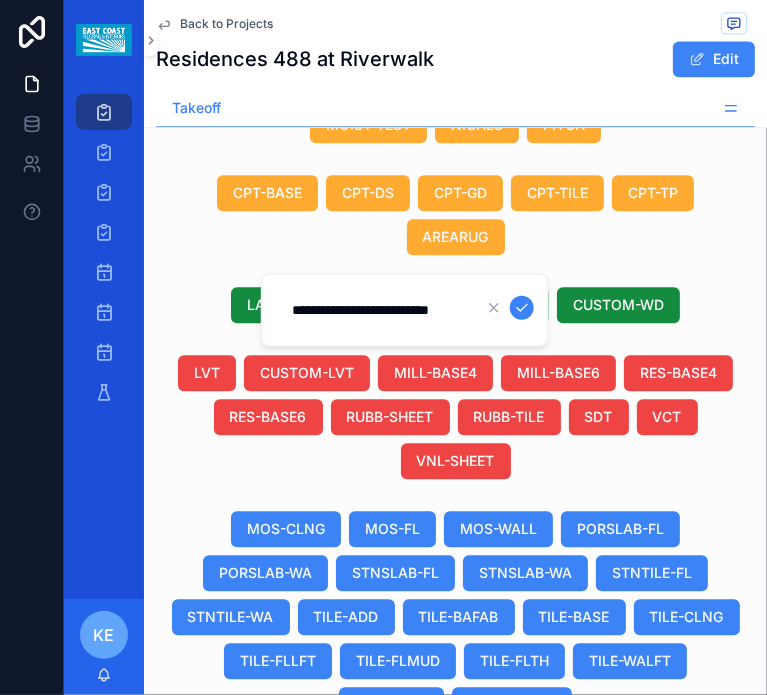 type on "**********" 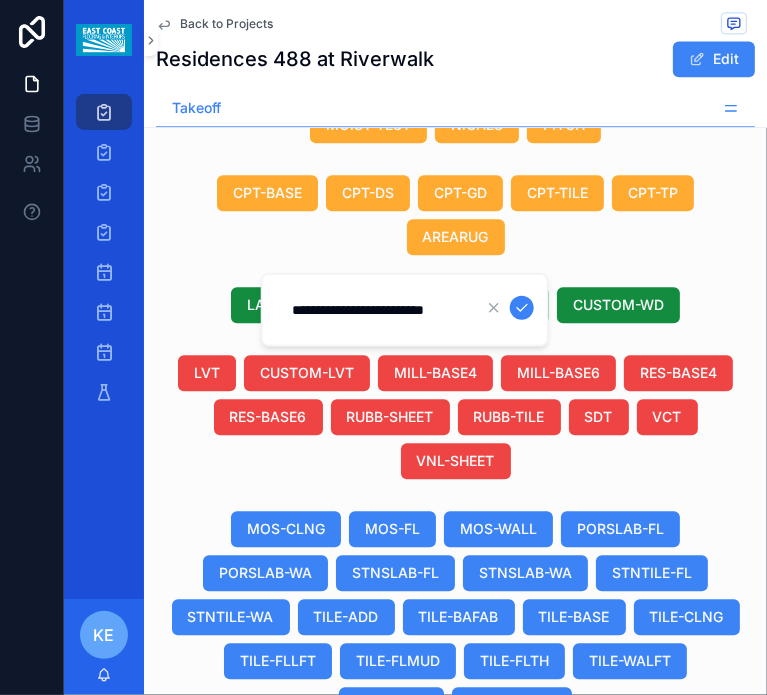 scroll, scrollTop: 0, scrollLeft: 9, axis: horizontal 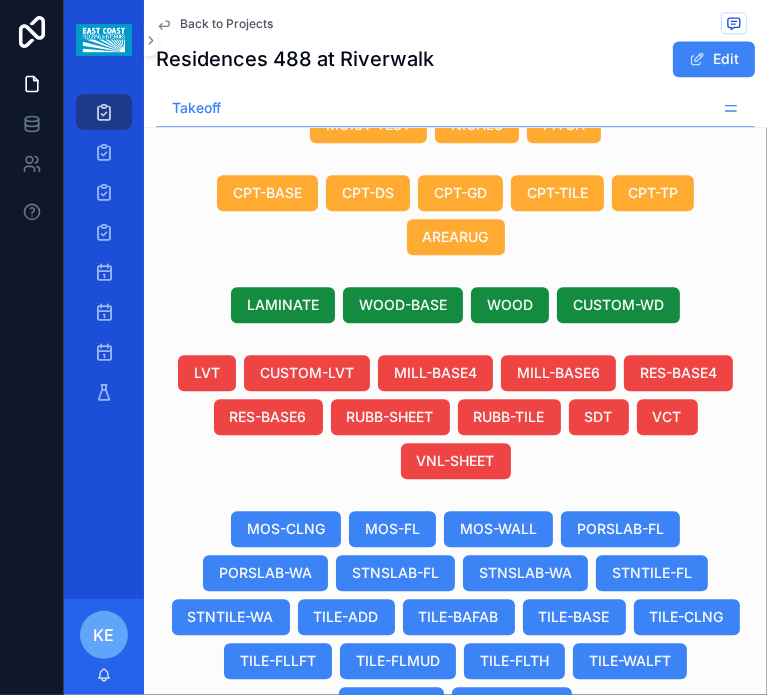 click on "Tile & Marble Nuetra Bianc" at bounding box center (356, 952) 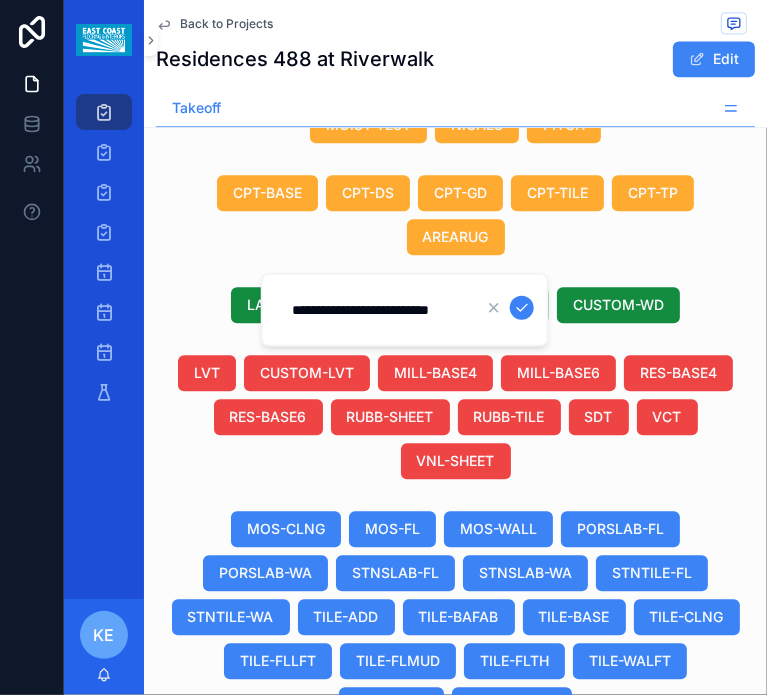 scroll, scrollTop: 0, scrollLeft: 18, axis: horizontal 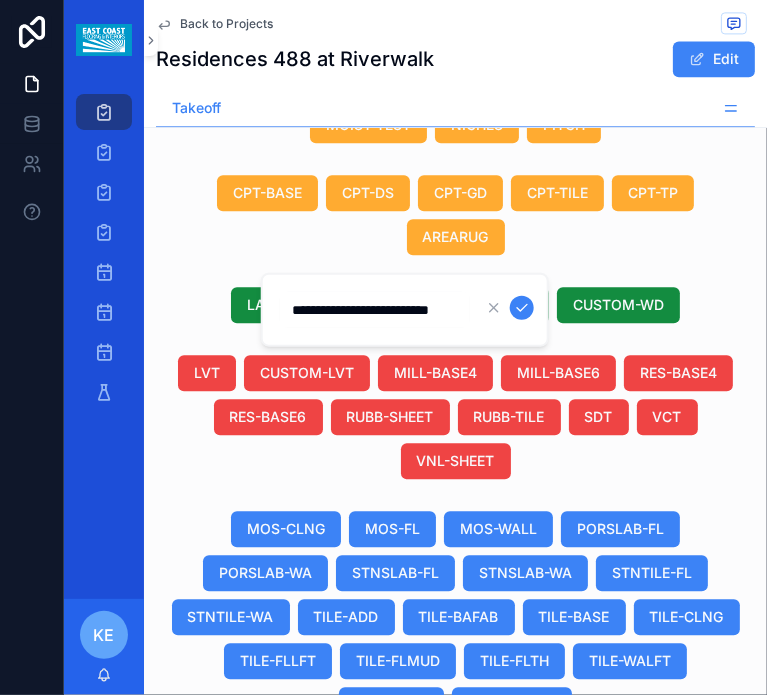 type on "**********" 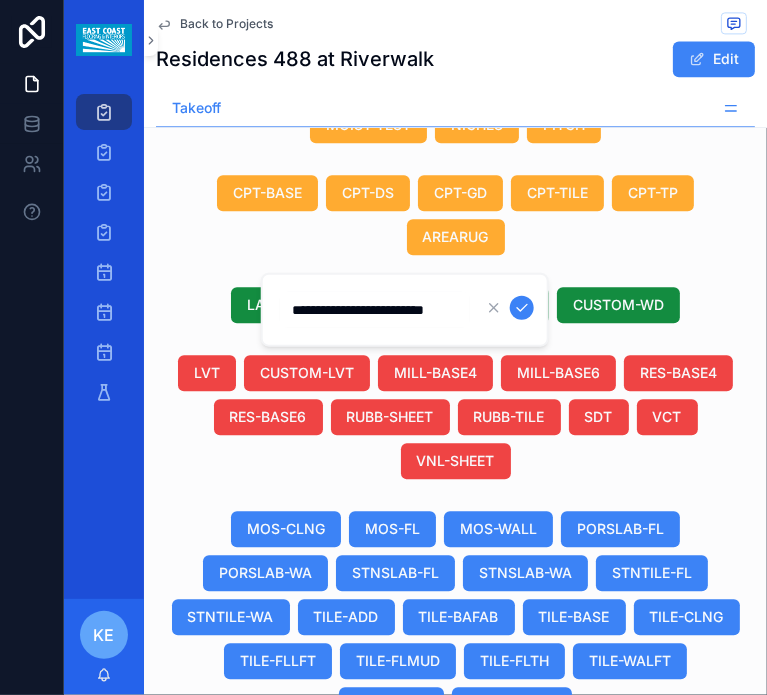 scroll, scrollTop: 0, scrollLeft: 9, axis: horizontal 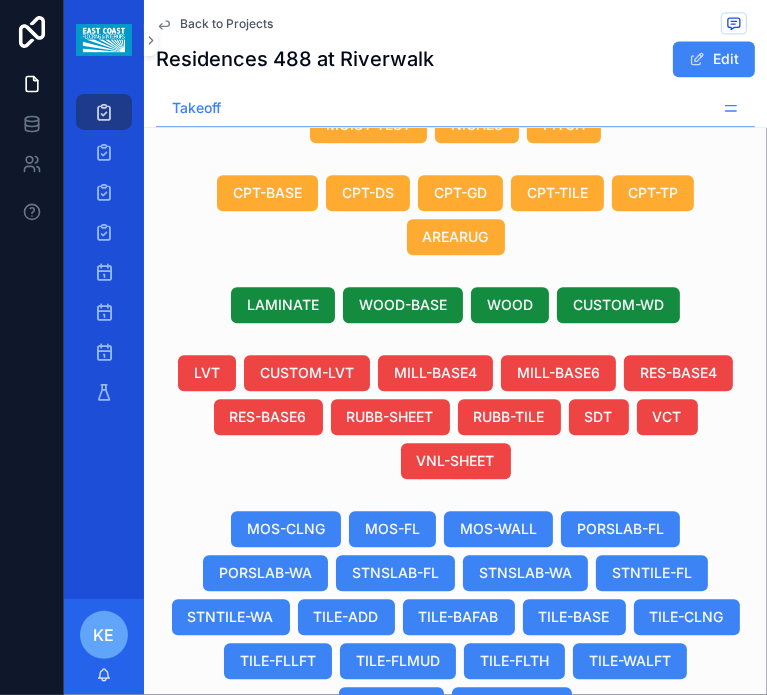 click on "Tile & Marble Nuetra Bianc Tile & Marble Nuetra Bianc" at bounding box center [372, 952] 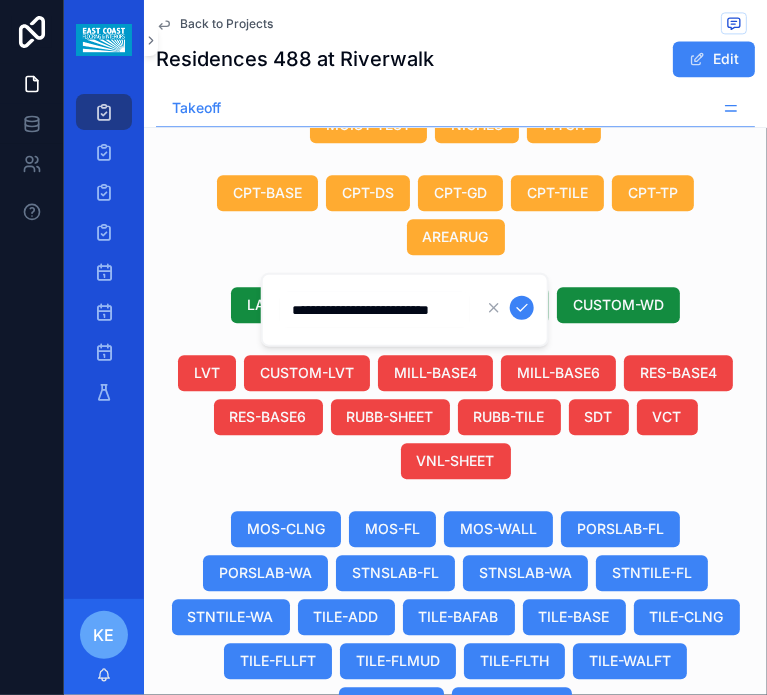 scroll, scrollTop: 0, scrollLeft: 18, axis: horizontal 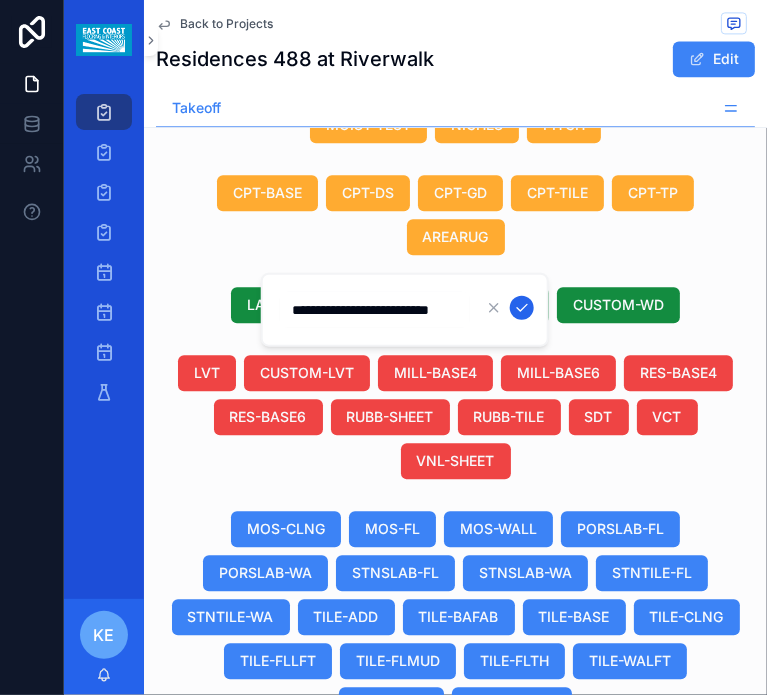 type on "**********" 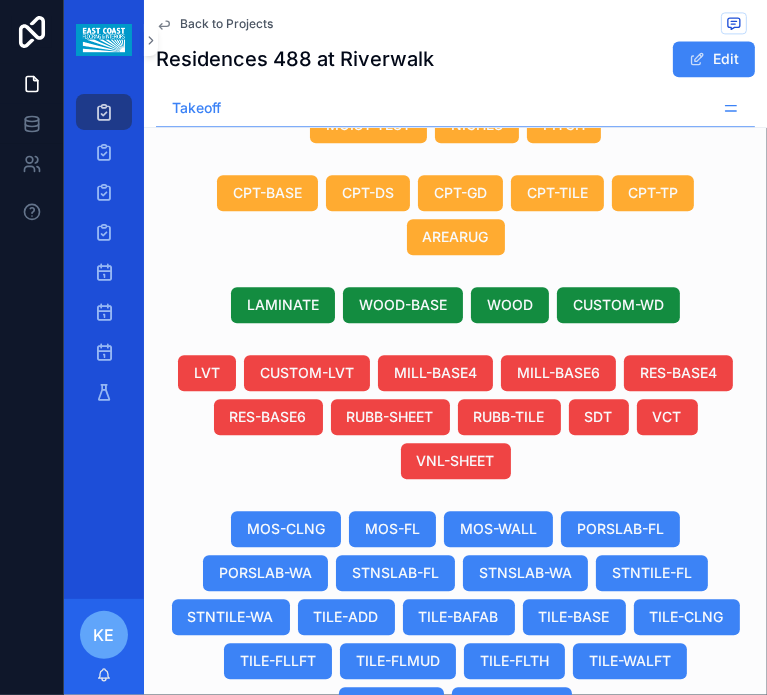 click on "Using Allowance" at bounding box center (551, 952) 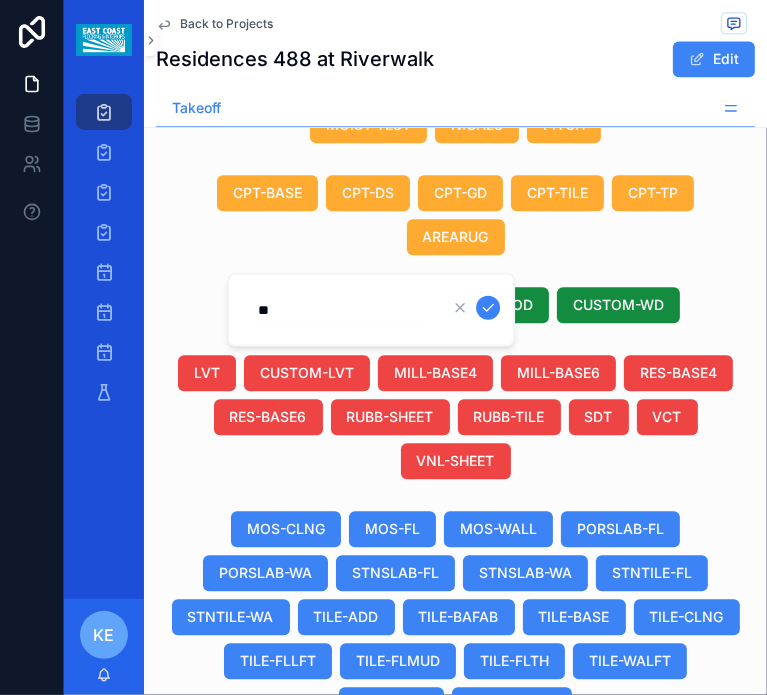 type on "*" 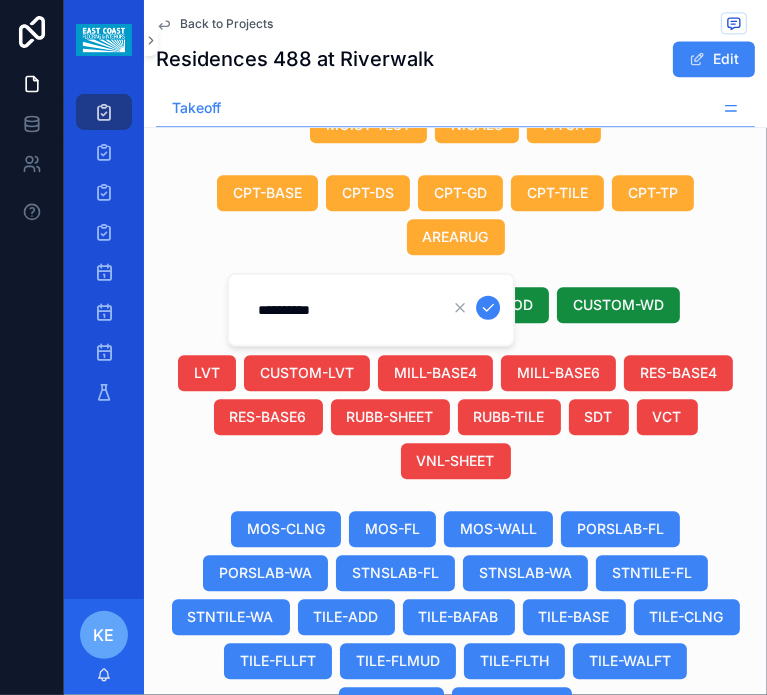 type on "**********" 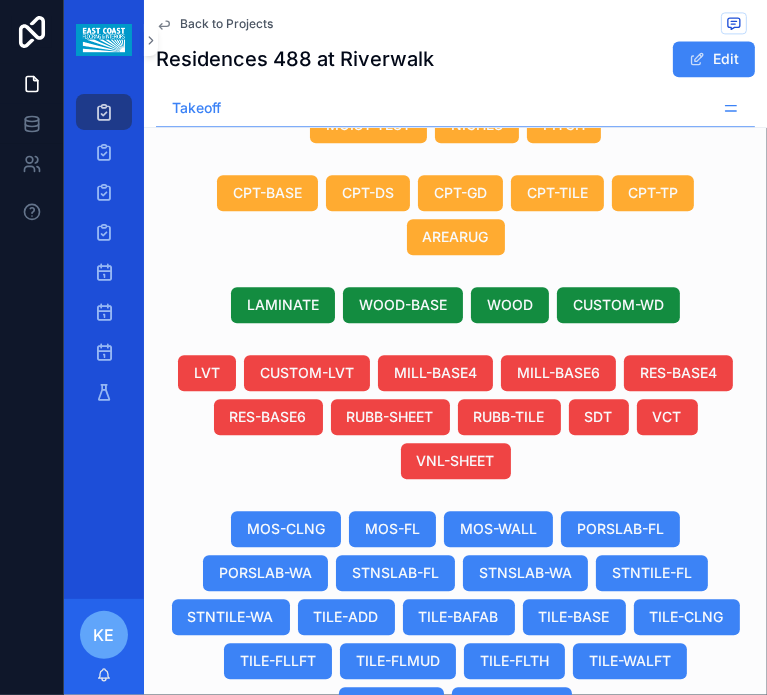 click on "Using Allowance Using Allowance" at bounding box center [612, 952] 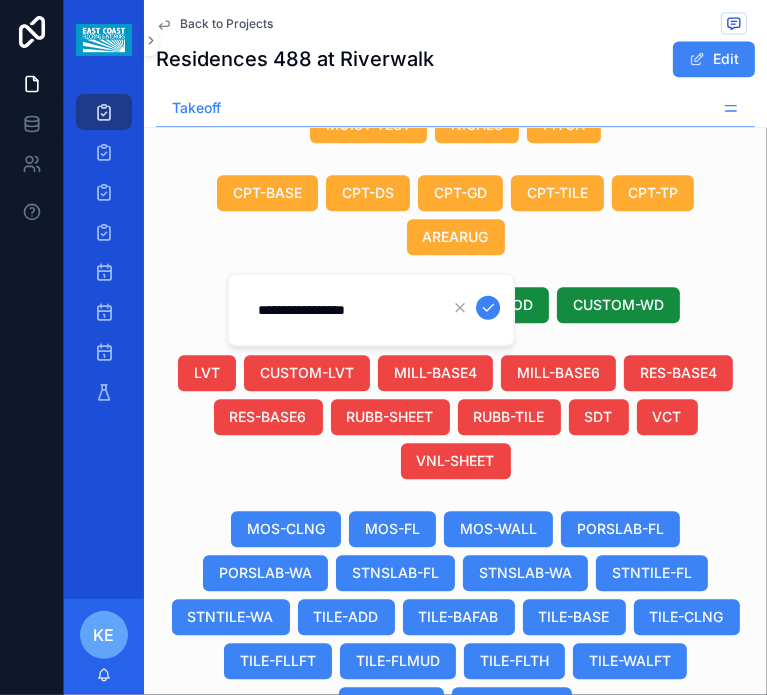 click on "**********" at bounding box center (341, 310) 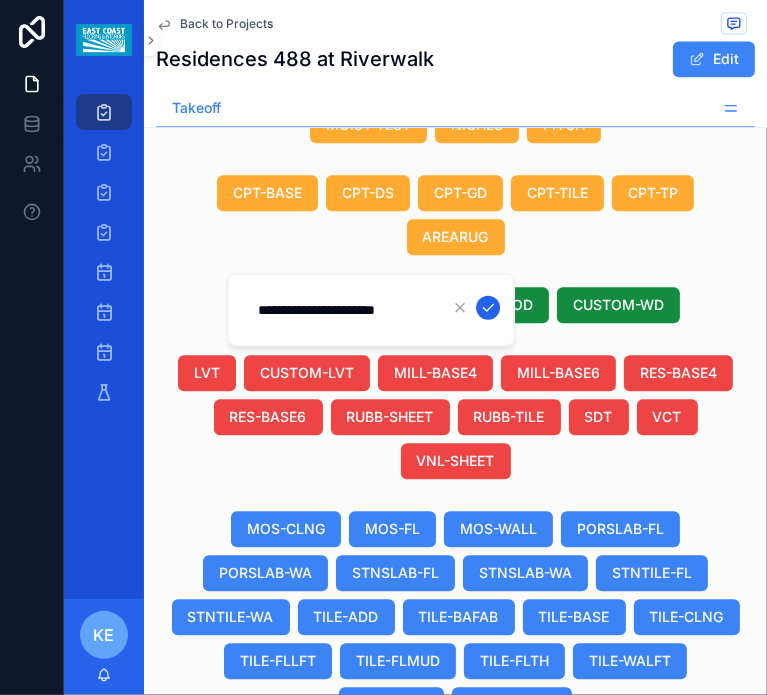 type on "**********" 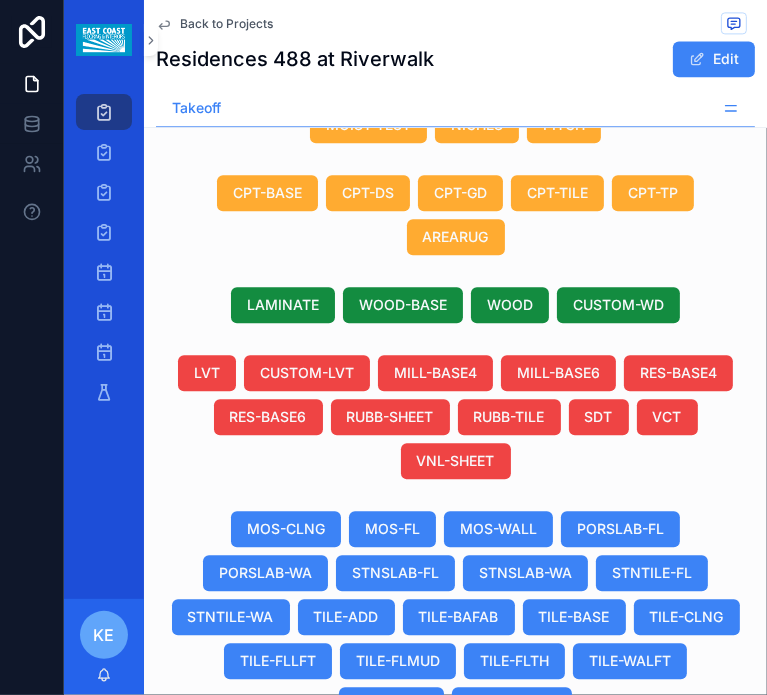 scroll, scrollTop: 0, scrollLeft: 1652, axis: horizontal 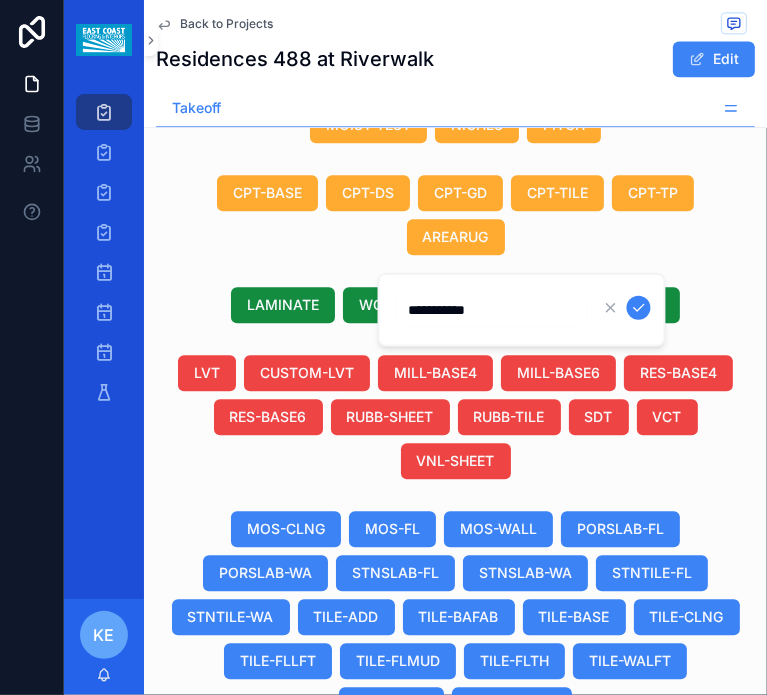 type on "**********" 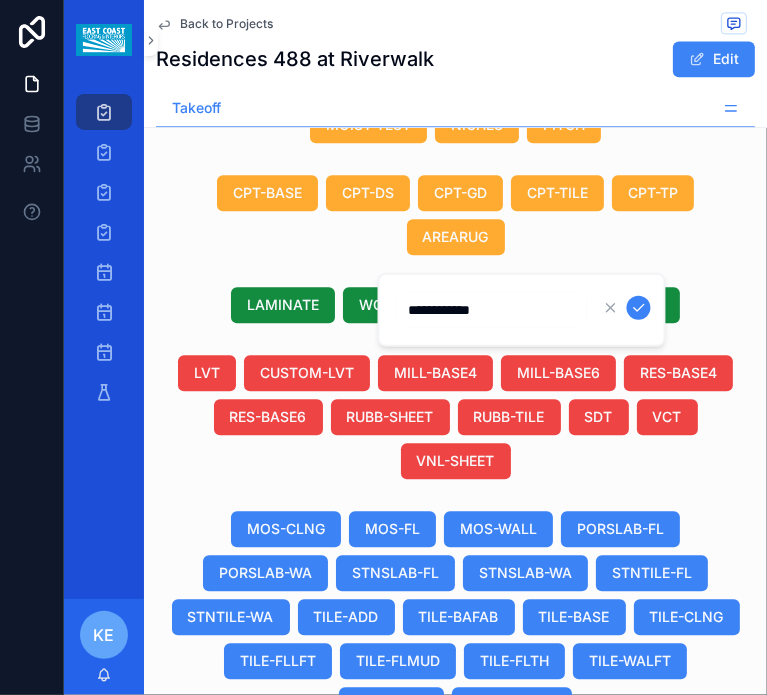 click at bounding box center [639, 308] 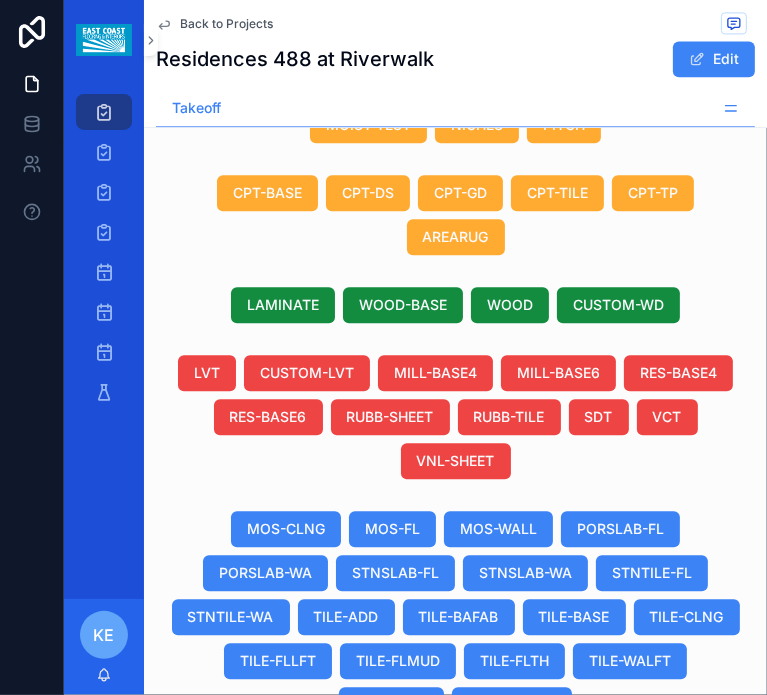 click on "--" at bounding box center (485, 879) 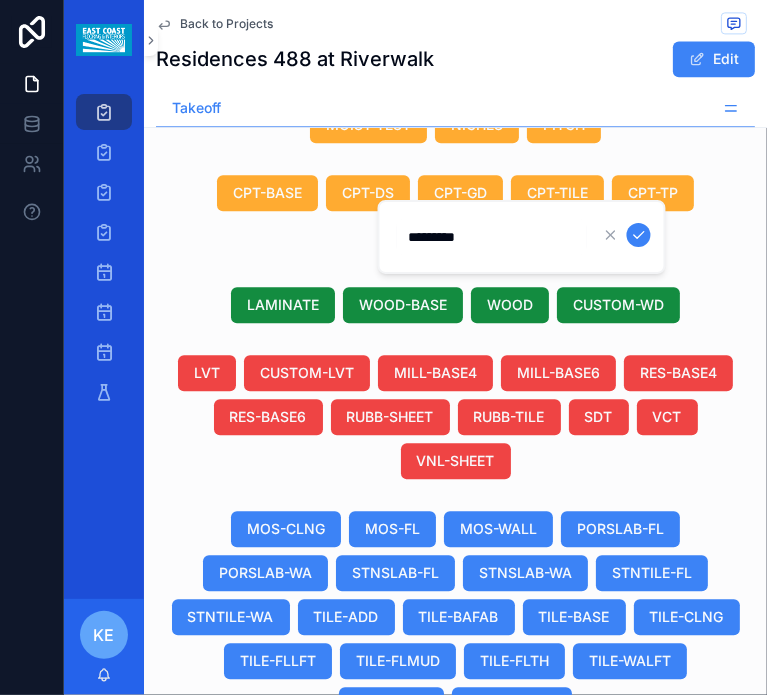 type on "**********" 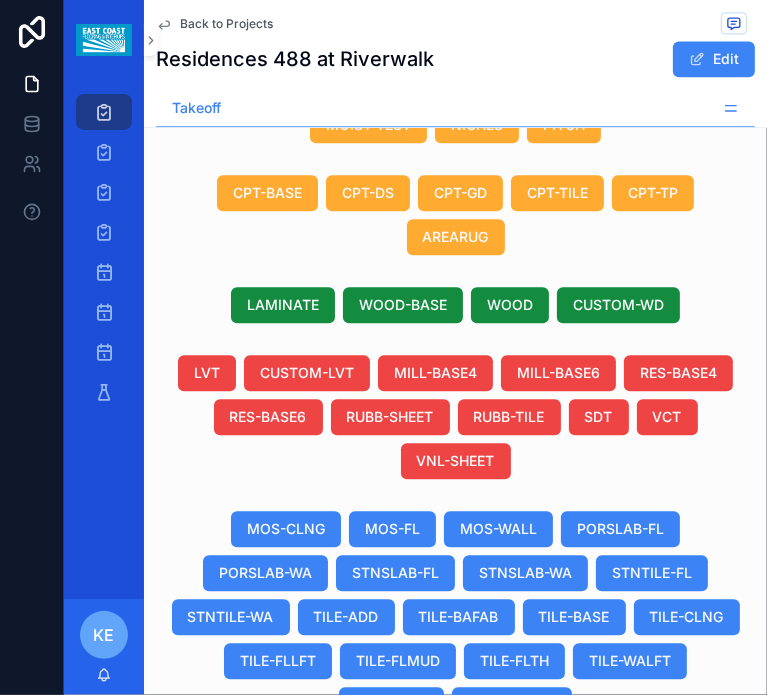 click on "--" at bounding box center [485, 879] 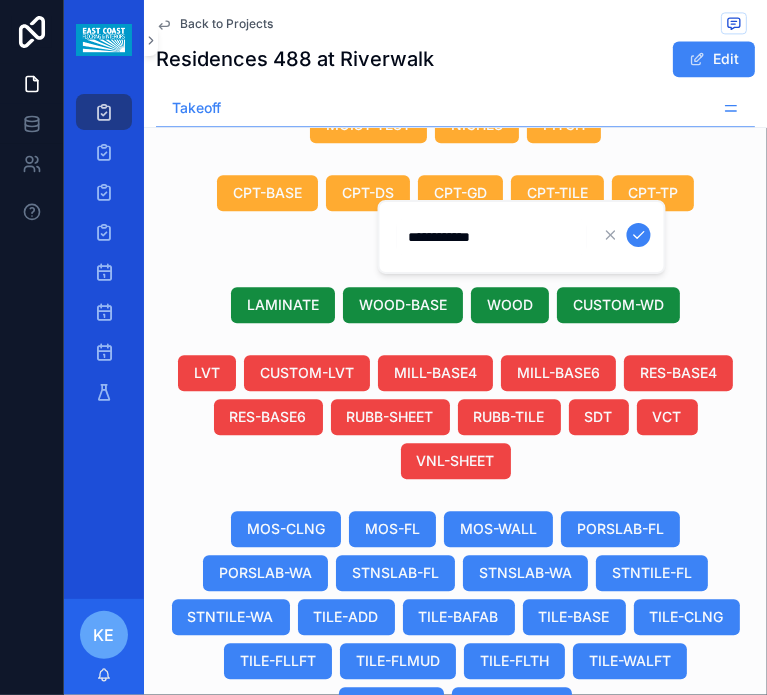 type on "**********" 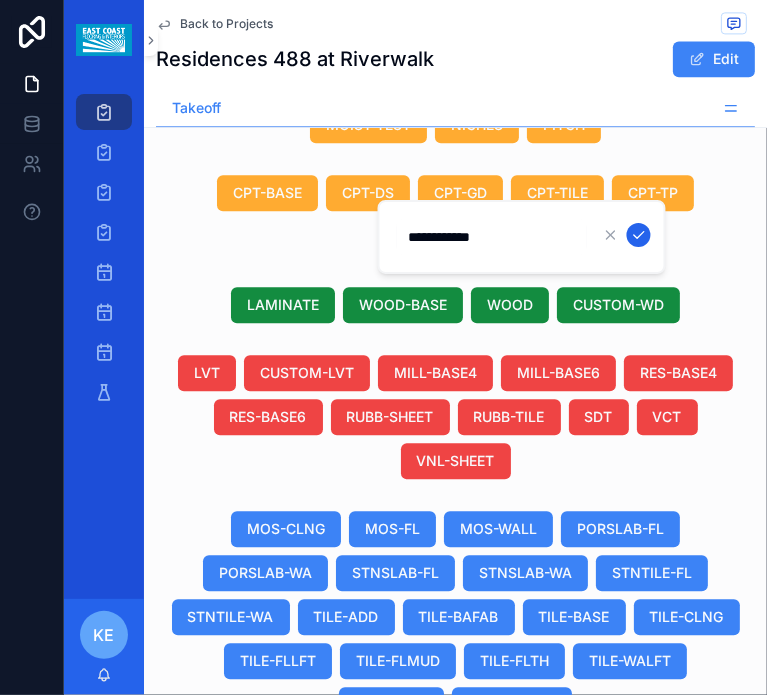click 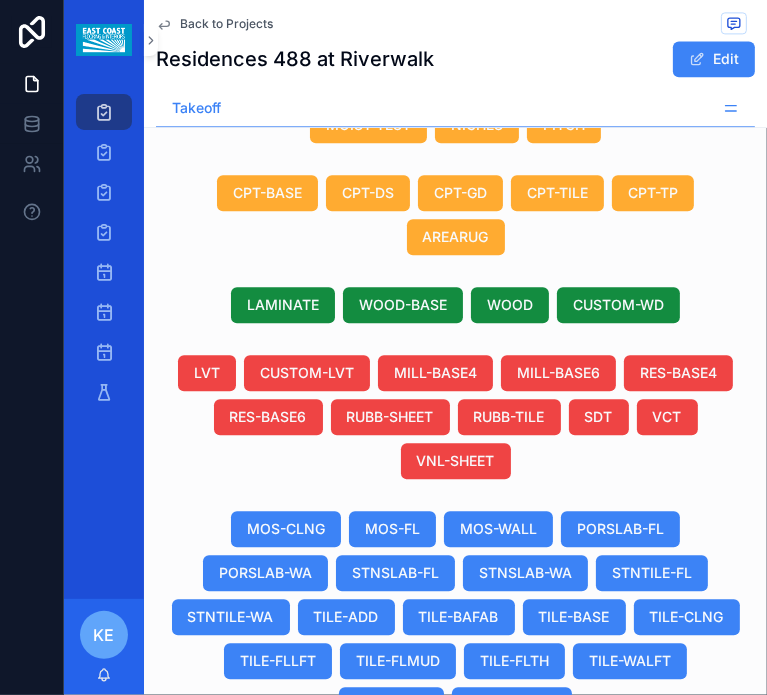 scroll, scrollTop: 0, scrollLeft: 1054, axis: horizontal 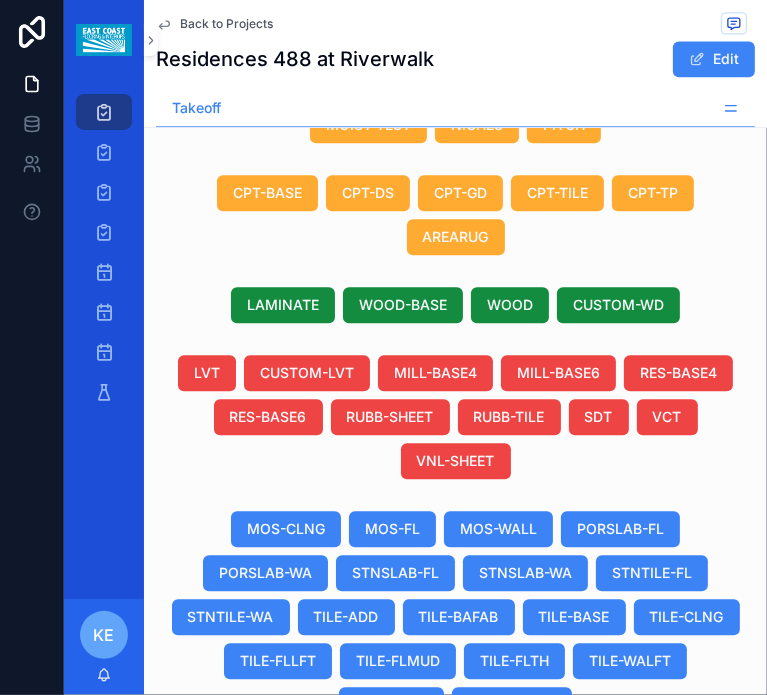 click on "Tile & Marble" at bounding box center [359, 879] 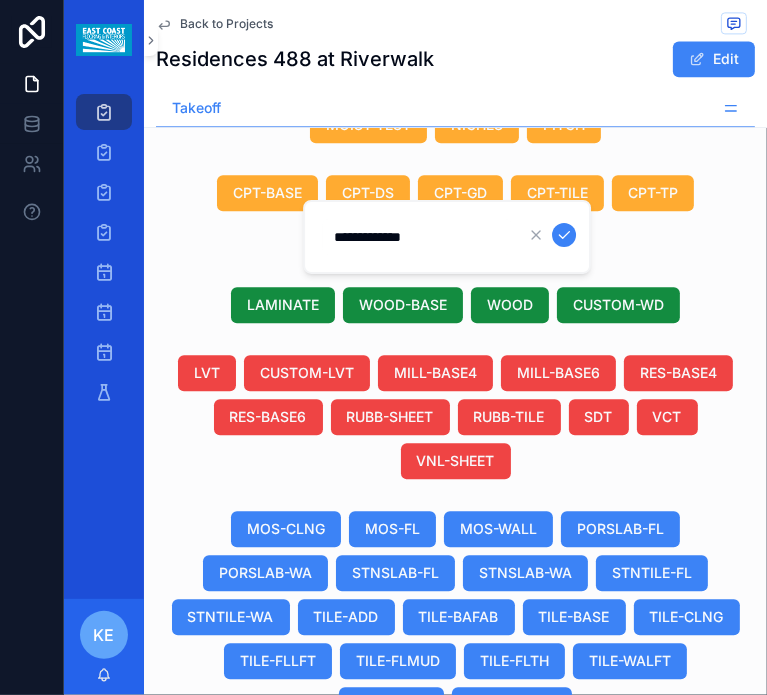 click on "**********" at bounding box center [447, 237] 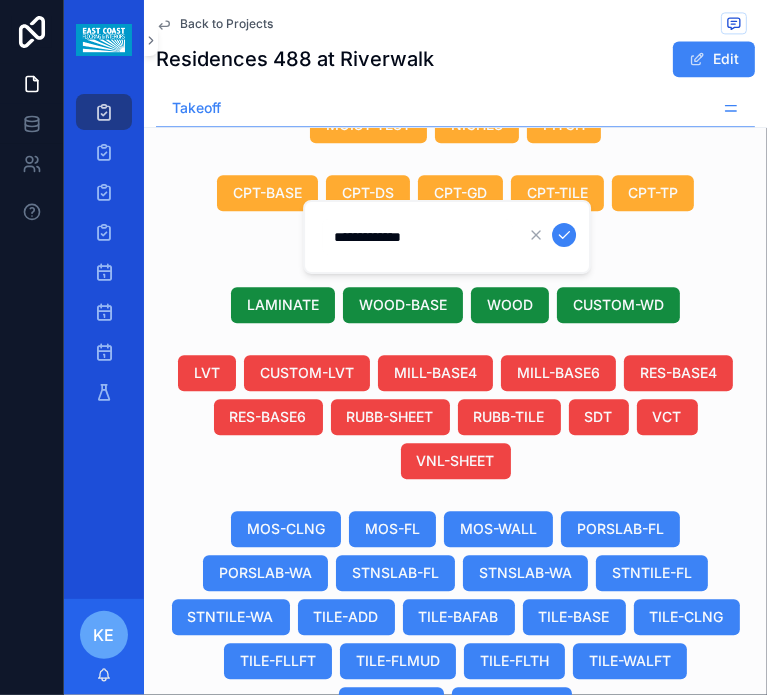 click on "**********" at bounding box center [417, 237] 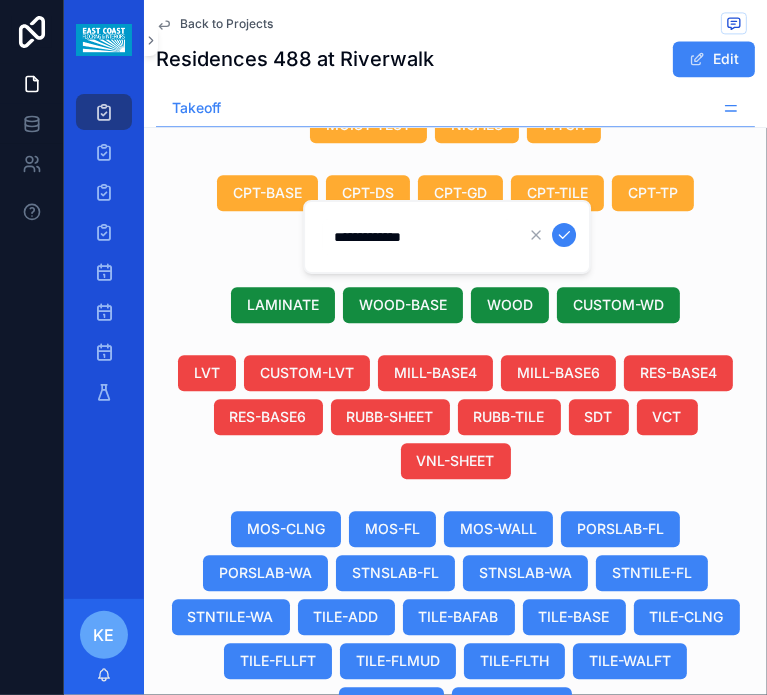 click on "**********" at bounding box center [417, 237] 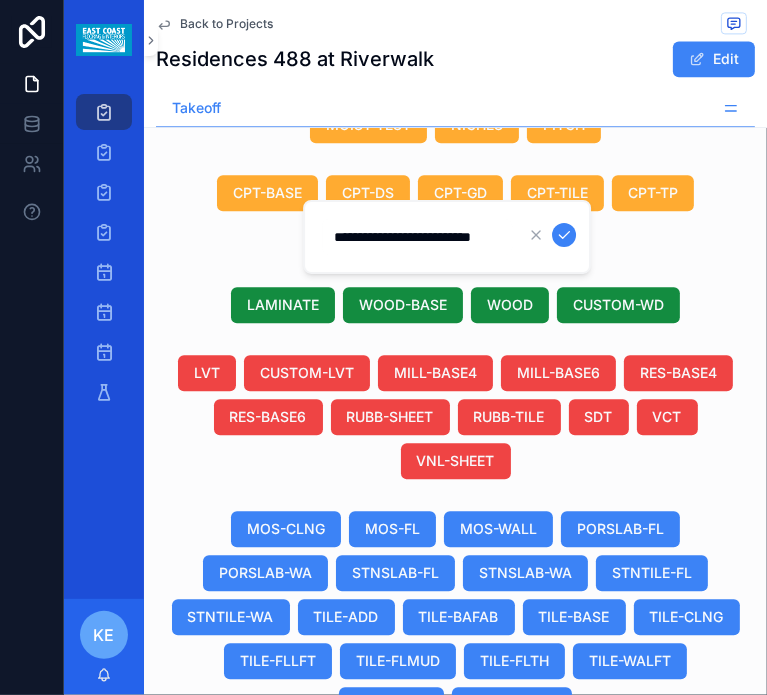 type on "**********" 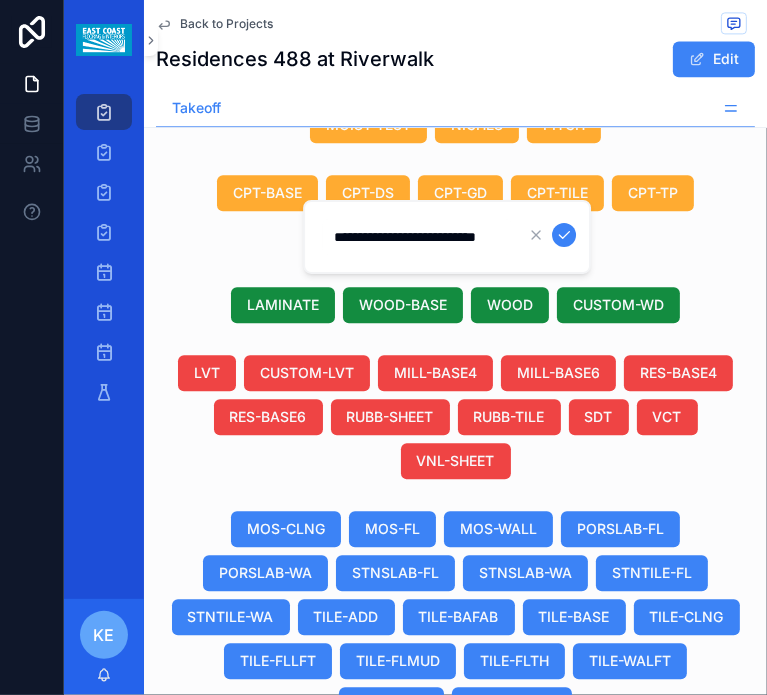 scroll, scrollTop: 0, scrollLeft: 18, axis: horizontal 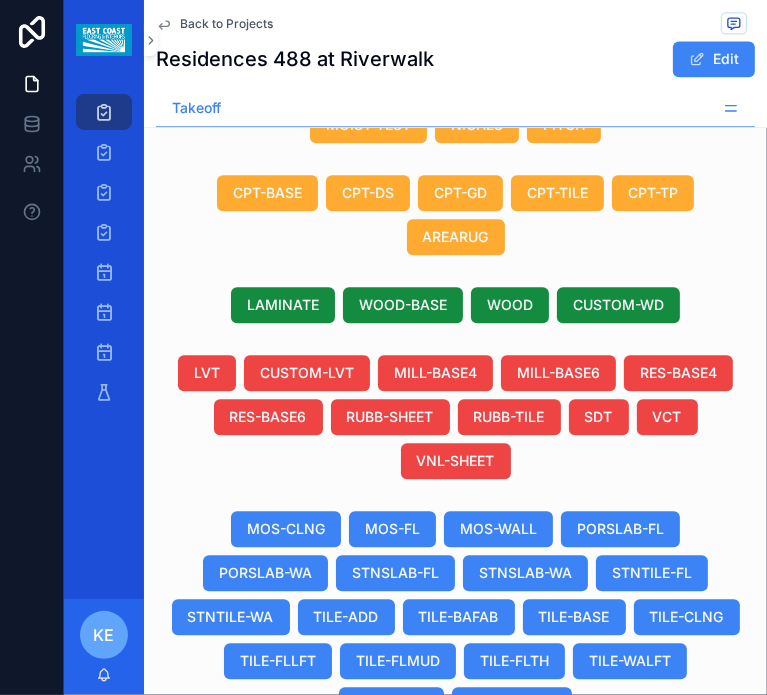 click on "Using Allowance" at bounding box center [593, 879] 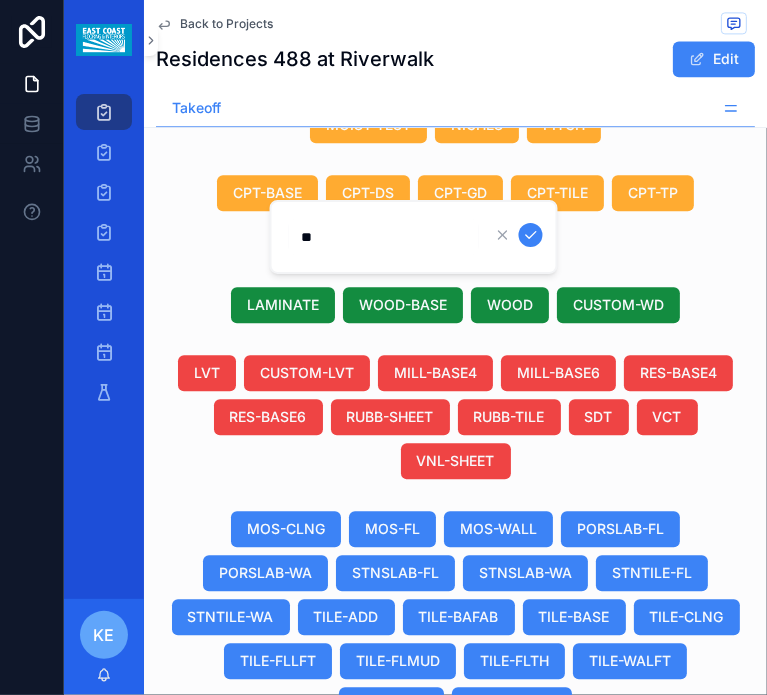 type on "*" 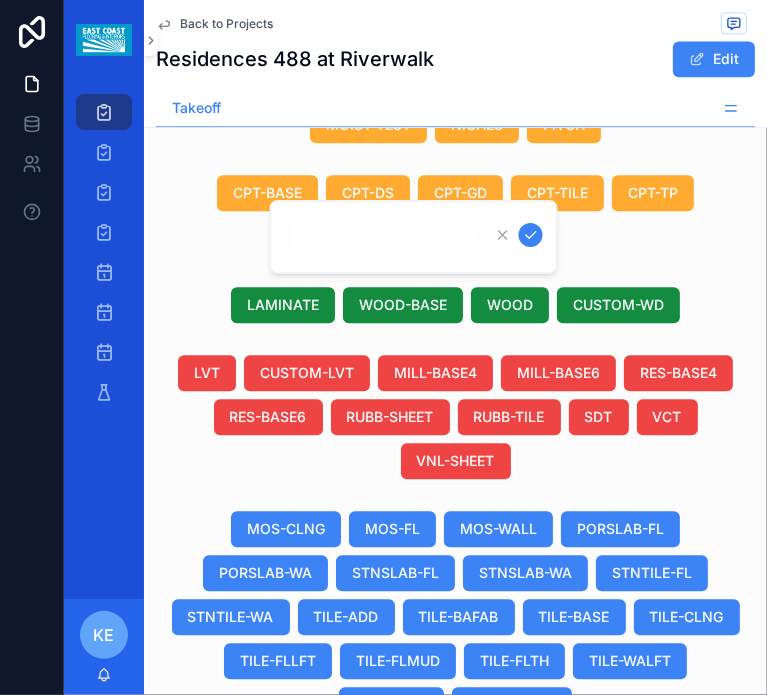 type on "*" 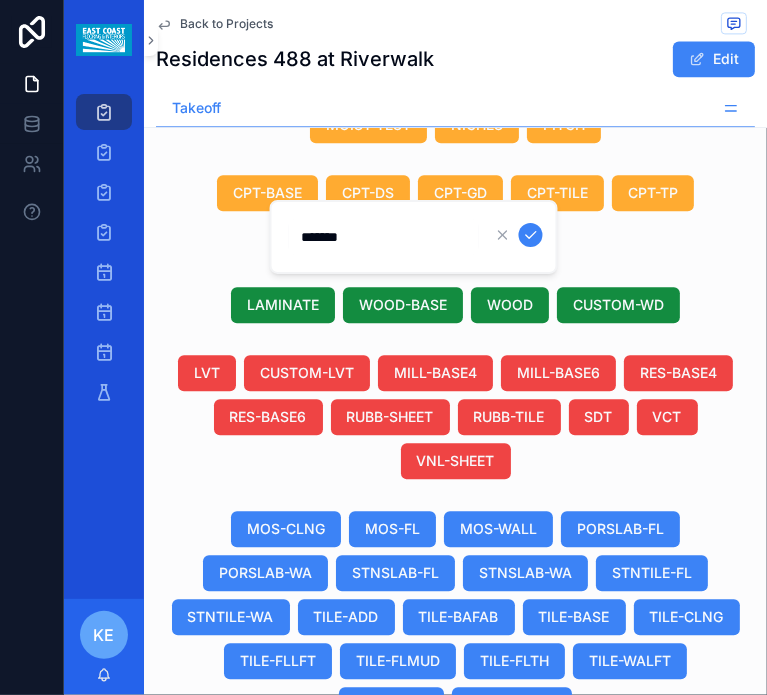 click on "*******" at bounding box center [384, 237] 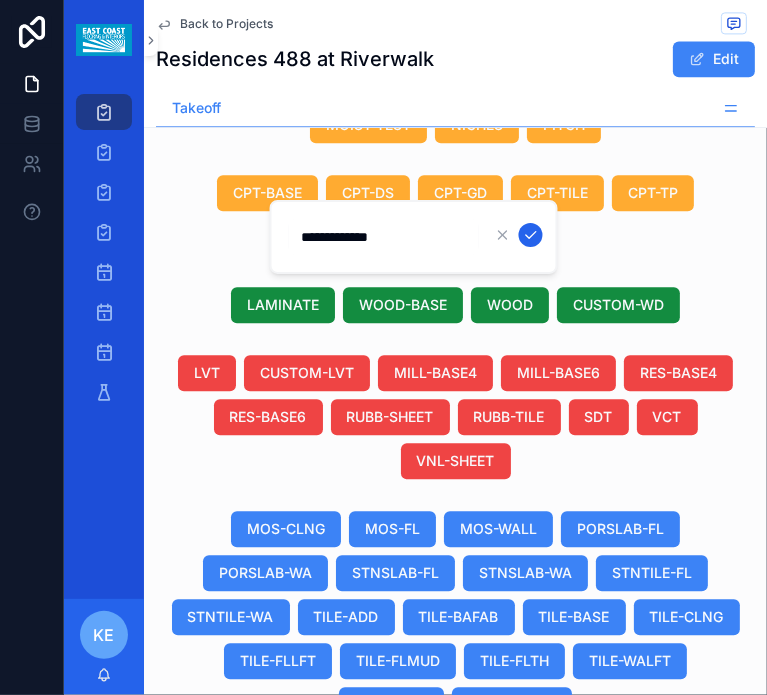 type on "**********" 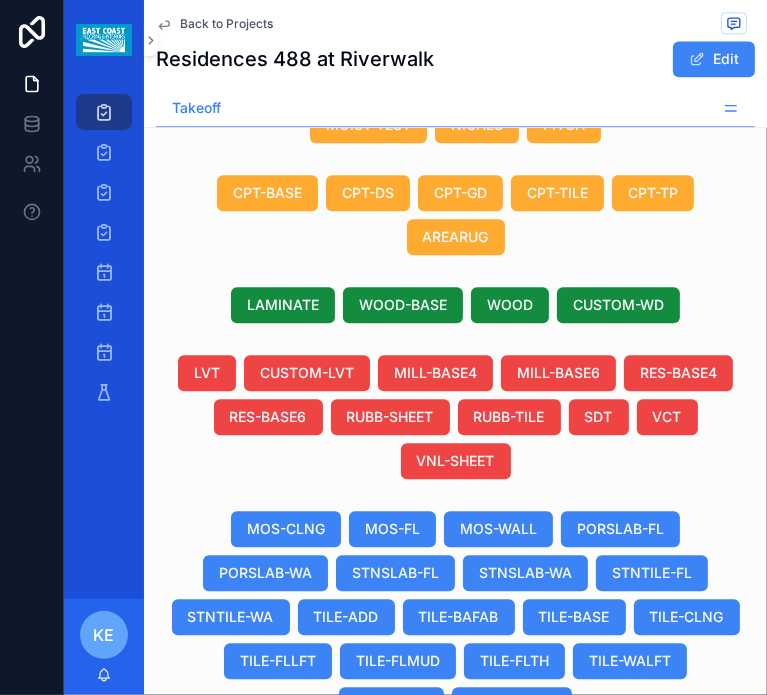 scroll, scrollTop: 0, scrollLeft: 1116, axis: horizontal 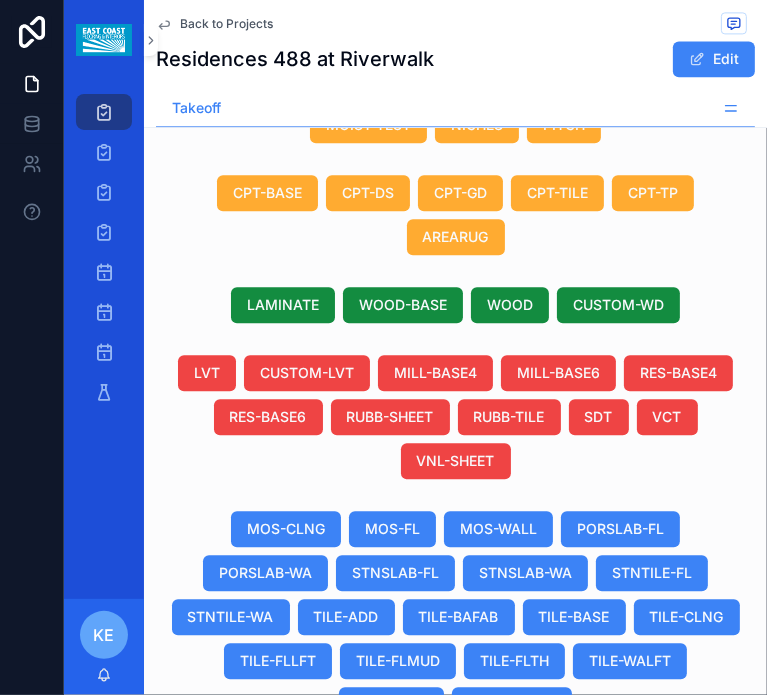 click on "12"" at bounding box center (527, 879) 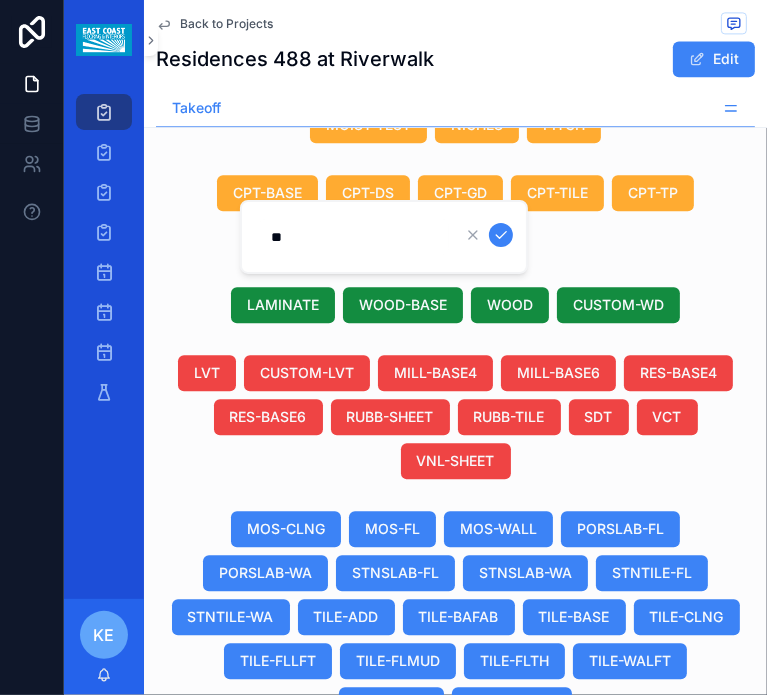 type on "*" 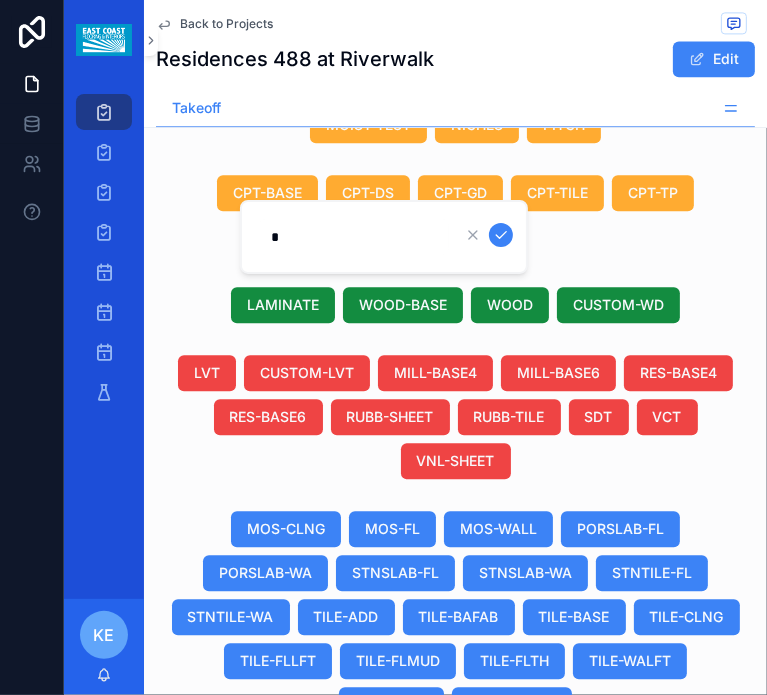 type on "**" 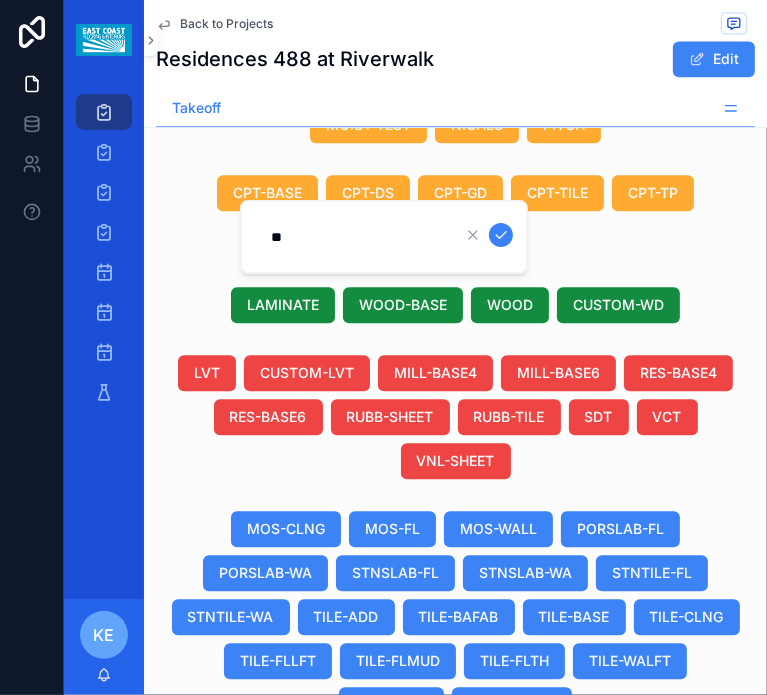 click at bounding box center [501, 235] 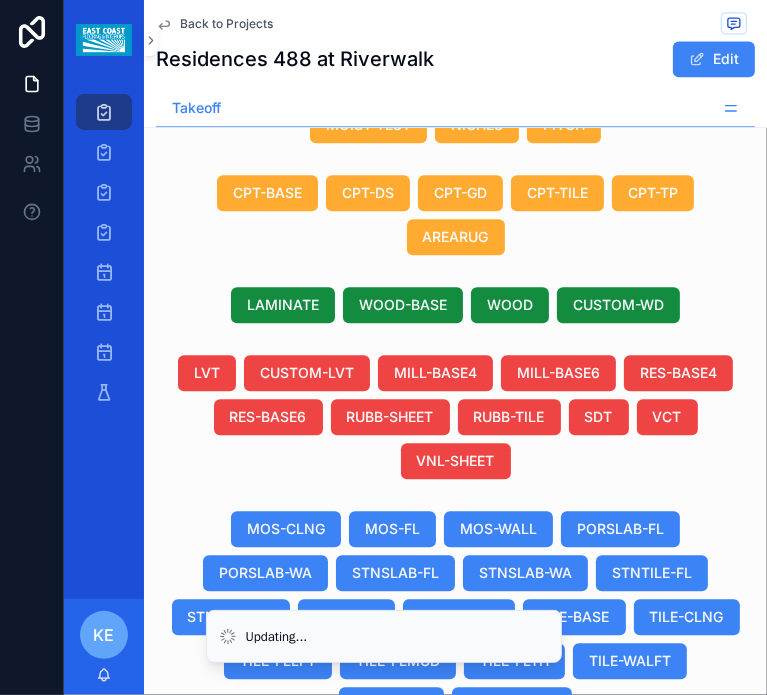 click on "24" 24"" at bounding box center (723, 879) 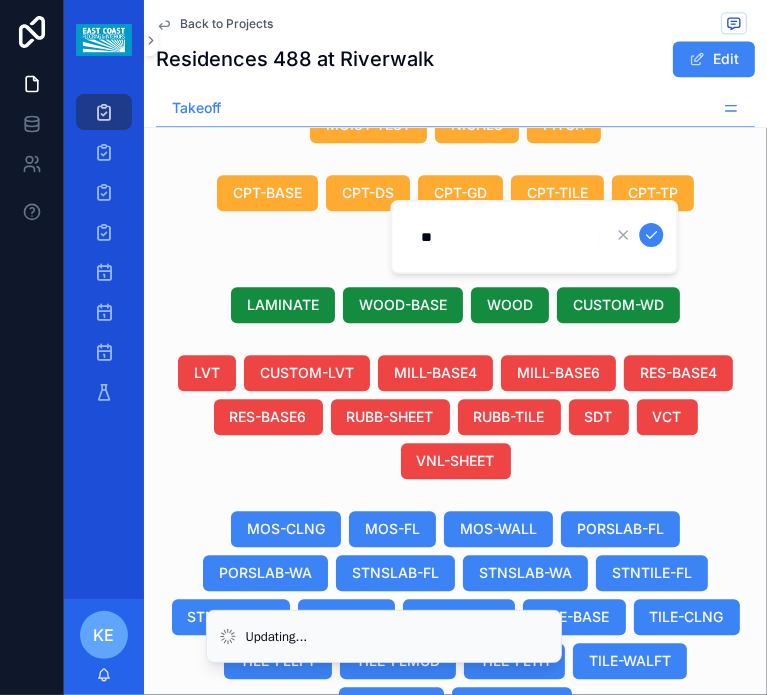 type on "*" 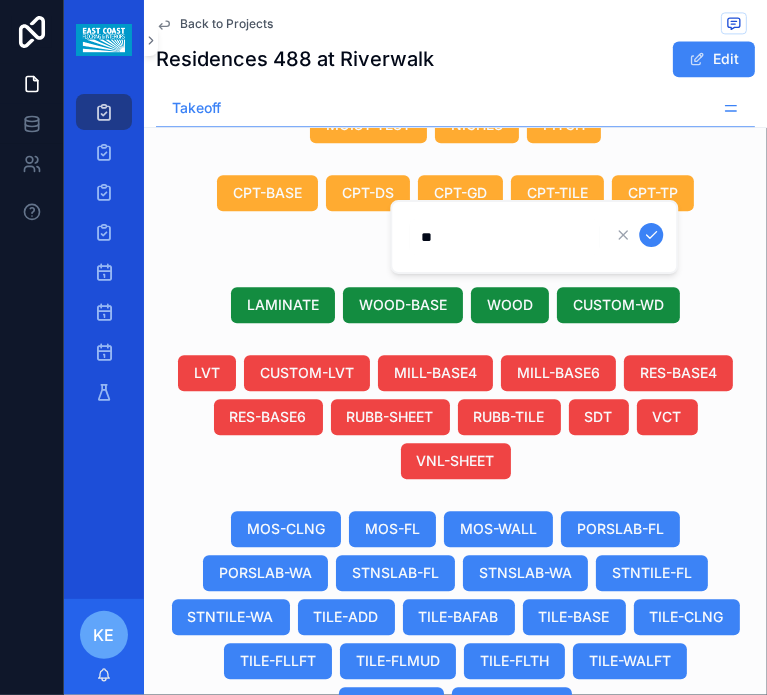 type on "***" 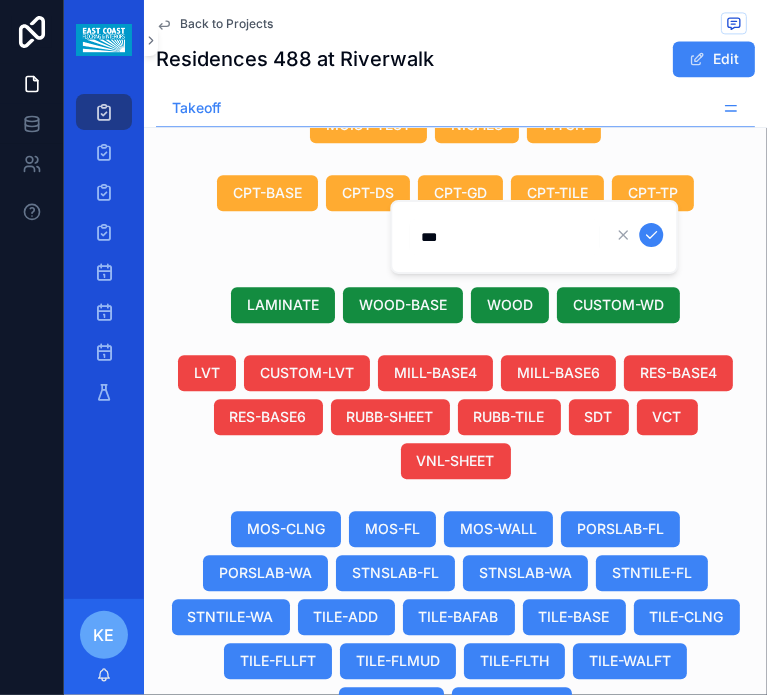 click at bounding box center (651, 235) 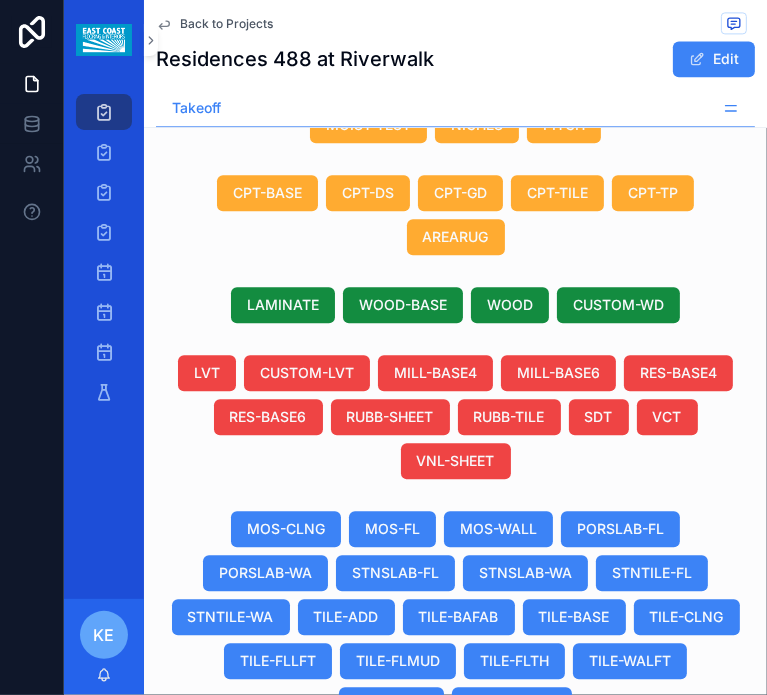 scroll, scrollTop: 0, scrollLeft: 184, axis: horizontal 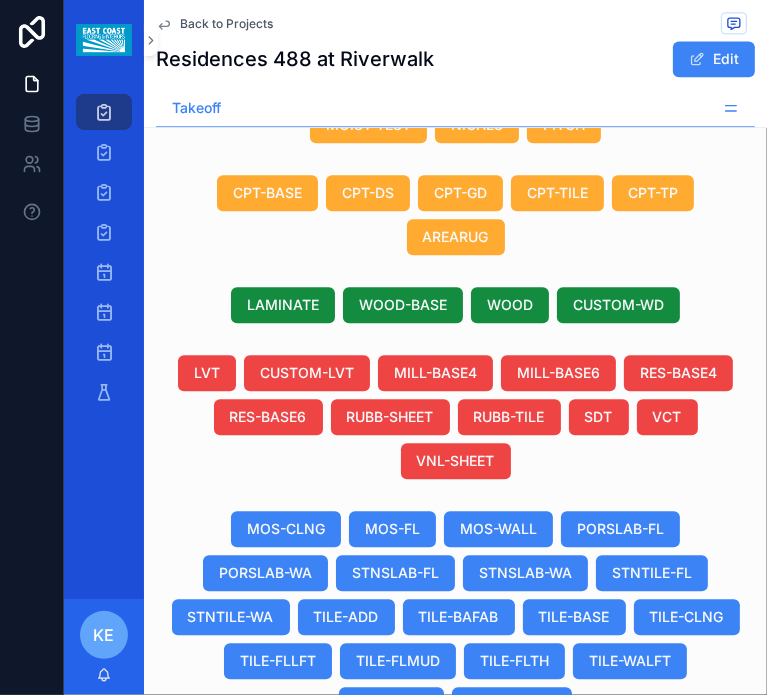 drag, startPoint x: 256, startPoint y: 636, endPoint x: 745, endPoint y: 521, distance: 502.3405 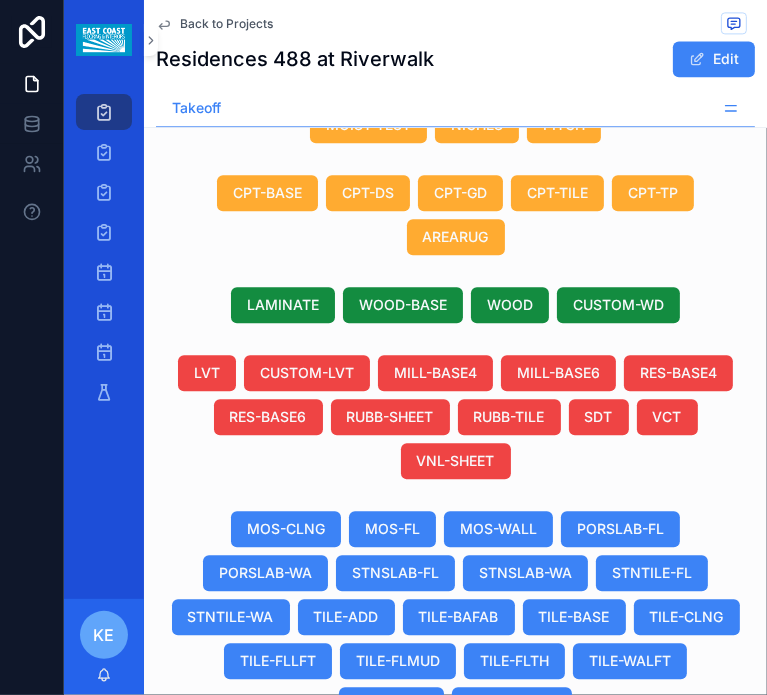 scroll, scrollTop: 0, scrollLeft: 861, axis: horizontal 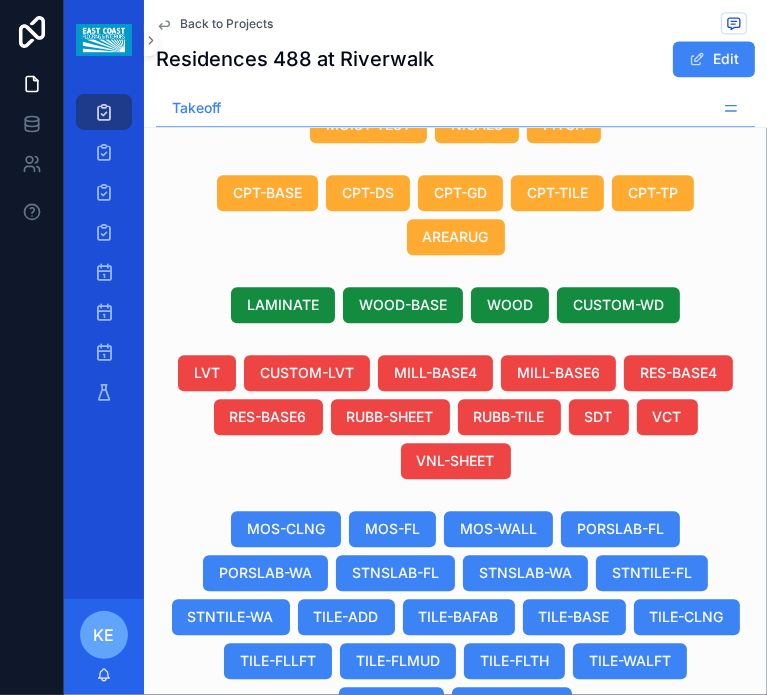 click on "Duplicate" at bounding box center (569, 843) 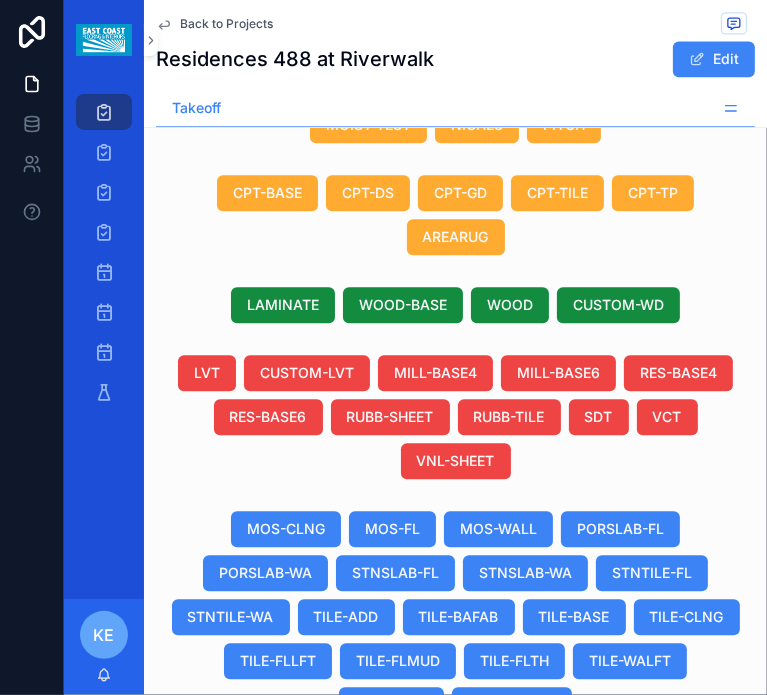 click on "Excel FCN FCL Trade Custom Product ID Product ID Manufacturer Manuf, Style, Color, Size Addl Manuf Style, Color, Size Installation Method Specialty Instructions M2 Color Width Length Unit Calc Method Product List -- Select a FCL TILE-FLMUD PC-08 Porcelain Tile PC-08 Porcelain Tile PC-08 Porcelain Tile PC-08 Porcelain Tile Tile & Marble Collection Tile & Marble Beige Grip R11 Tile & Marble Beige Grip R11 6"X36"X25/64" 6"X36"X25/64" Mudset Installation Running Bond Running Bond Lime 6" 6" 36" 36" SF Cut and Fit List 1 Duplicate View Details -- Select a FCL TILE-FLMUD PC-08 Porcelain Tile PC-08 Porcelain Tile PC-08 Porcelain Tile PC-08 Porcelain Tile Tile & Marble Collection Tile & Marble Beige Grip R11 Tile & Marble Beige Grip R11 6"X36"X25/64" 6"X36"X25/64" Mudset Installation Running Bond Running Bond Lime 6" 6" 36" 36" SF Cut and Fit List 1 Duplicate View Details -- Select a FCL TILE-FLMUD PC-08 Porcelain Tile PC-08 Porcelain Tile PC-08 Porcelain Tile PC-08 Porcelain Tile Tile & Marble Collection Lime 12" SF" at bounding box center (455, 1043) 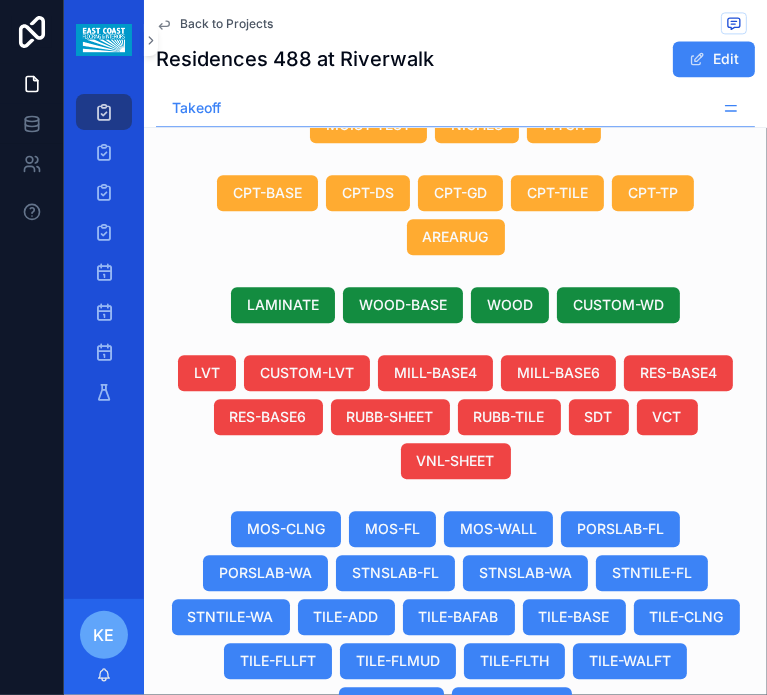 click on "Tile & Marble Beige Grip R11 Tile & Marble Beige Grip R11" at bounding box center (395, 879) 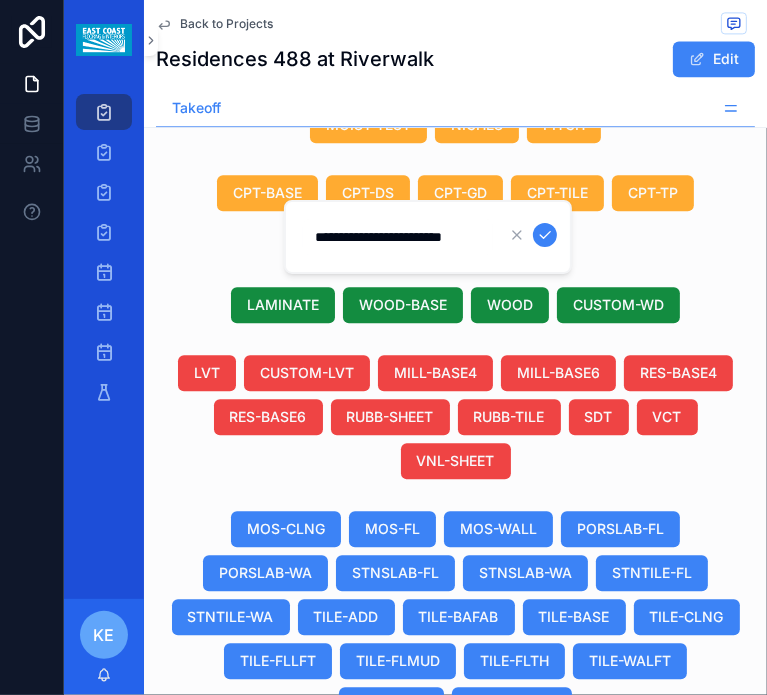 scroll, scrollTop: 0, scrollLeft: 0, axis: both 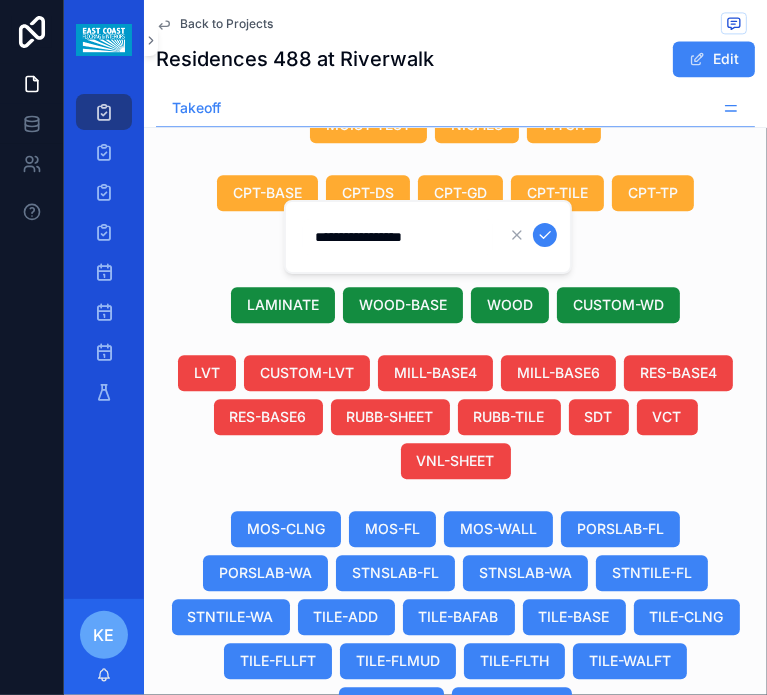type on "**********" 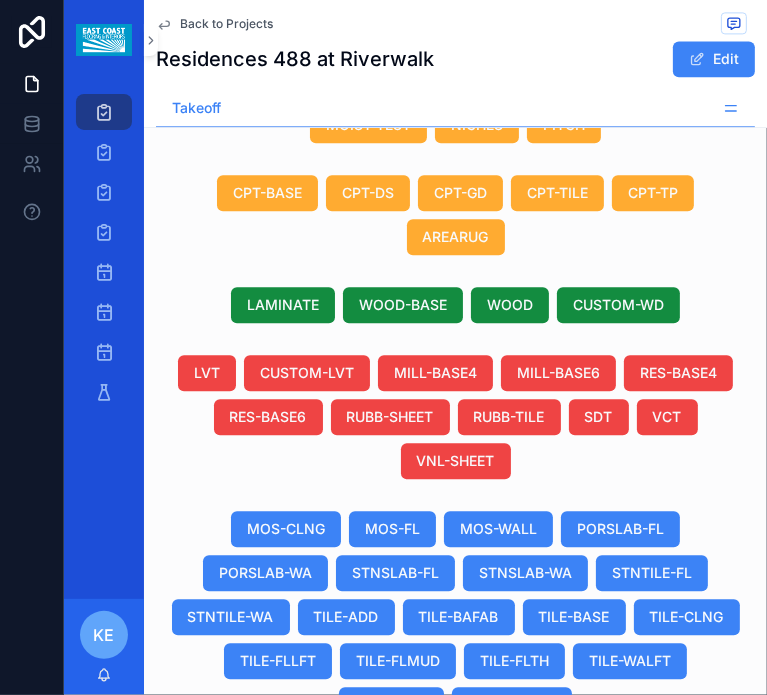 click on "Tile & Marble Beige Grip R11 Tile & Marble Beige Grip R11" at bounding box center [395, 879] 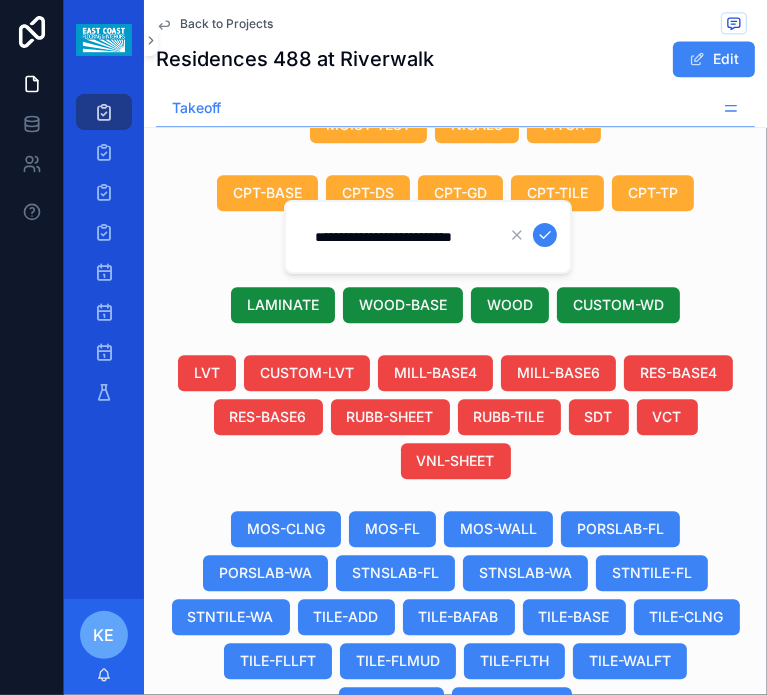 scroll, scrollTop: 0, scrollLeft: 23, axis: horizontal 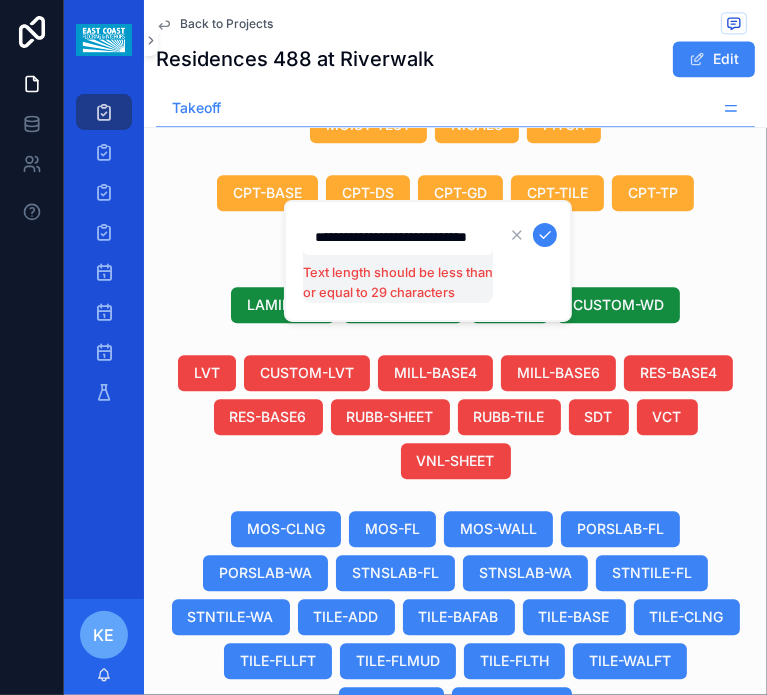type on "**********" 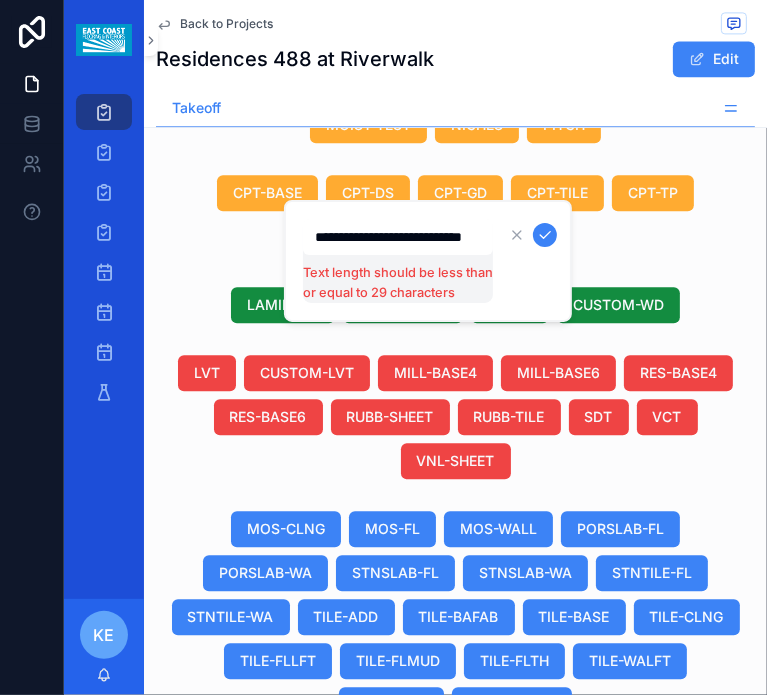 scroll, scrollTop: 0, scrollLeft: 36, axis: horizontal 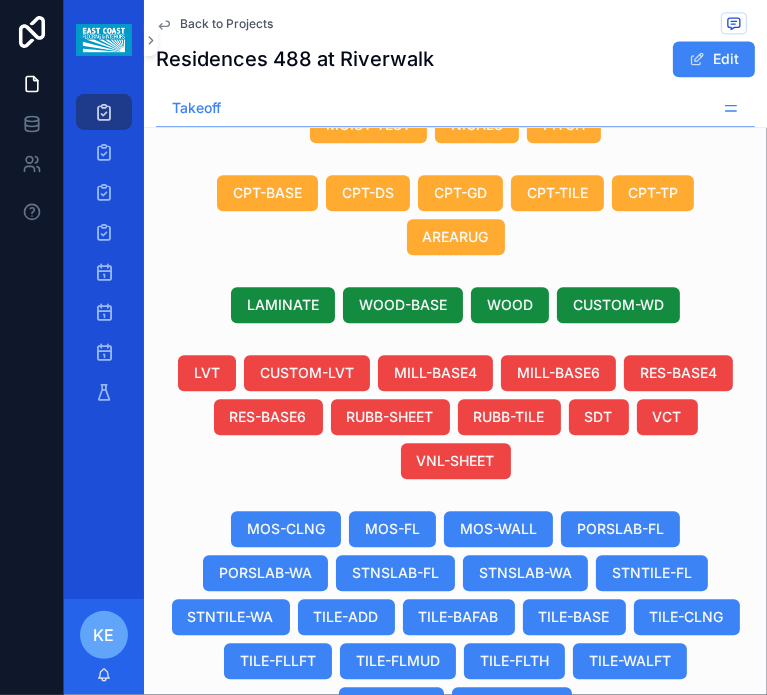 click on "Tile & Marble Beige Grip R11 Tile & Marble Beige Grip R11" at bounding box center (395, 879) 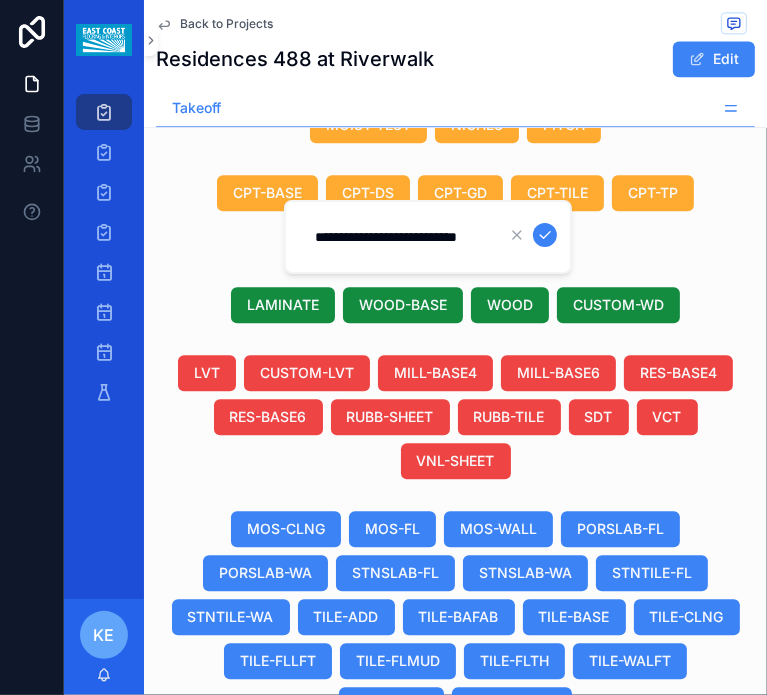 type on "**********" 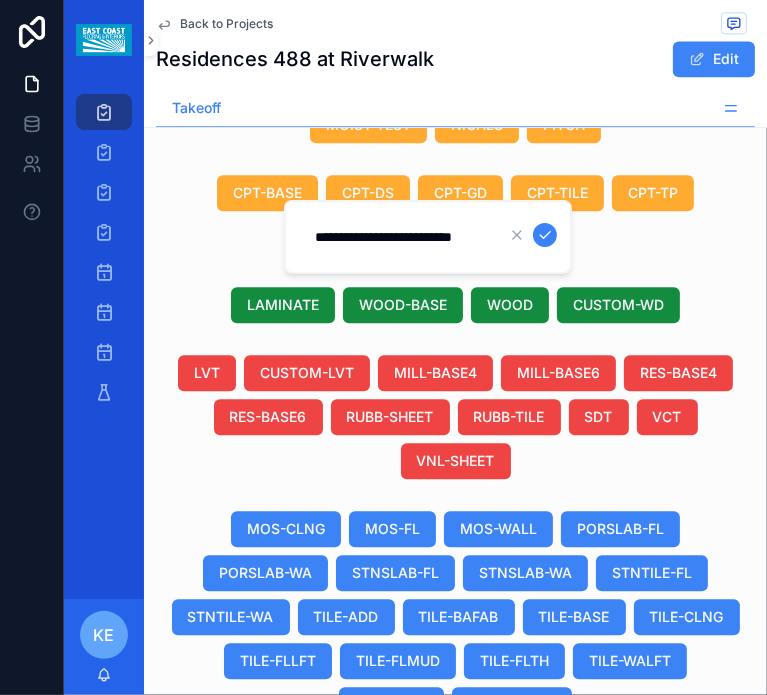scroll, scrollTop: 0, scrollLeft: 23, axis: horizontal 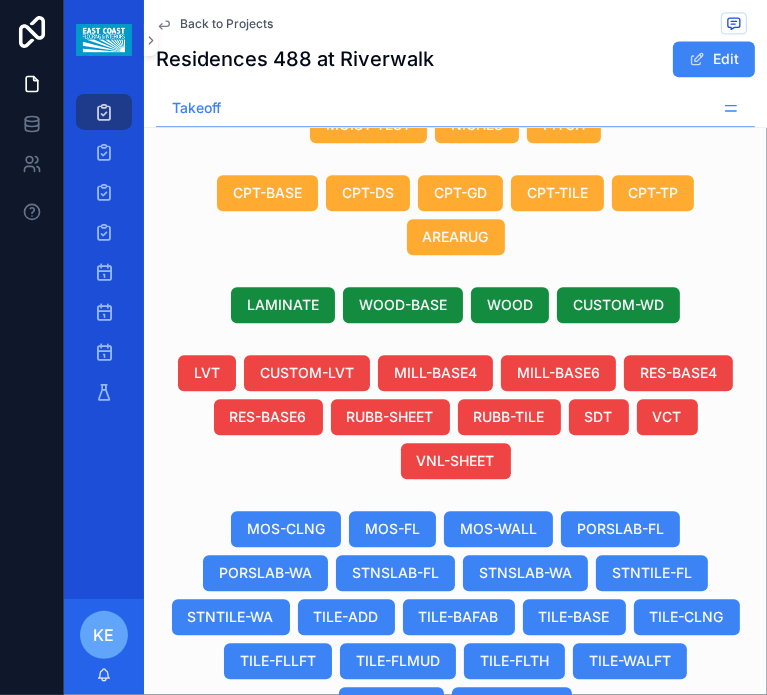 click on "Duplicate View Details" at bounding box center (619, 843) 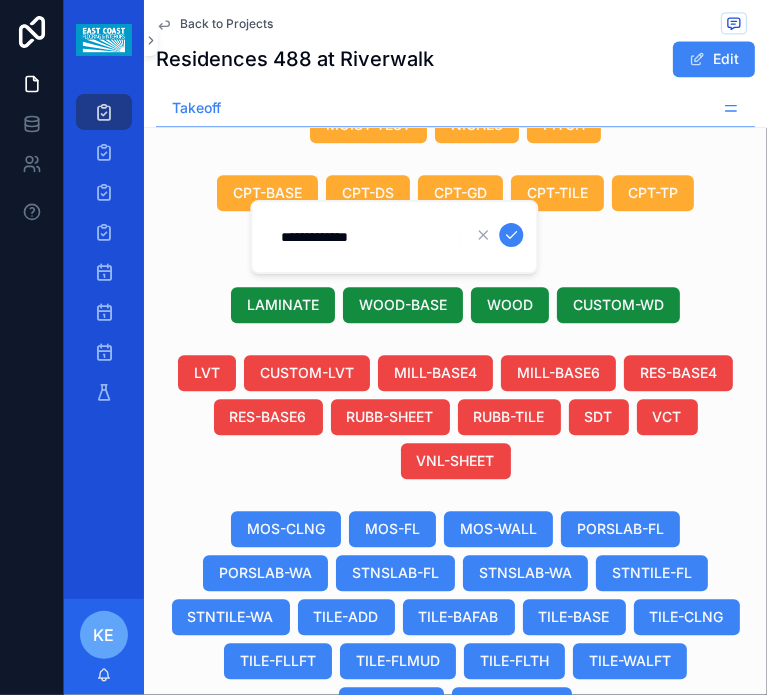 click on "Grip R11 12"X24"X23/64"" at bounding box center [598, 1025] 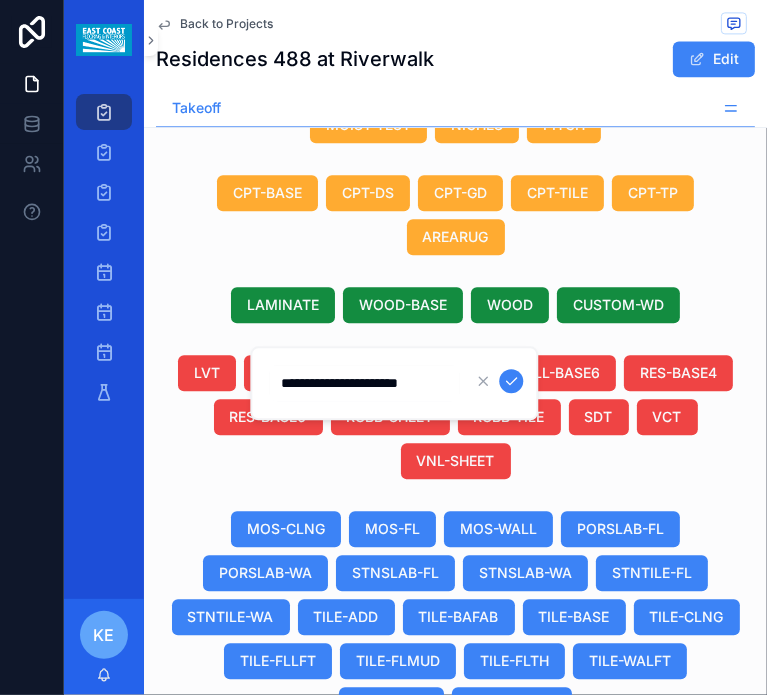 click on "6"X36"X25/64" 6"X36"X25/64"" at bounding box center (635, 879) 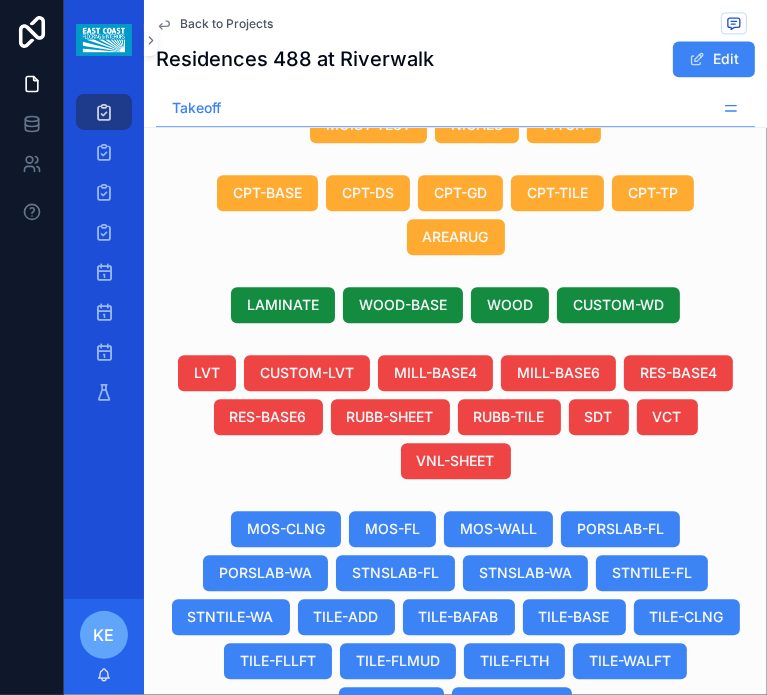 click on "6"X36"X25/64"" at bounding box center (571, 879) 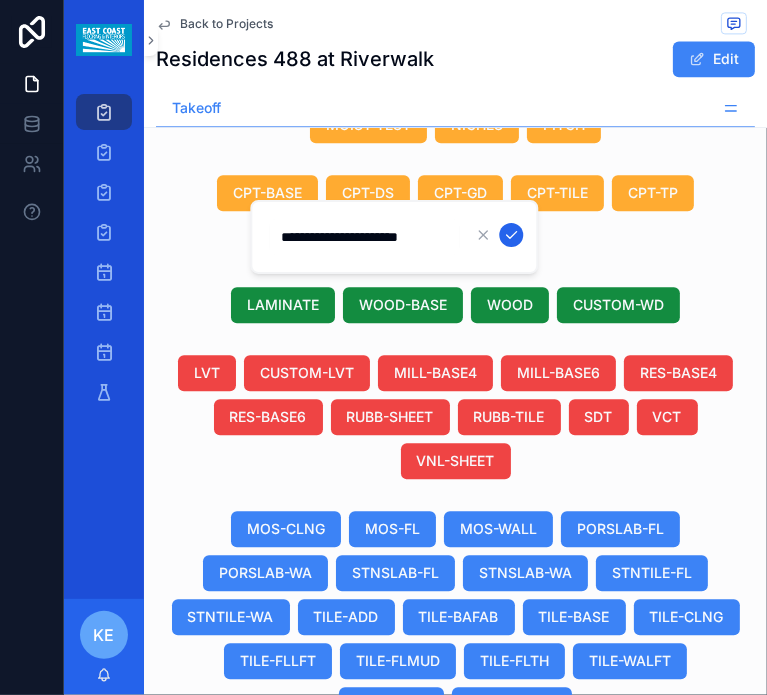type on "**********" 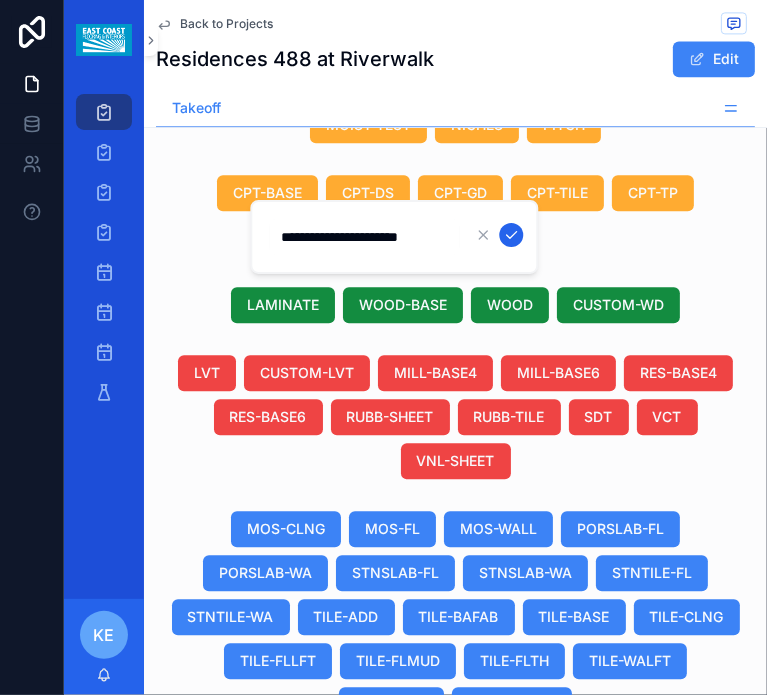 click 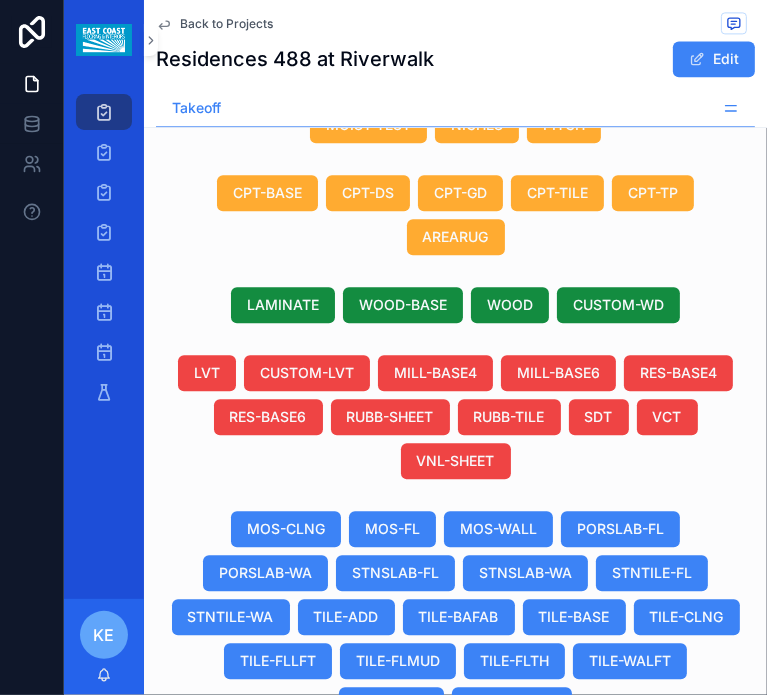 scroll, scrollTop: 0, scrollLeft: 592, axis: horizontal 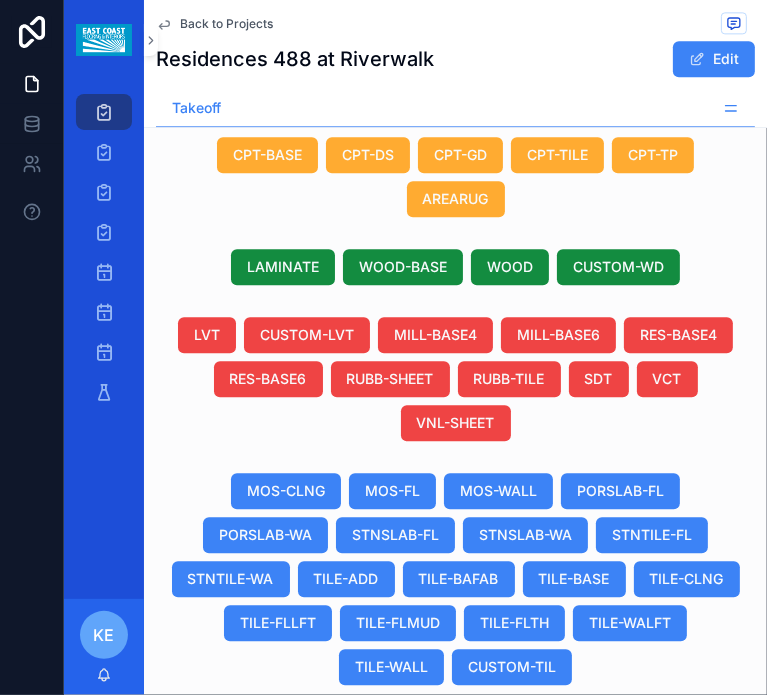 click on "PC-08 Porcelain Tile" at bounding box center [328, 914] 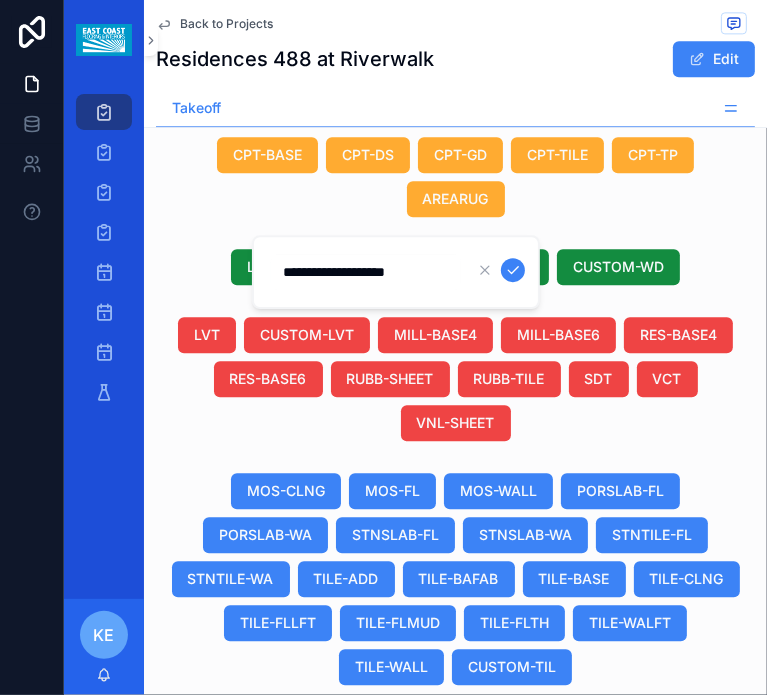click on "**********" at bounding box center (366, 272) 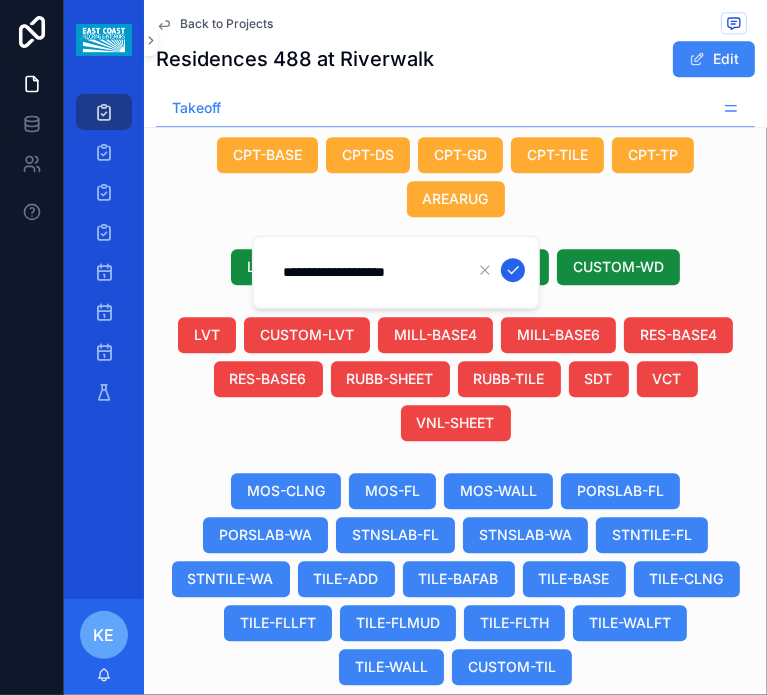 type on "**********" 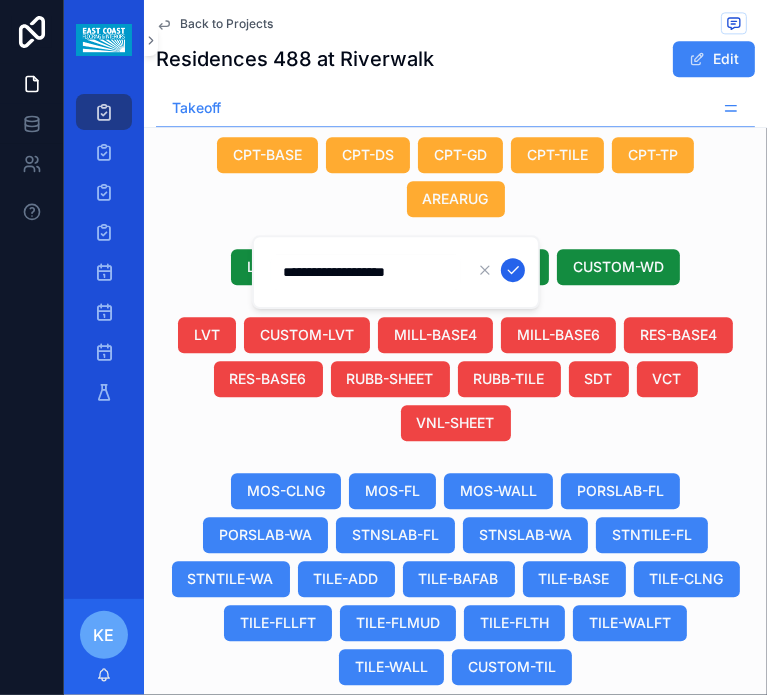 drag, startPoint x: 518, startPoint y: 272, endPoint x: 761, endPoint y: 339, distance: 252.06744 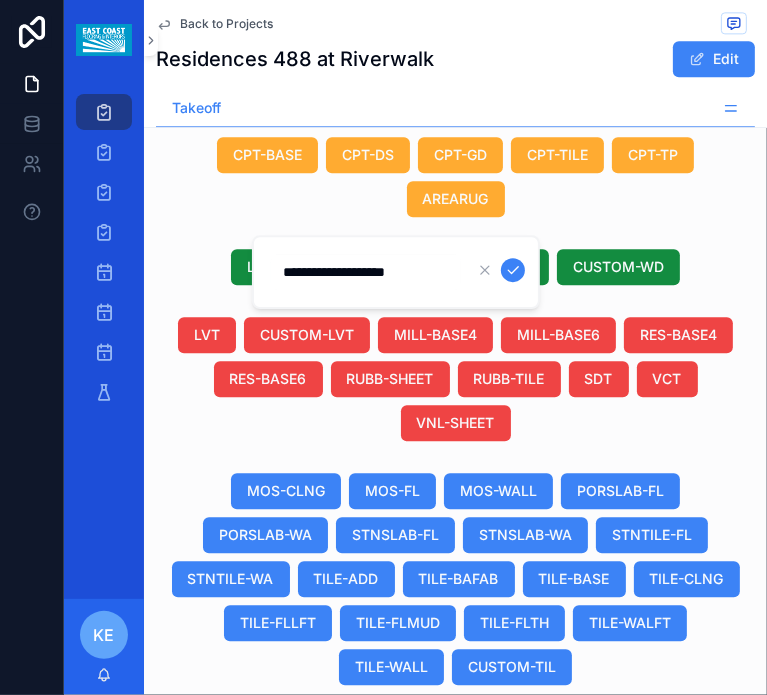 click 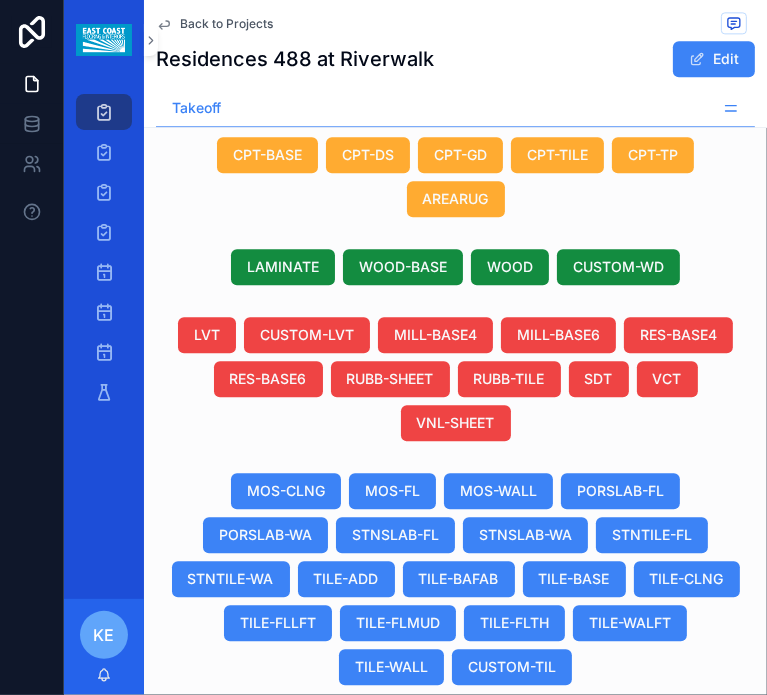 scroll, scrollTop: 0, scrollLeft: 997, axis: horizontal 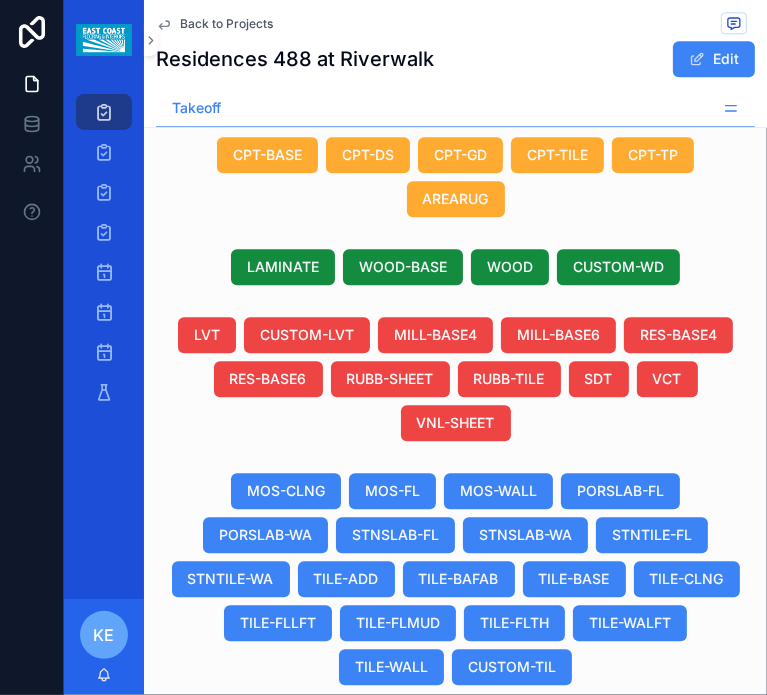 click on "PC-08 Porcelain Tile PC-08 Porcelain Tile" at bounding box center [358, 840] 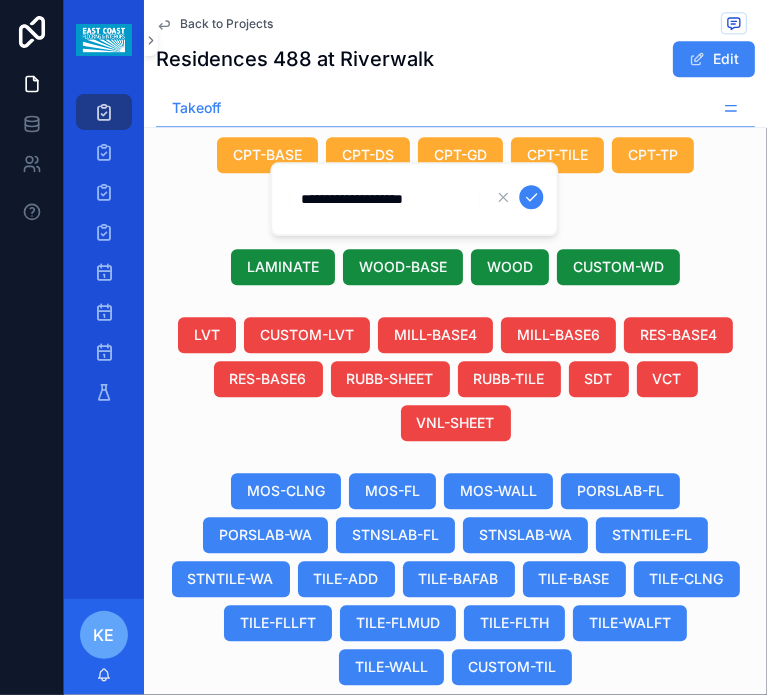 drag, startPoint x: 341, startPoint y: 203, endPoint x: 341, endPoint y: 240, distance: 37 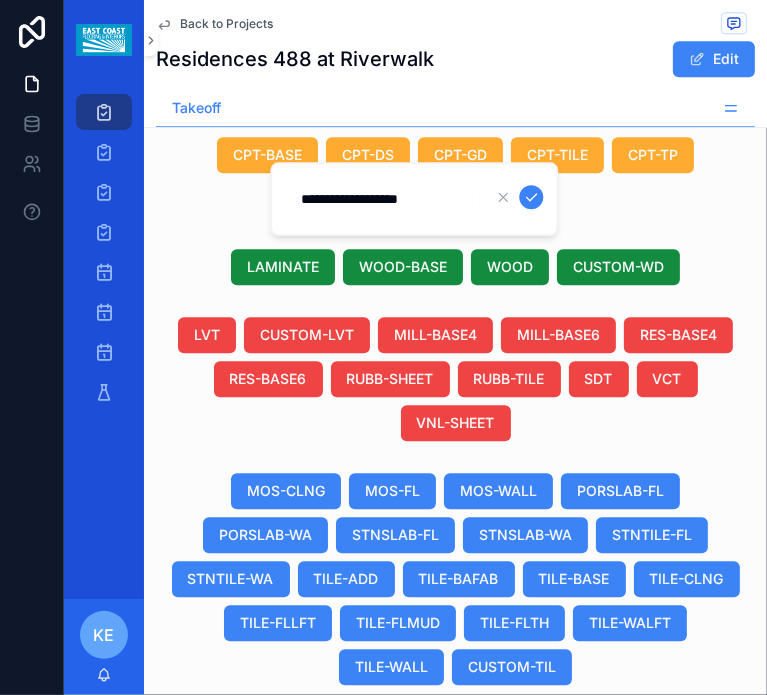 type on "**********" 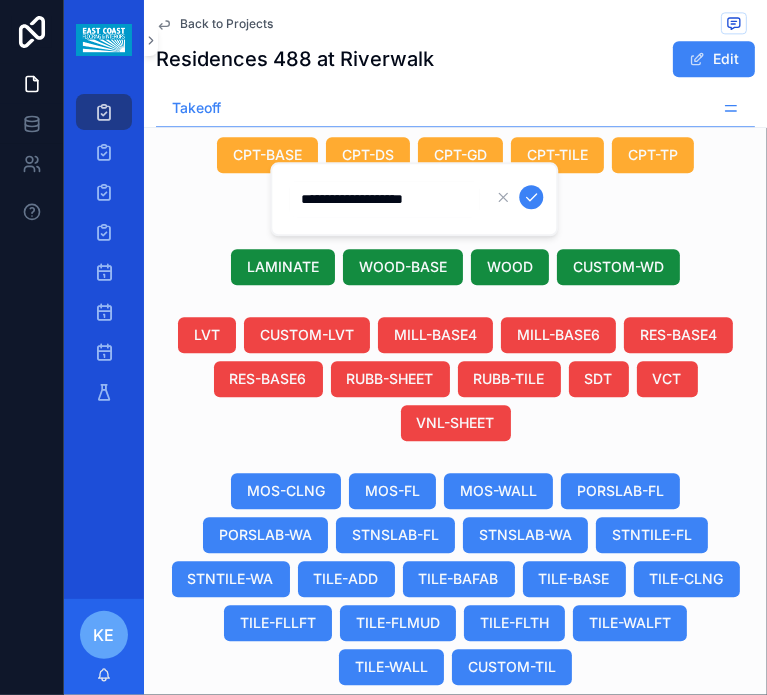 click at bounding box center (531, 197) 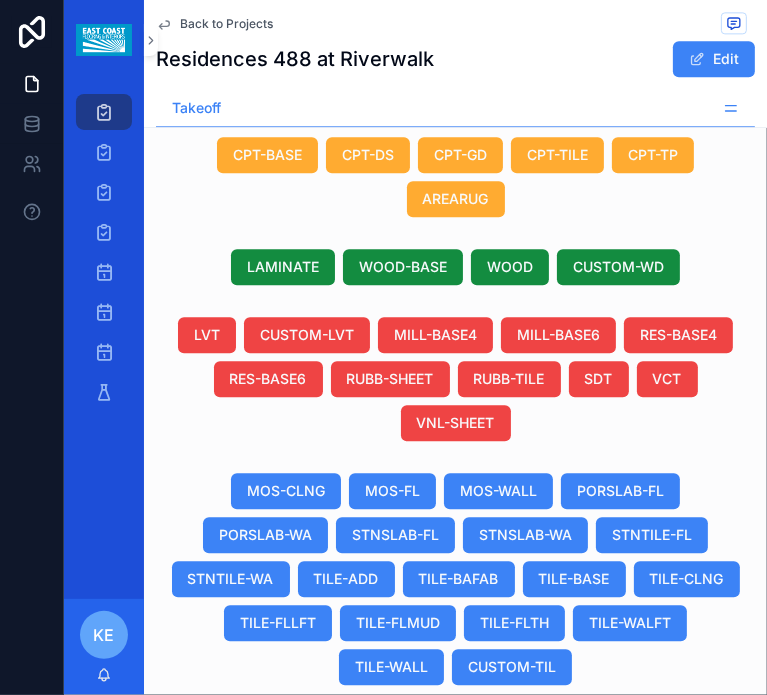 scroll, scrollTop: 0, scrollLeft: 964, axis: horizontal 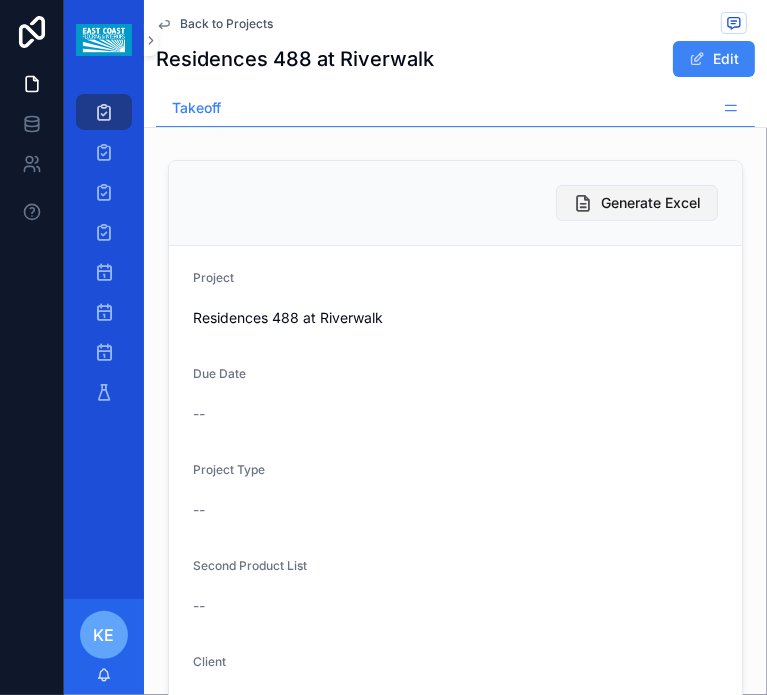 click on "Generate Excel" at bounding box center [651, 203] 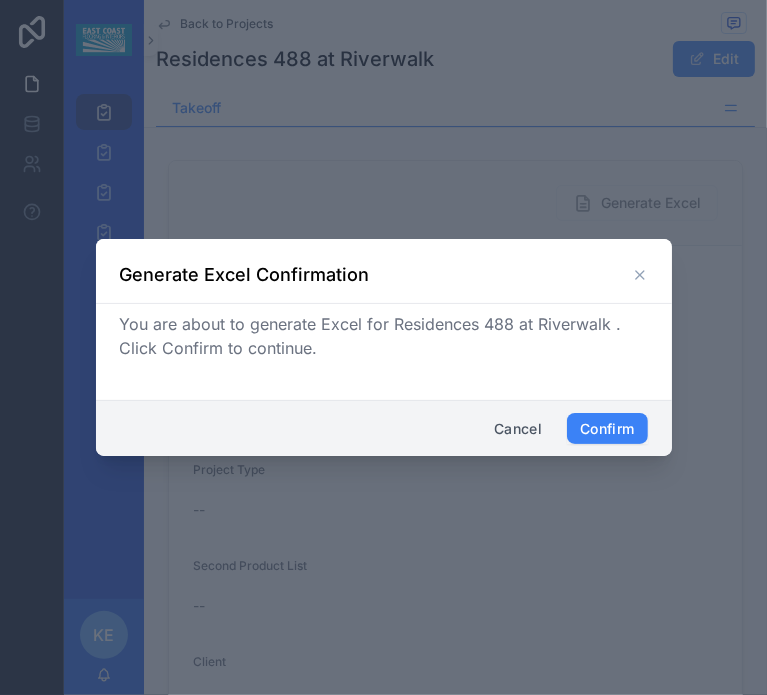 click on "Cancel Confirm" at bounding box center (384, 428) 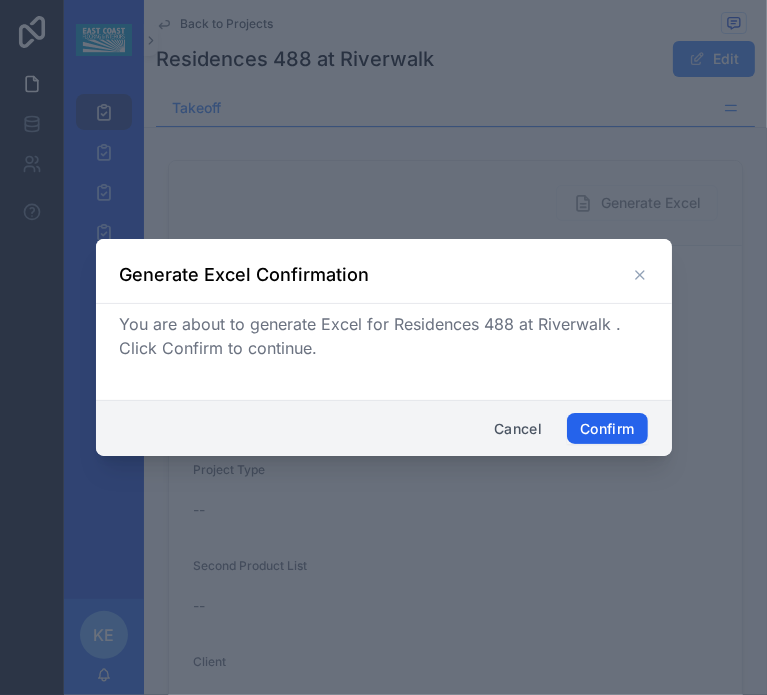 click on "Confirm" at bounding box center [607, 429] 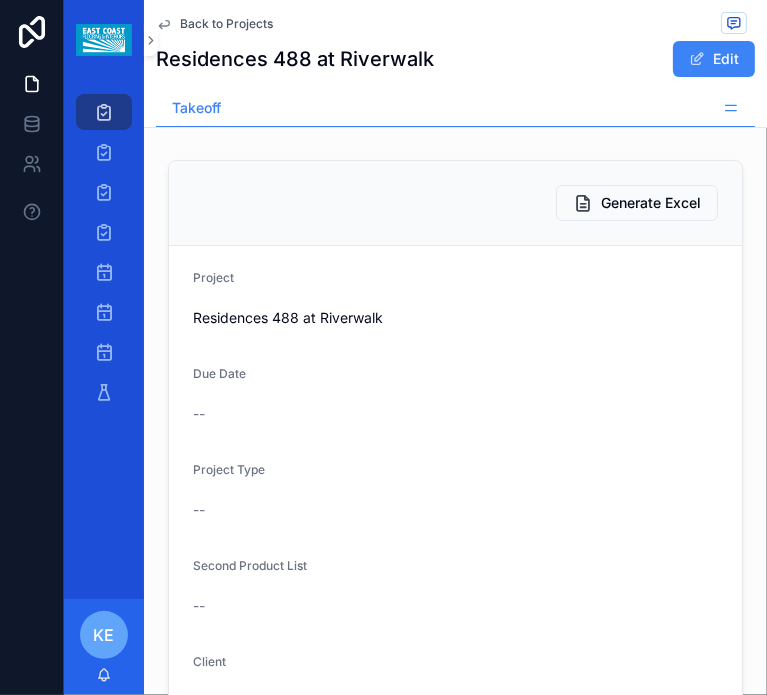 click on "Open Excel" at bounding box center (246, 1028) 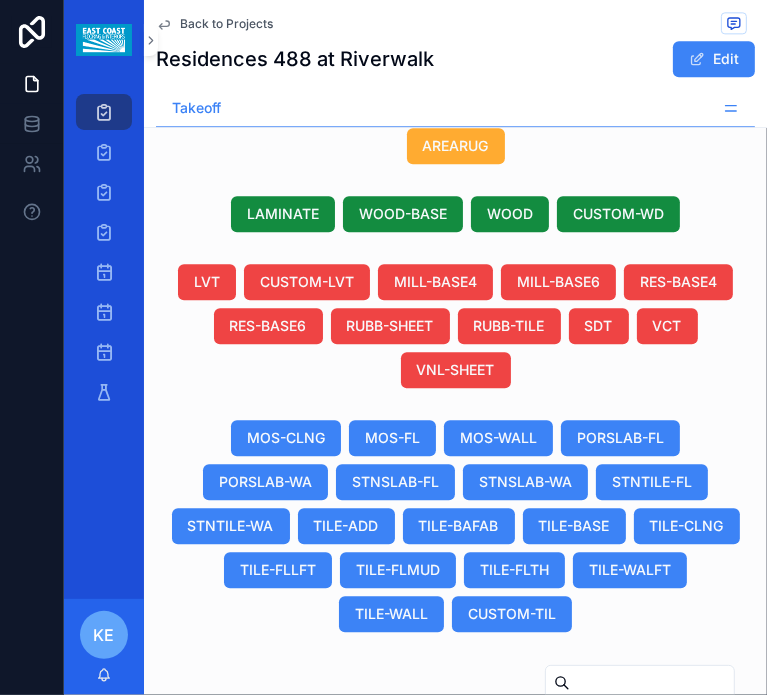 scroll, scrollTop: 2456, scrollLeft: 0, axis: vertical 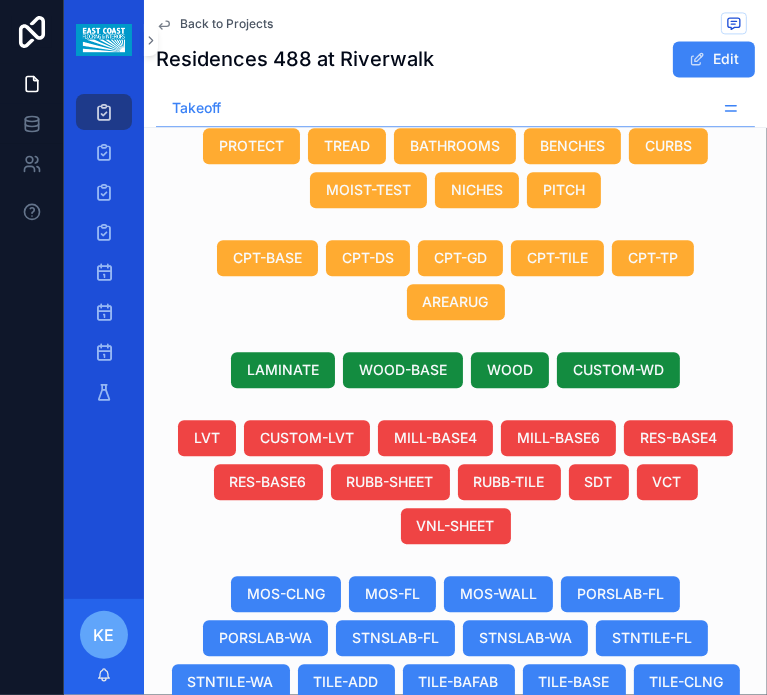 drag, startPoint x: 472, startPoint y: 396, endPoint x: 459, endPoint y: 278, distance: 118.71394 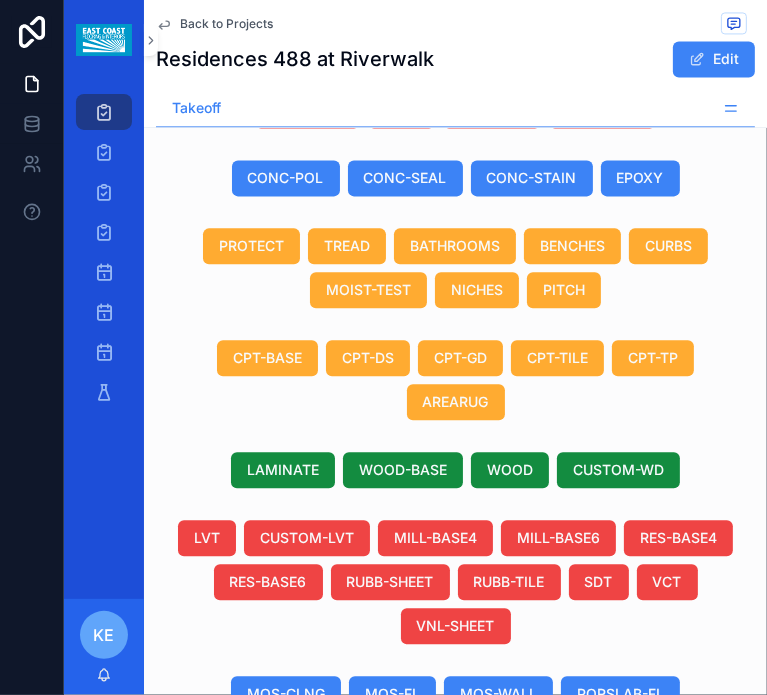 click on "PC-10 Porcelain Tile" at bounding box center (482, 1044) 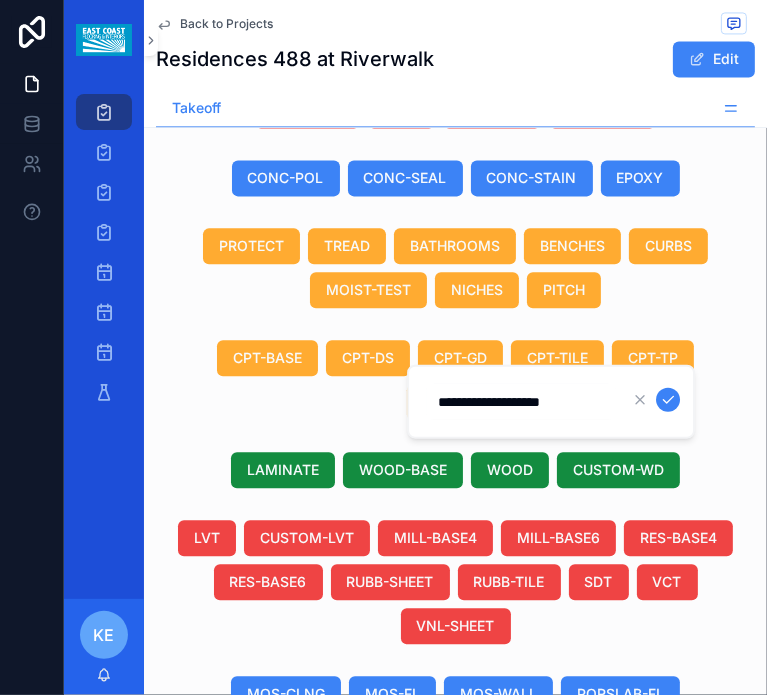 drag, startPoint x: 471, startPoint y: 403, endPoint x: 476, endPoint y: 419, distance: 16.763054 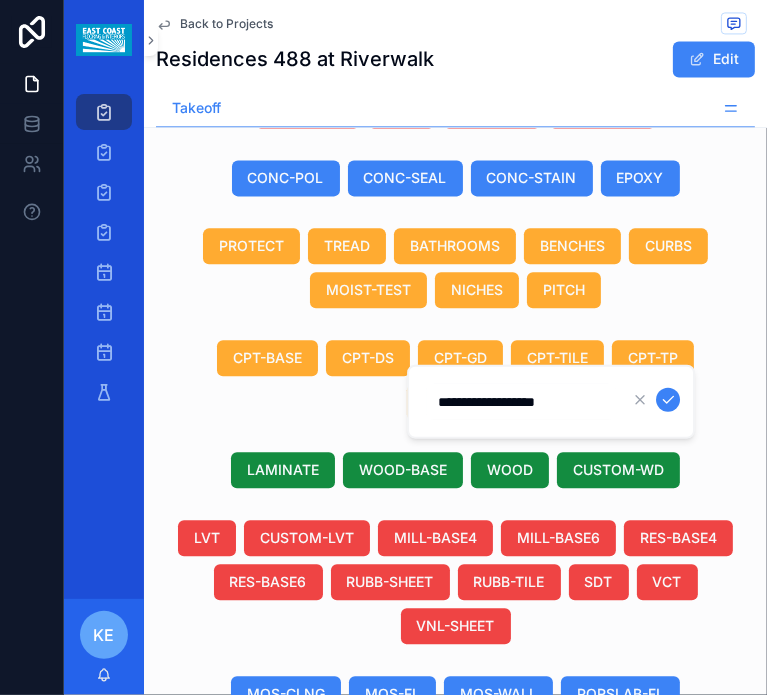 type on "**********" 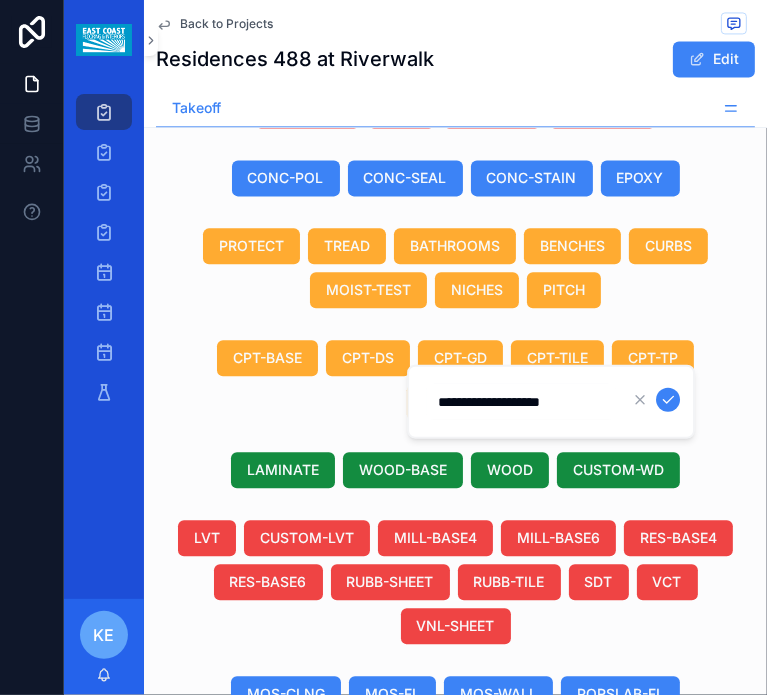 click at bounding box center [668, 400] 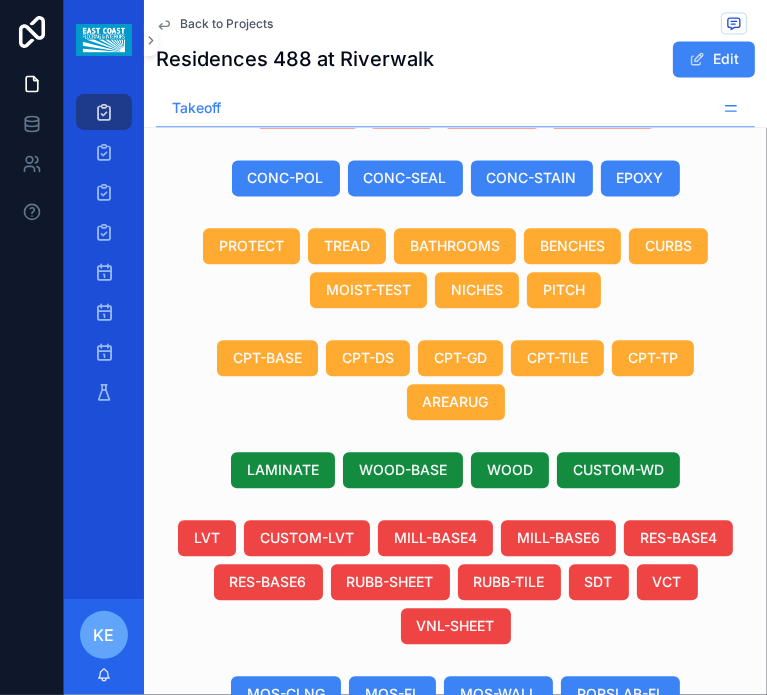 scroll, scrollTop: 300, scrollLeft: 437, axis: both 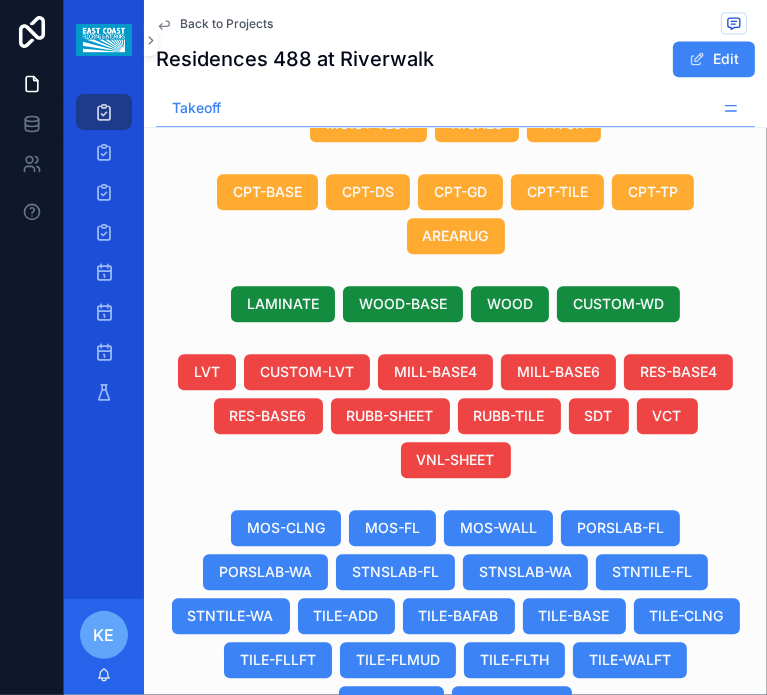 click on "Duplicate View Details" at bounding box center [619, 980] 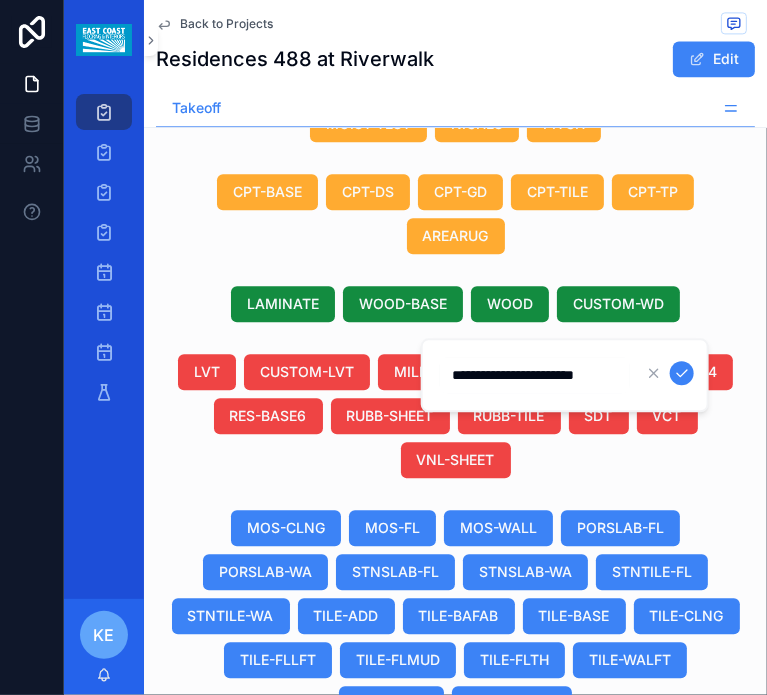 scroll, scrollTop: 0, scrollLeft: 24, axis: horizontal 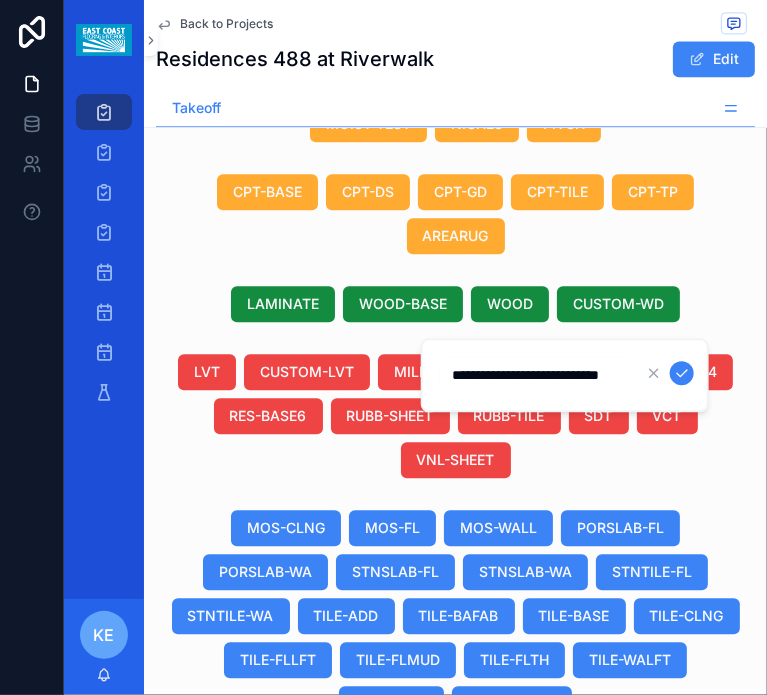 type on "**********" 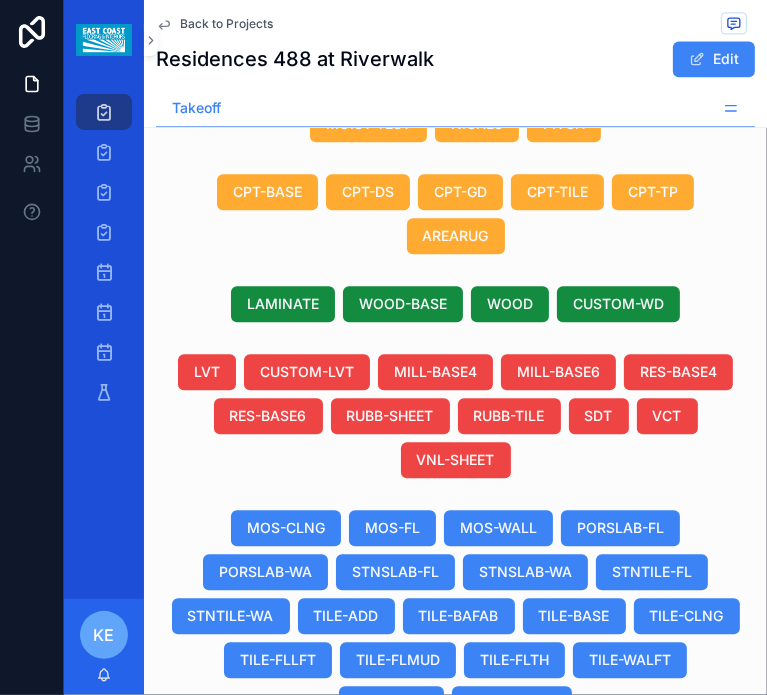 click on "Wausau T21-336 Warm Tone Wausau T21-336 Warm Tone" at bounding box center (532, 1016) 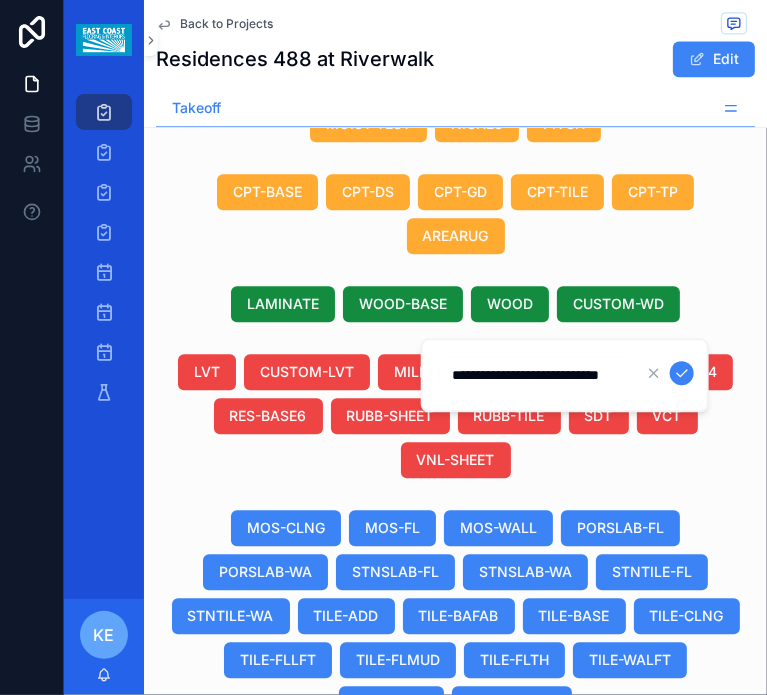 scroll, scrollTop: 0, scrollLeft: 59, axis: horizontal 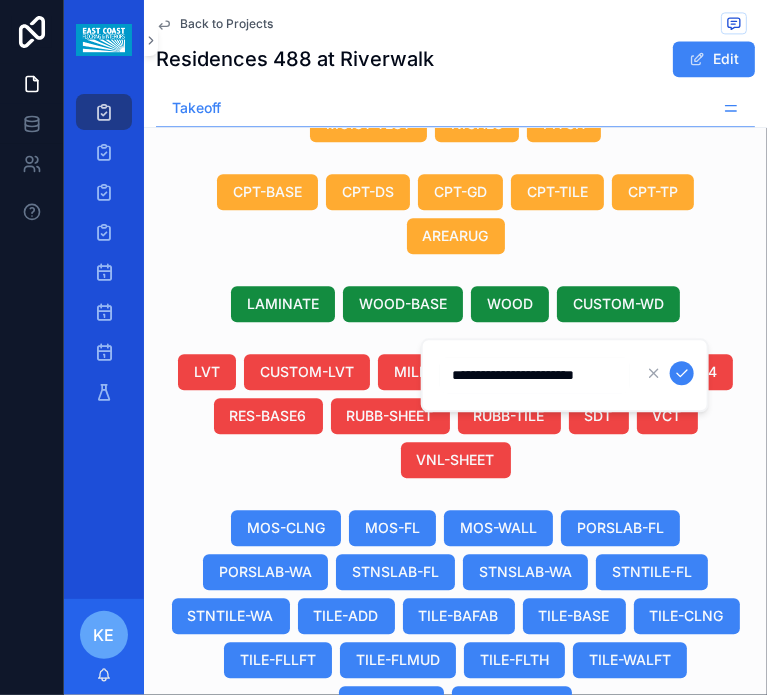 type on "**********" 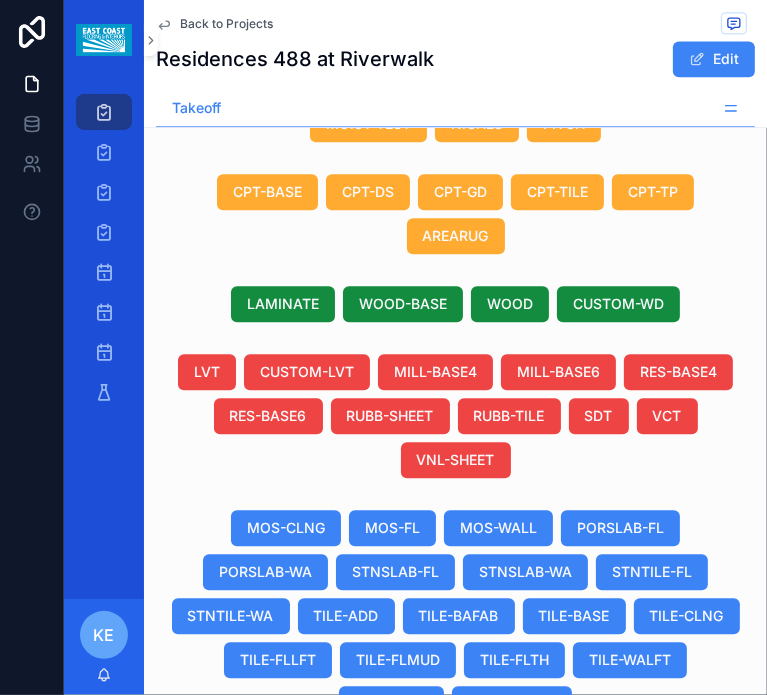 click on "Wausau T21-336 Warm Tone" at bounding box center (521, 1016) 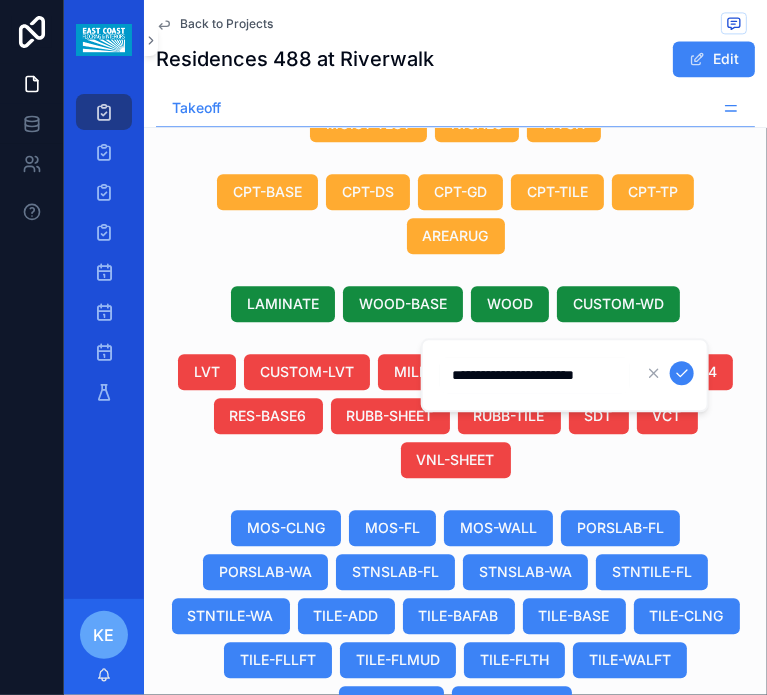 scroll, scrollTop: 0, scrollLeft: 24, axis: horizontal 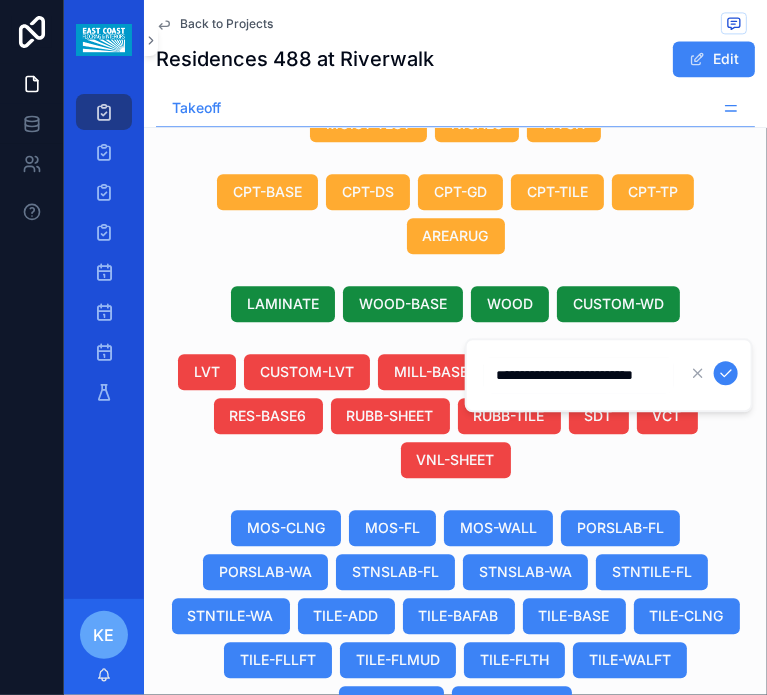 drag, startPoint x: 587, startPoint y: 379, endPoint x: 488, endPoint y: 380, distance: 99.00505 